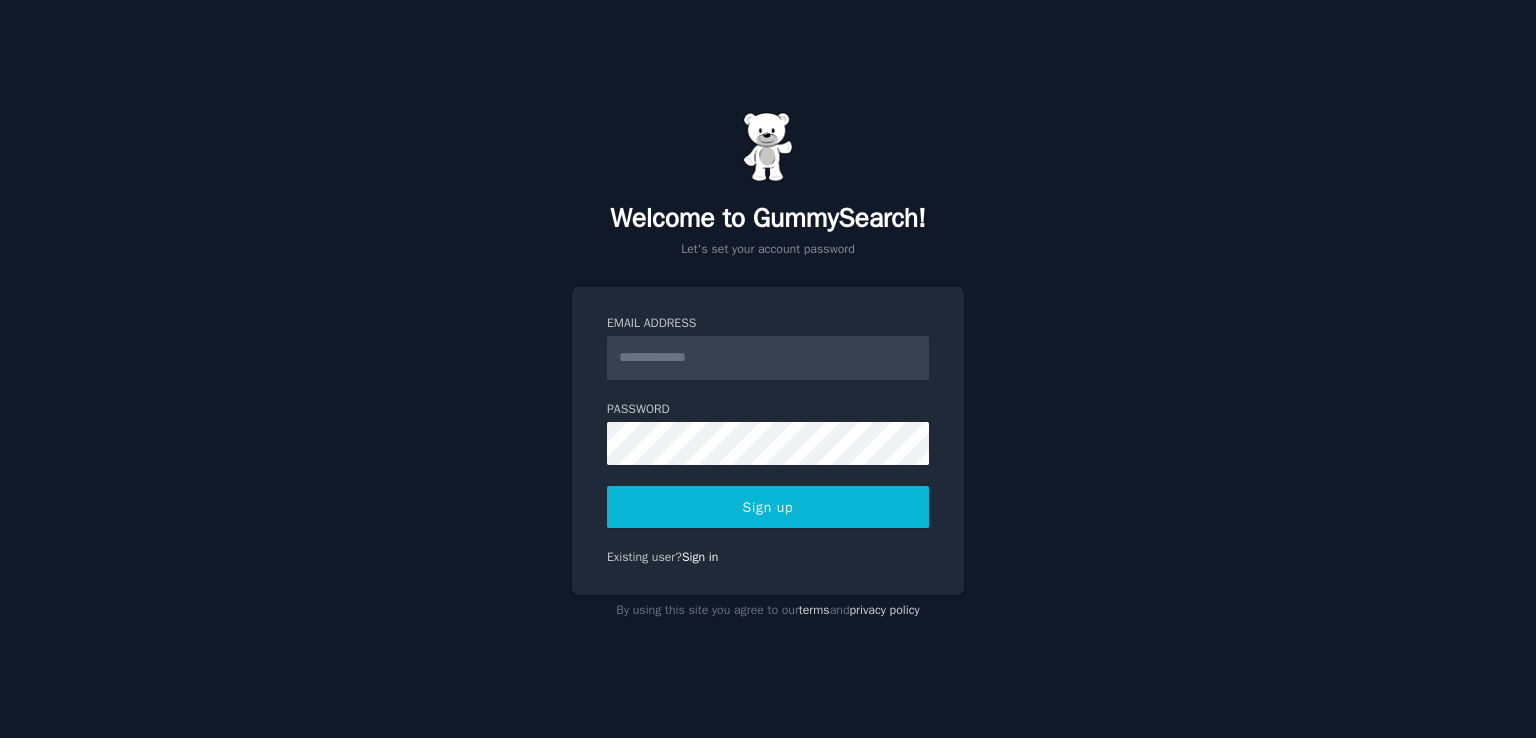 scroll, scrollTop: 0, scrollLeft: 0, axis: both 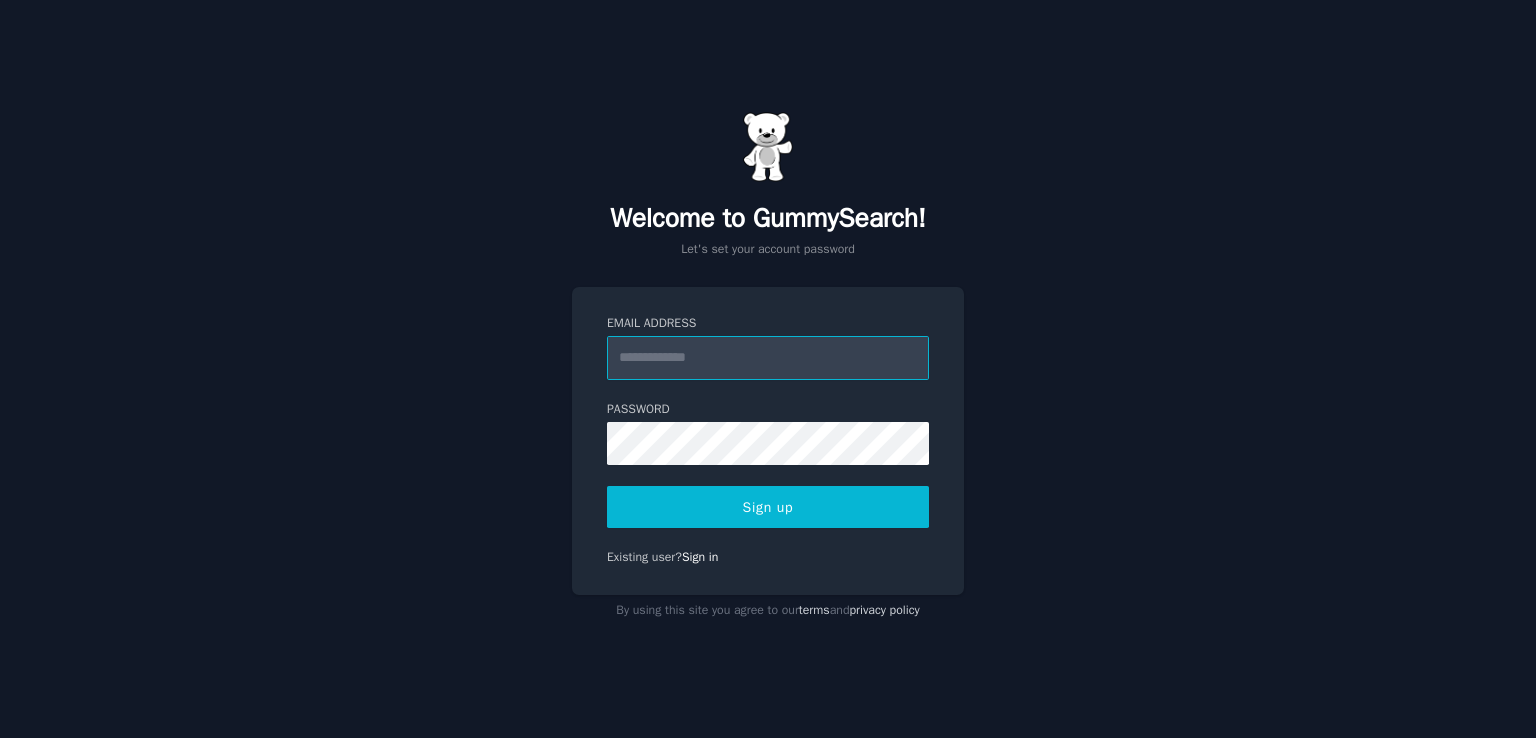 click on "Email Address" at bounding box center [768, 358] 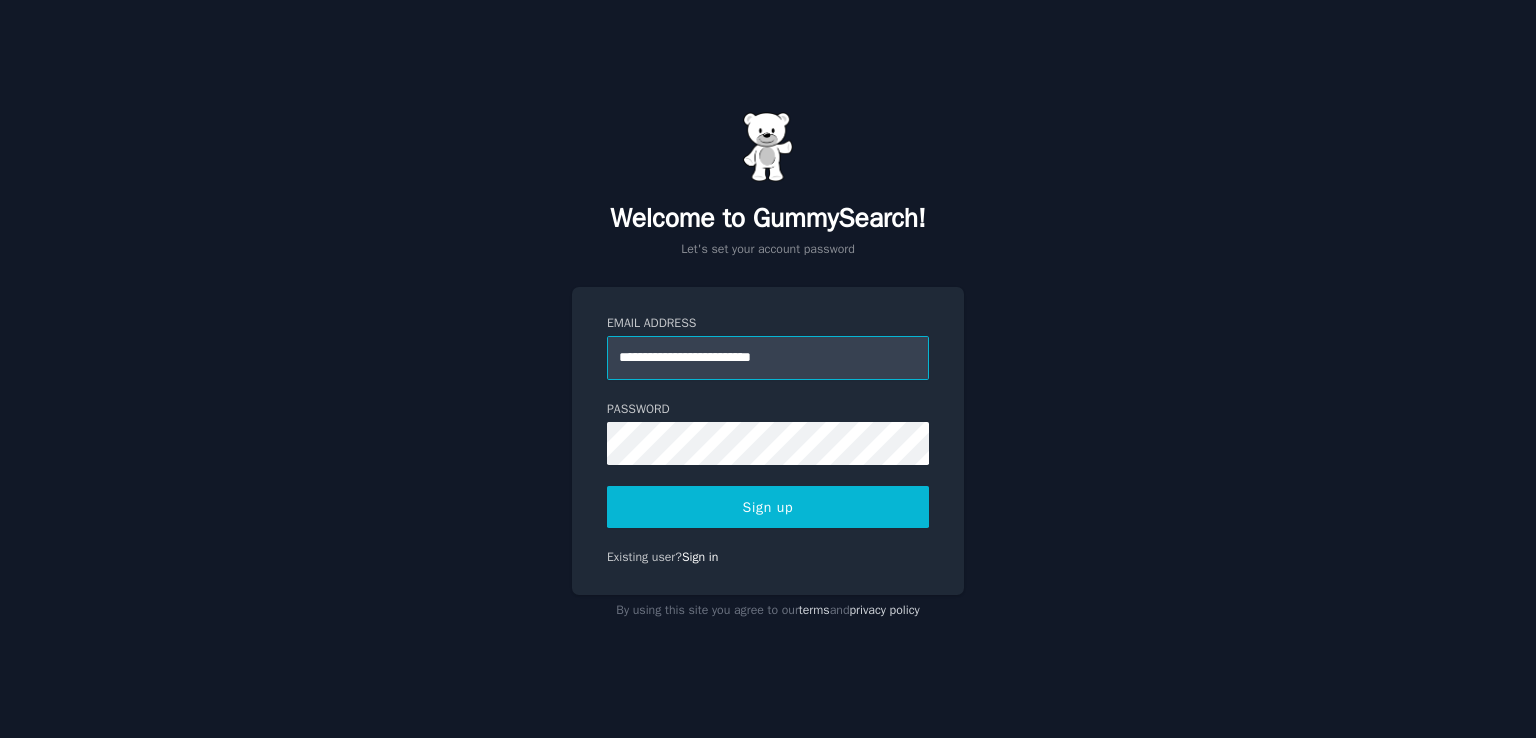type on "**********" 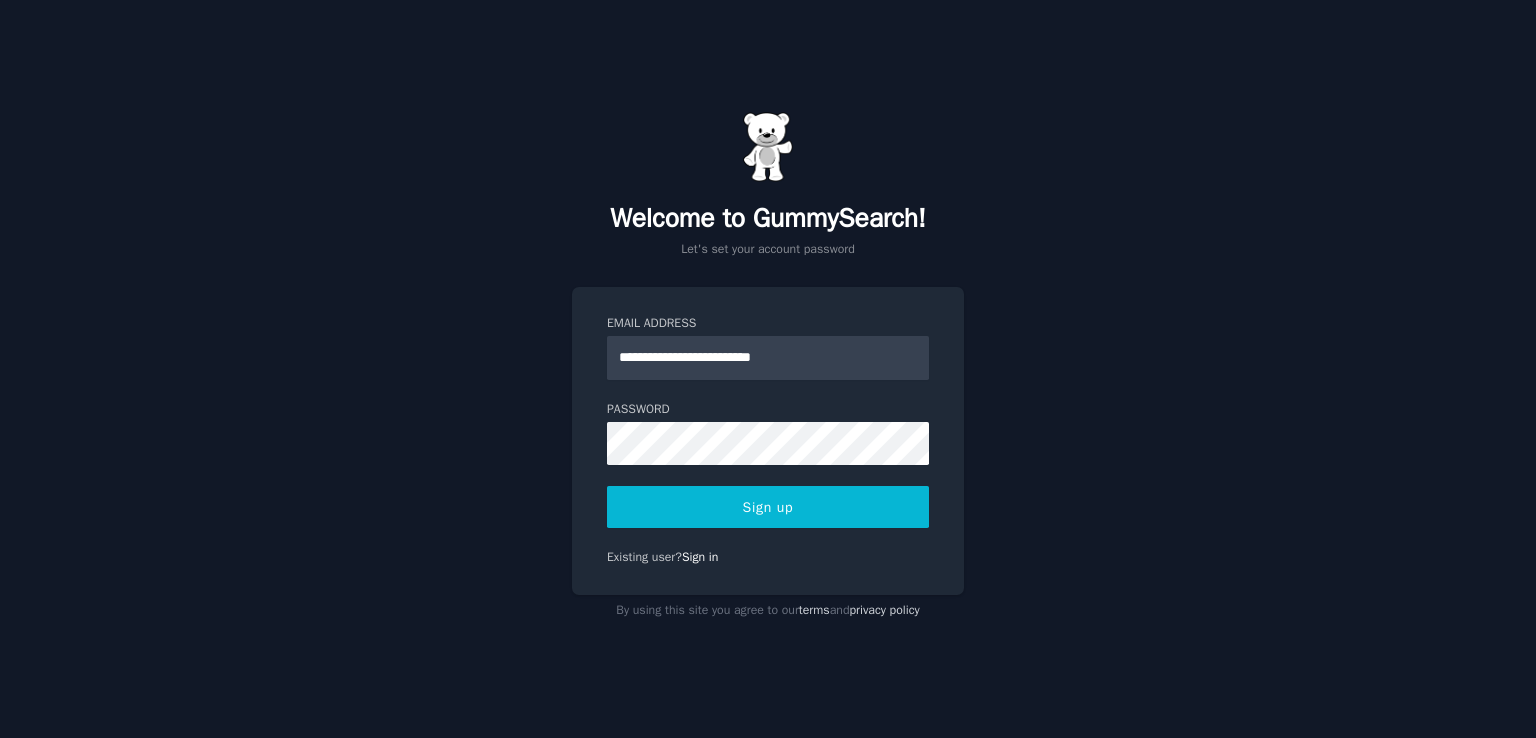 drag, startPoint x: 1222, startPoint y: 320, endPoint x: 1196, endPoint y: 329, distance: 27.513634 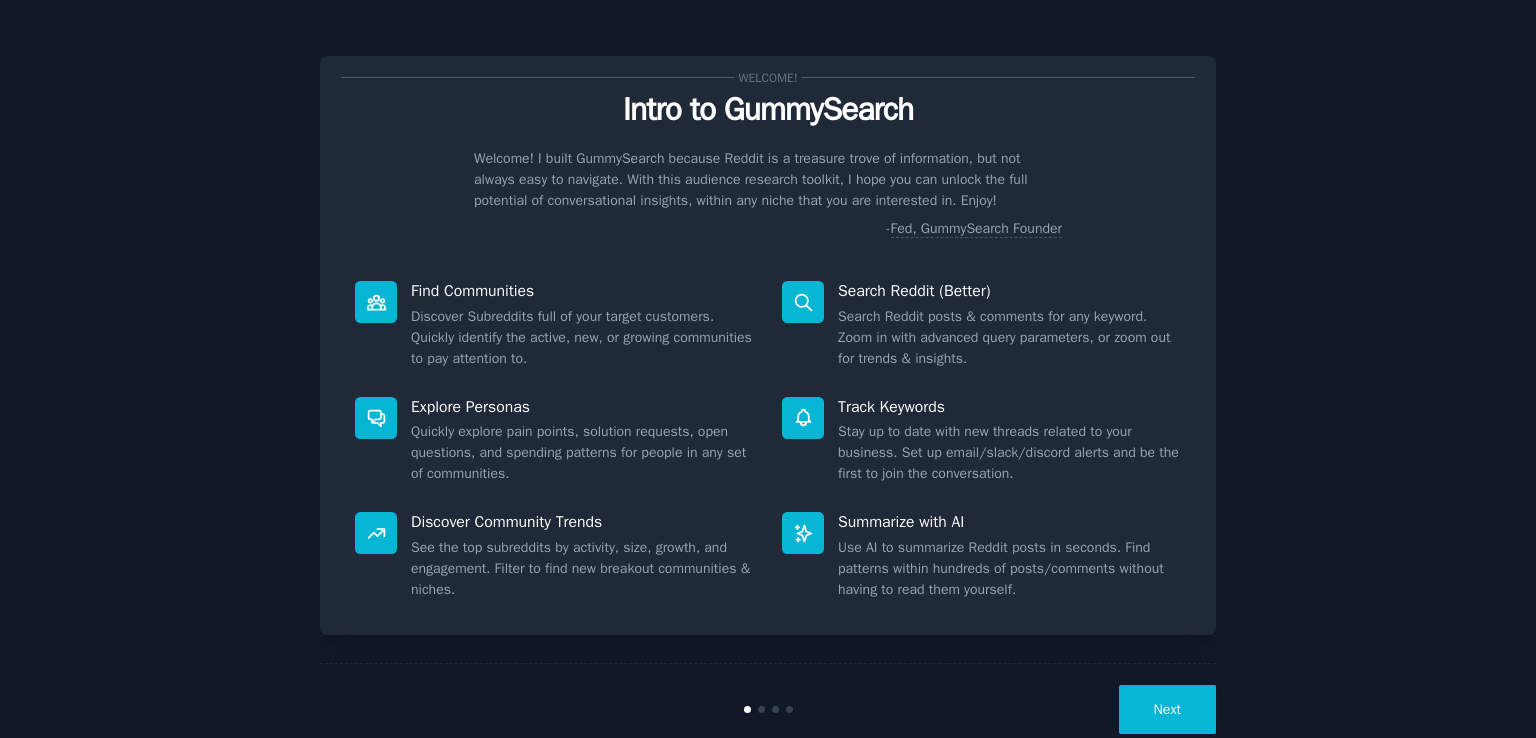 scroll, scrollTop: 0, scrollLeft: 0, axis: both 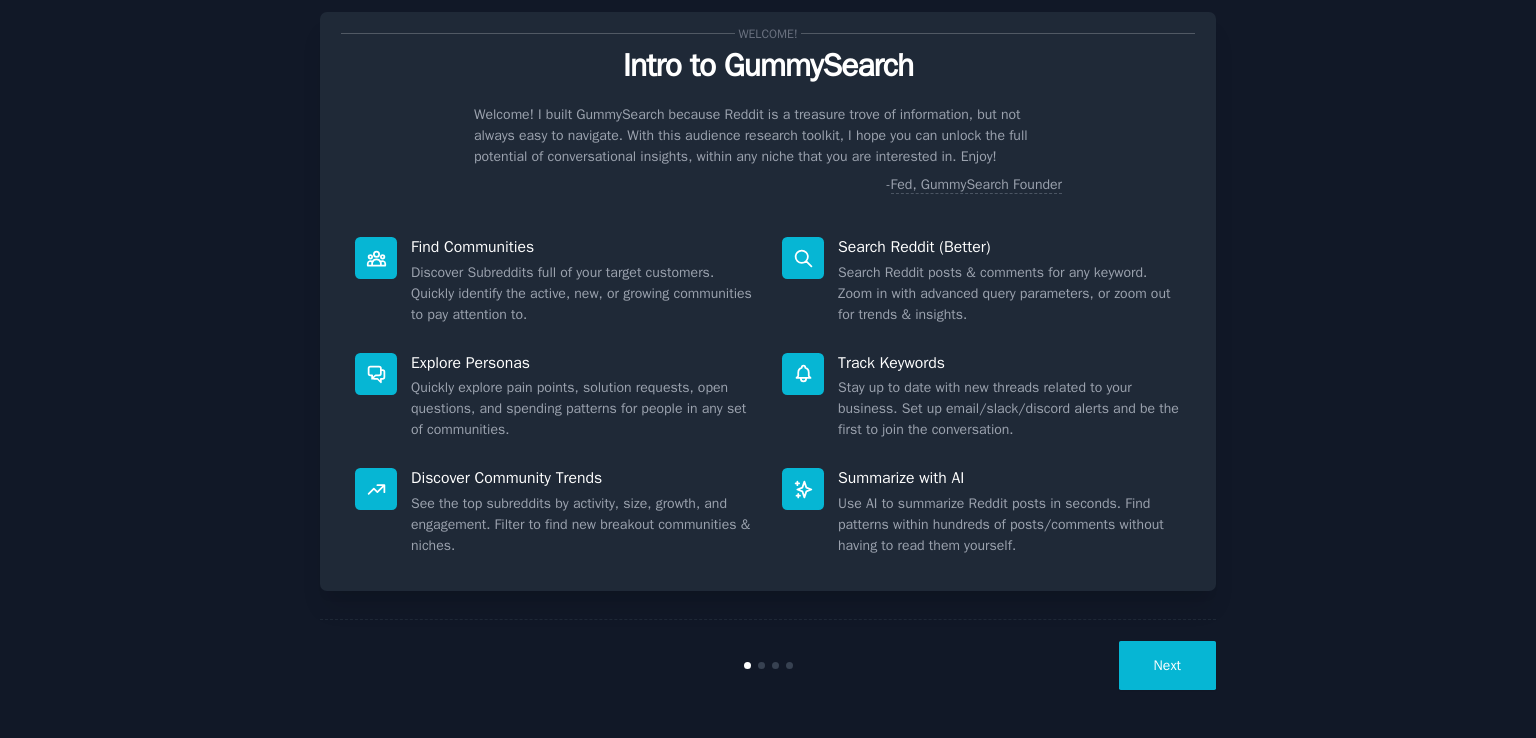 click 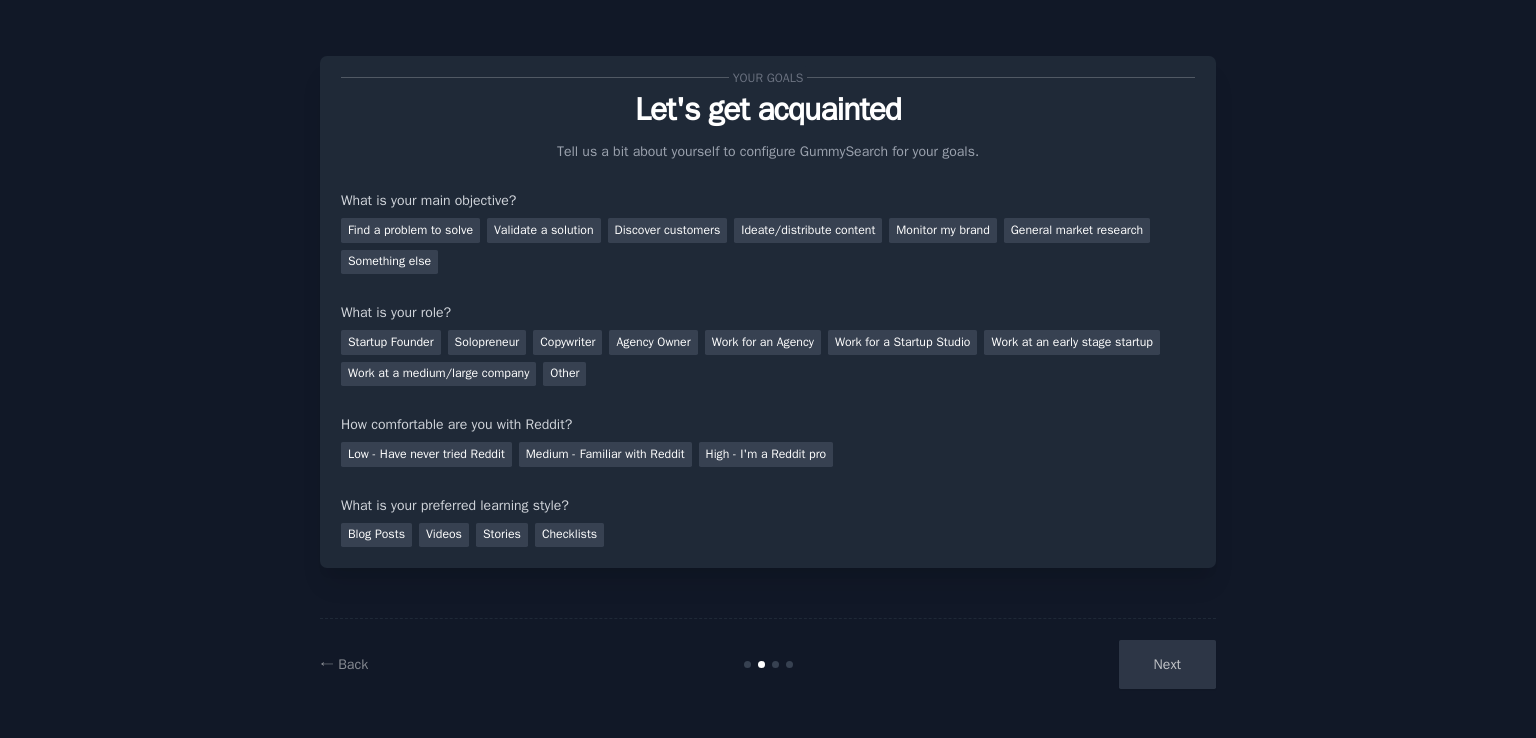 scroll, scrollTop: 0, scrollLeft: 0, axis: both 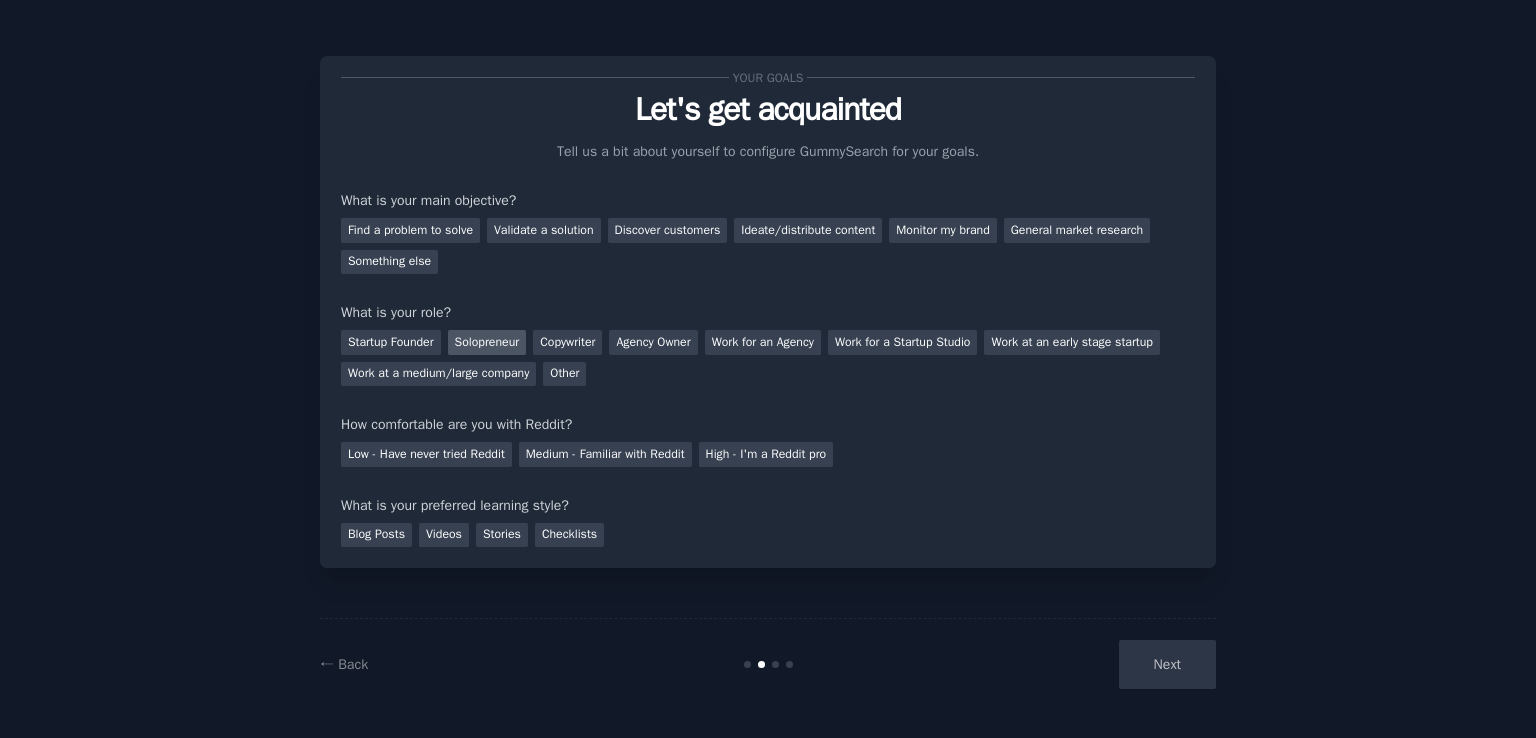 click on "Solopreneur" at bounding box center (487, 342) 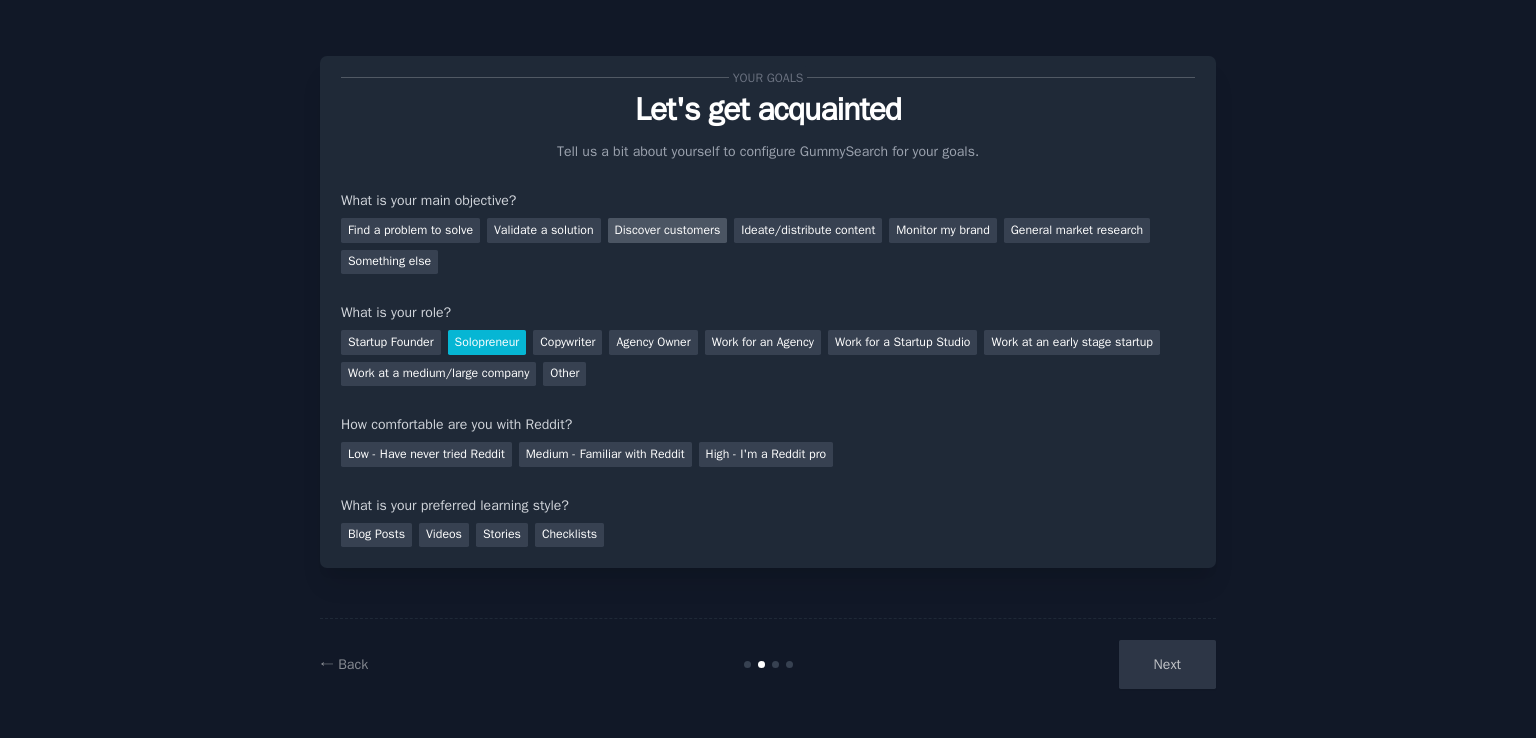 click on "Discover customers" at bounding box center (668, 230) 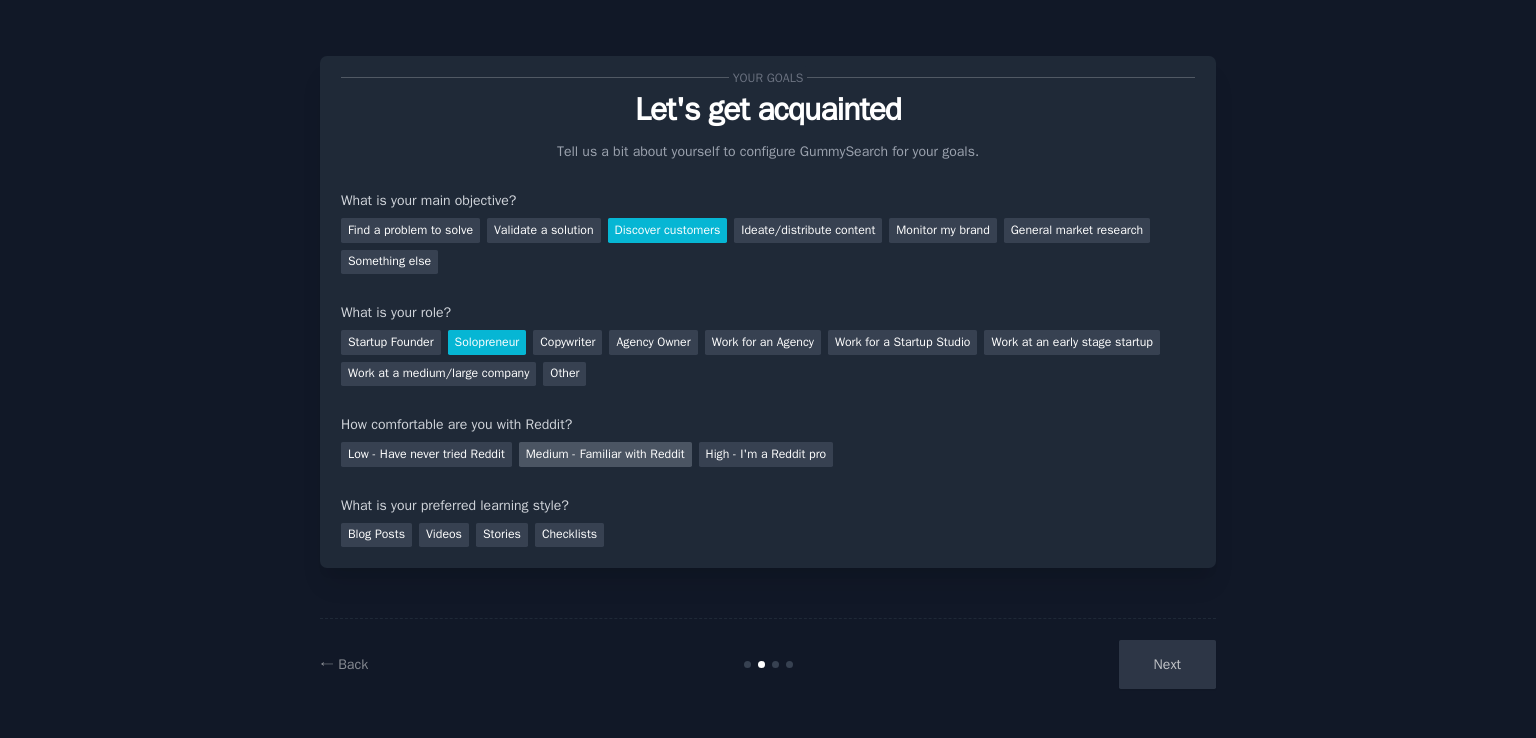 click on "Medium - Familiar with Reddit" at bounding box center (605, 454) 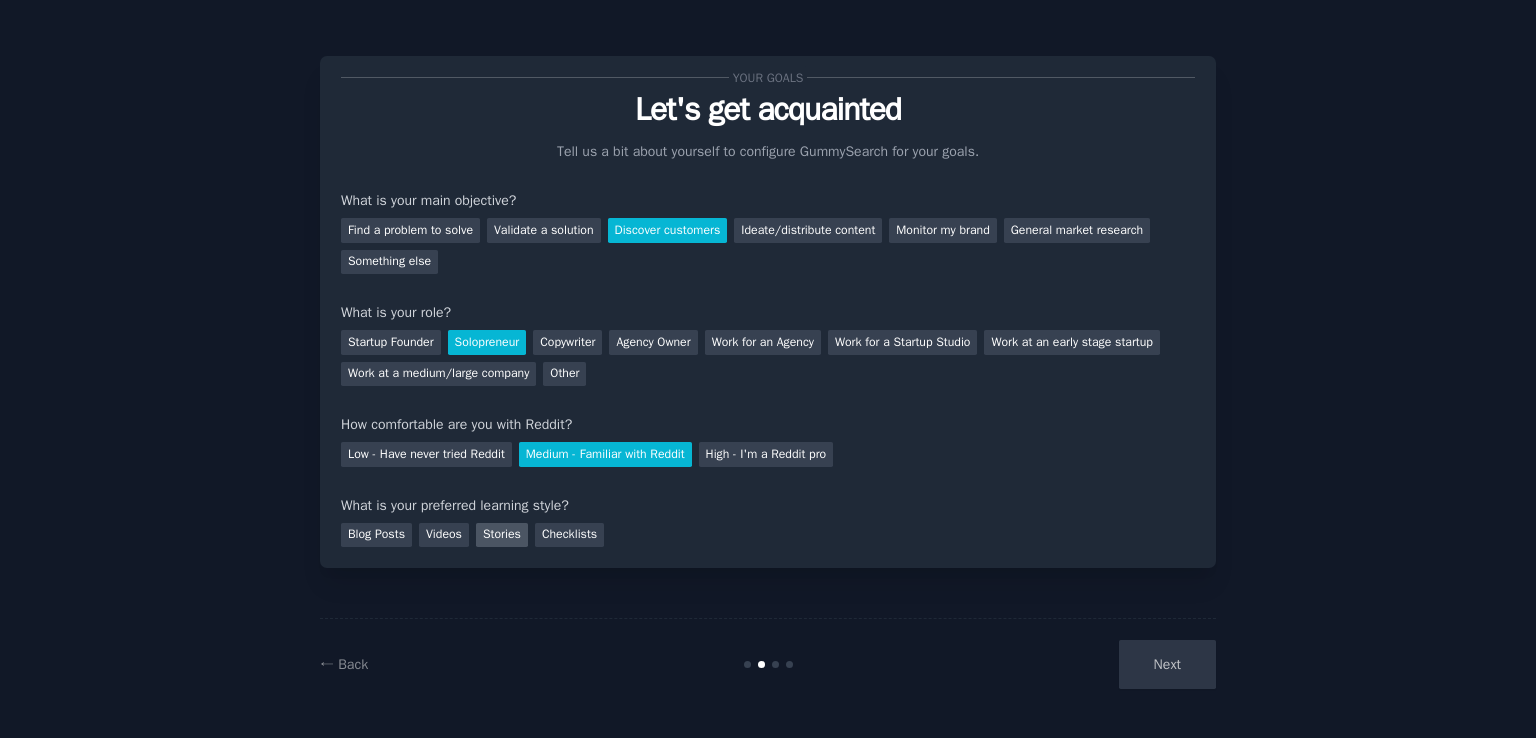 click on "Stories" at bounding box center (502, 535) 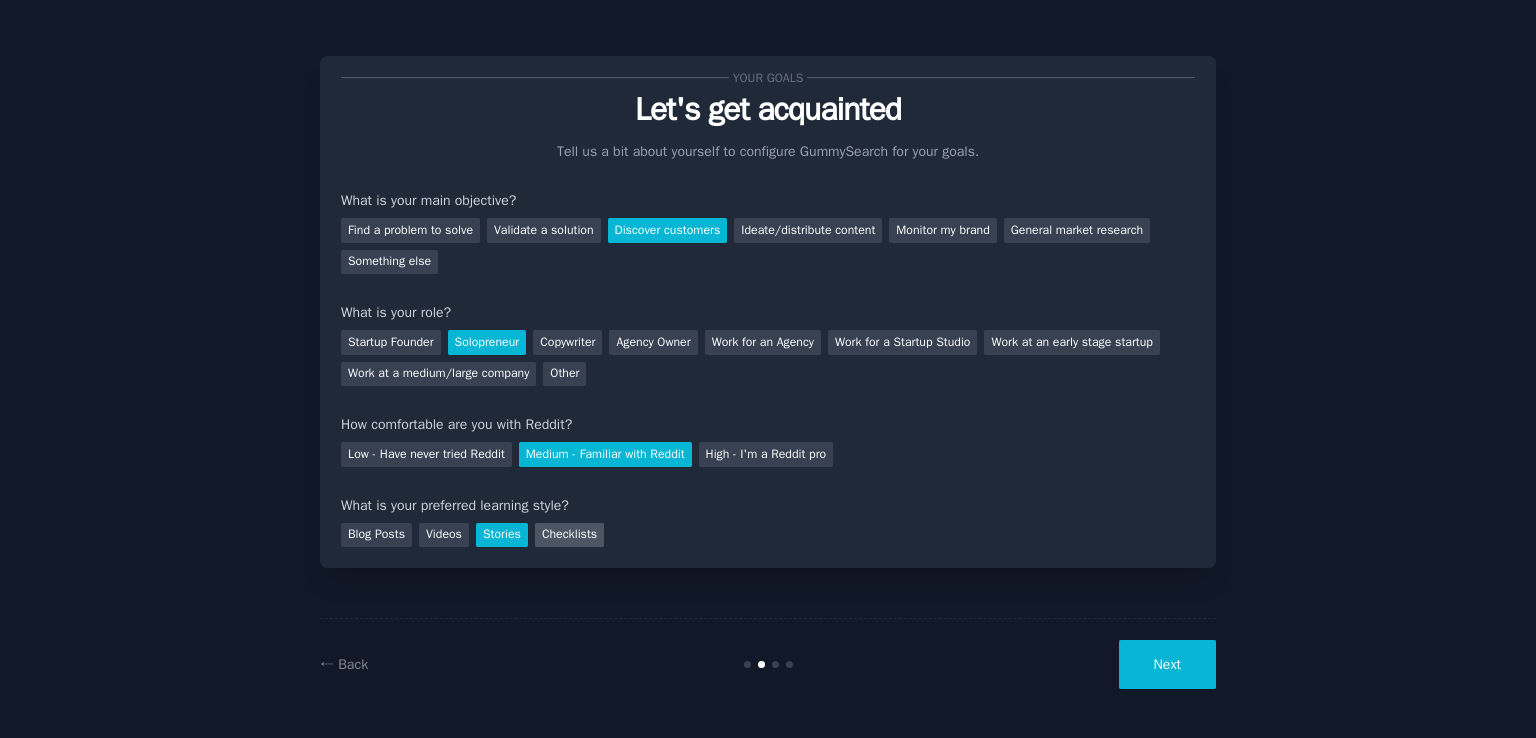 click on "Checklists" at bounding box center (569, 535) 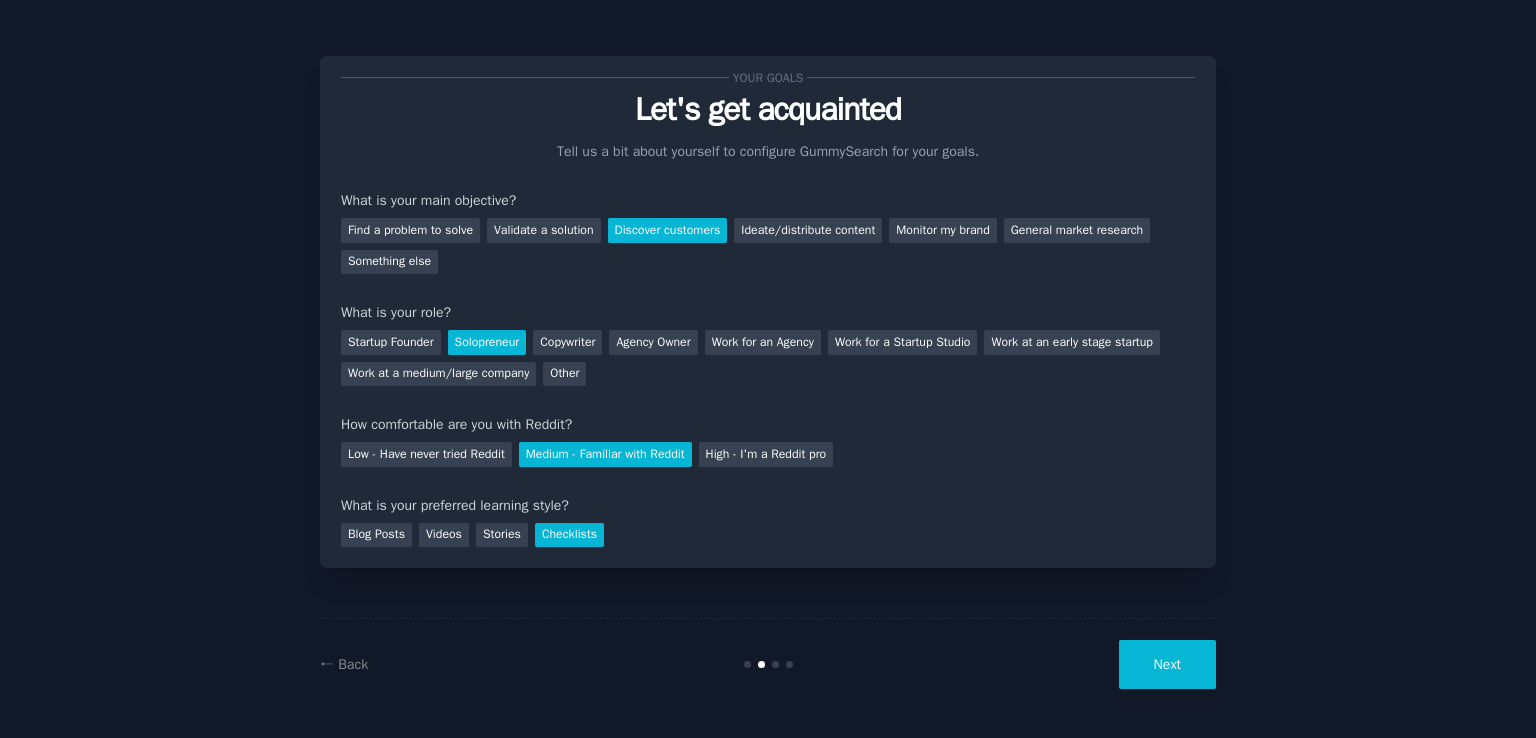 click on "Next" at bounding box center (1167, 664) 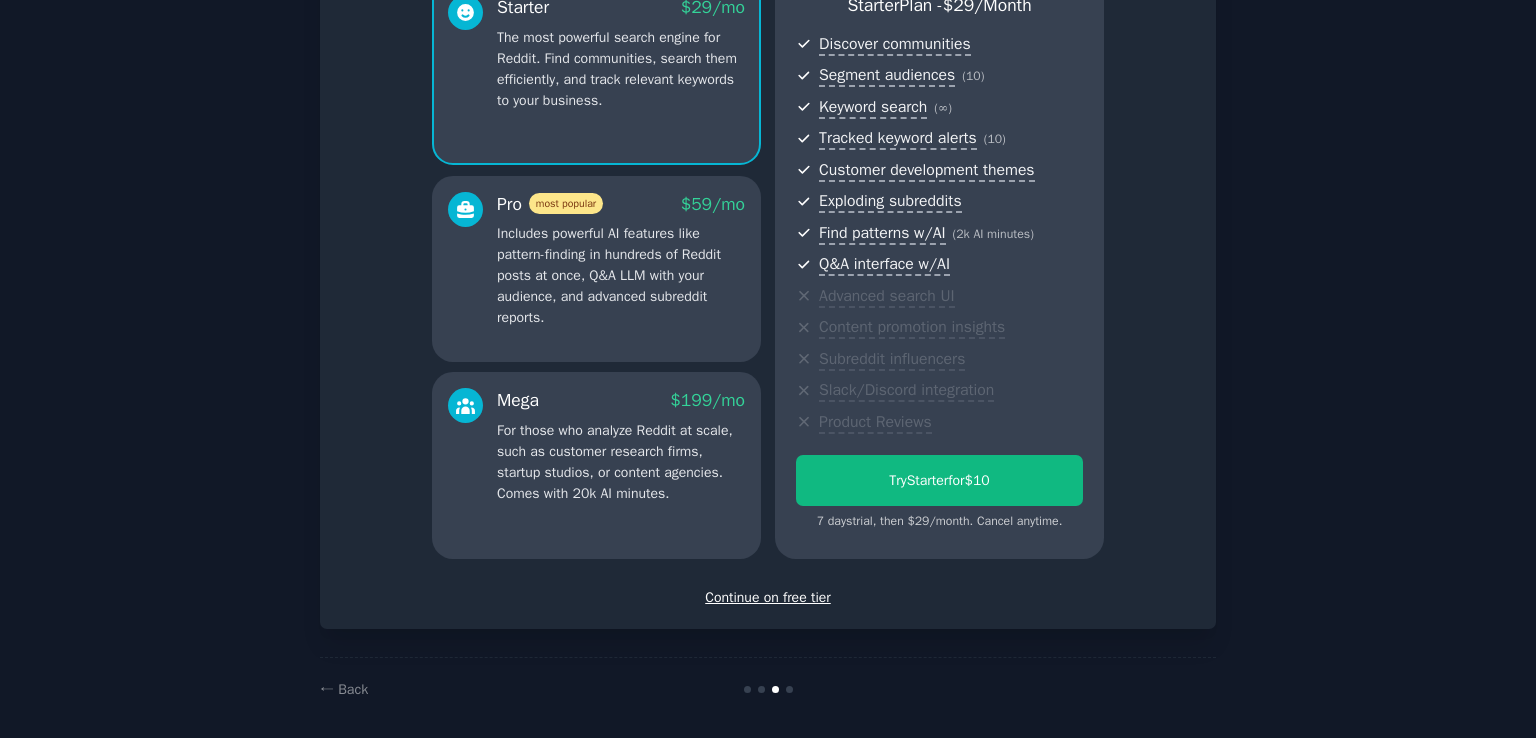 scroll, scrollTop: 210, scrollLeft: 0, axis: vertical 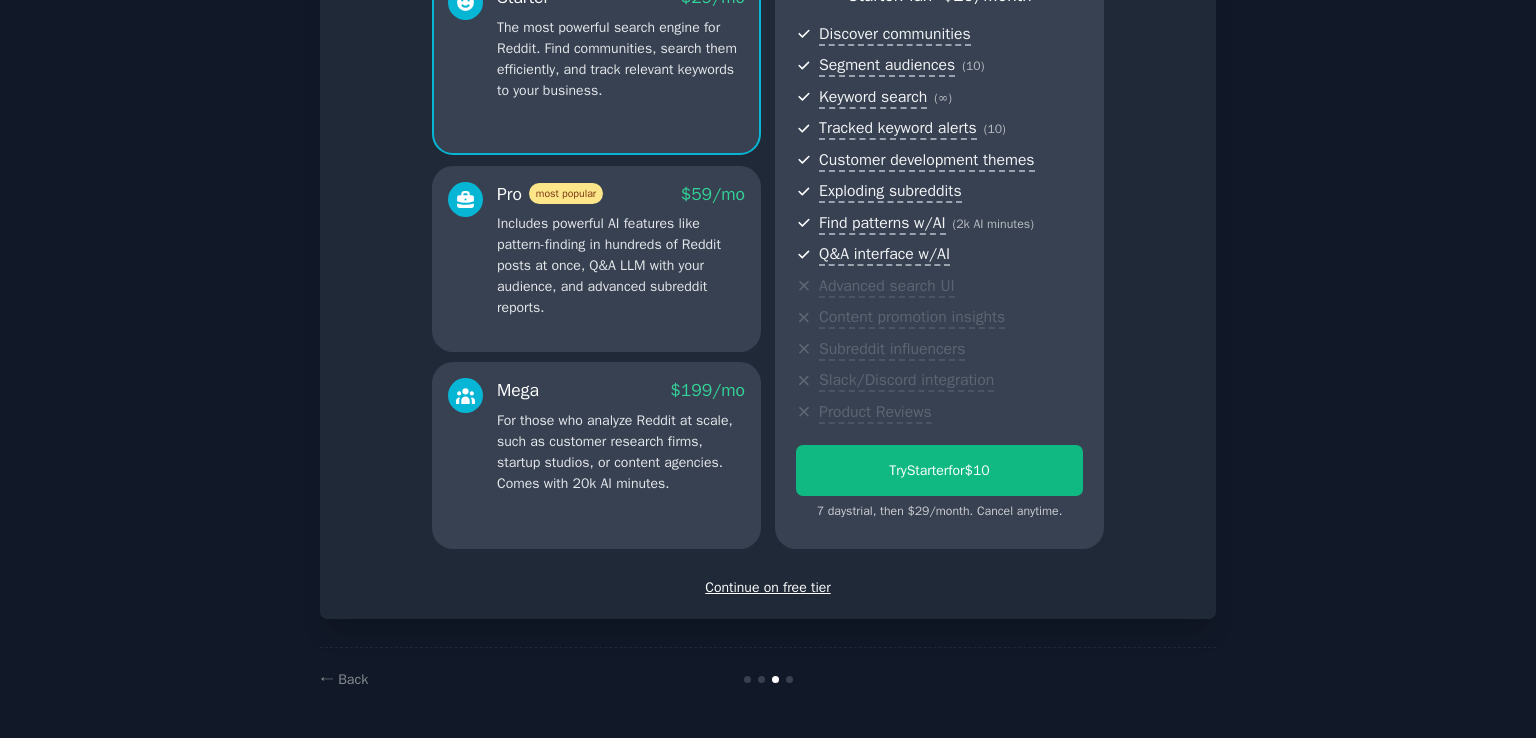 click on "Continue on free tier" at bounding box center [768, 587] 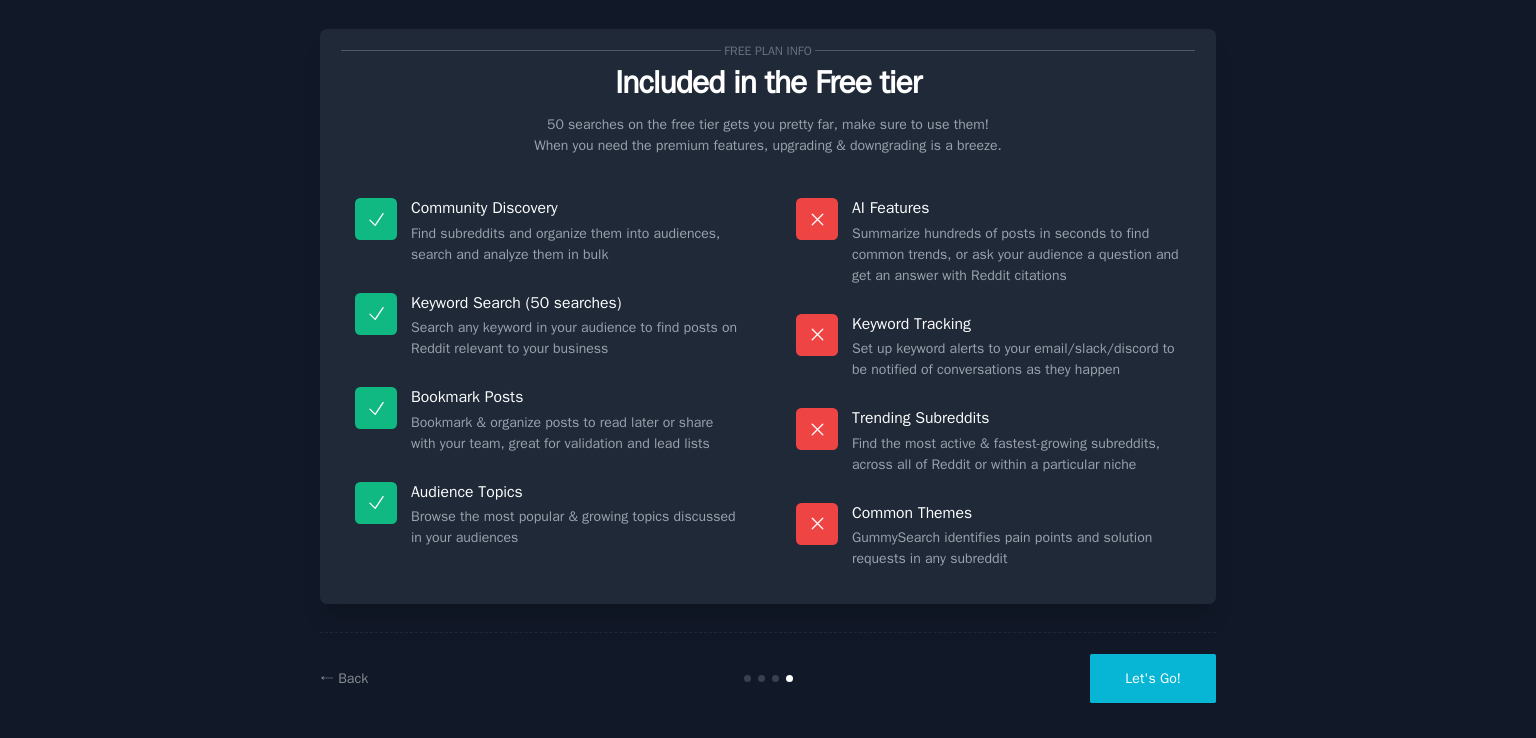 scroll, scrollTop: 40, scrollLeft: 0, axis: vertical 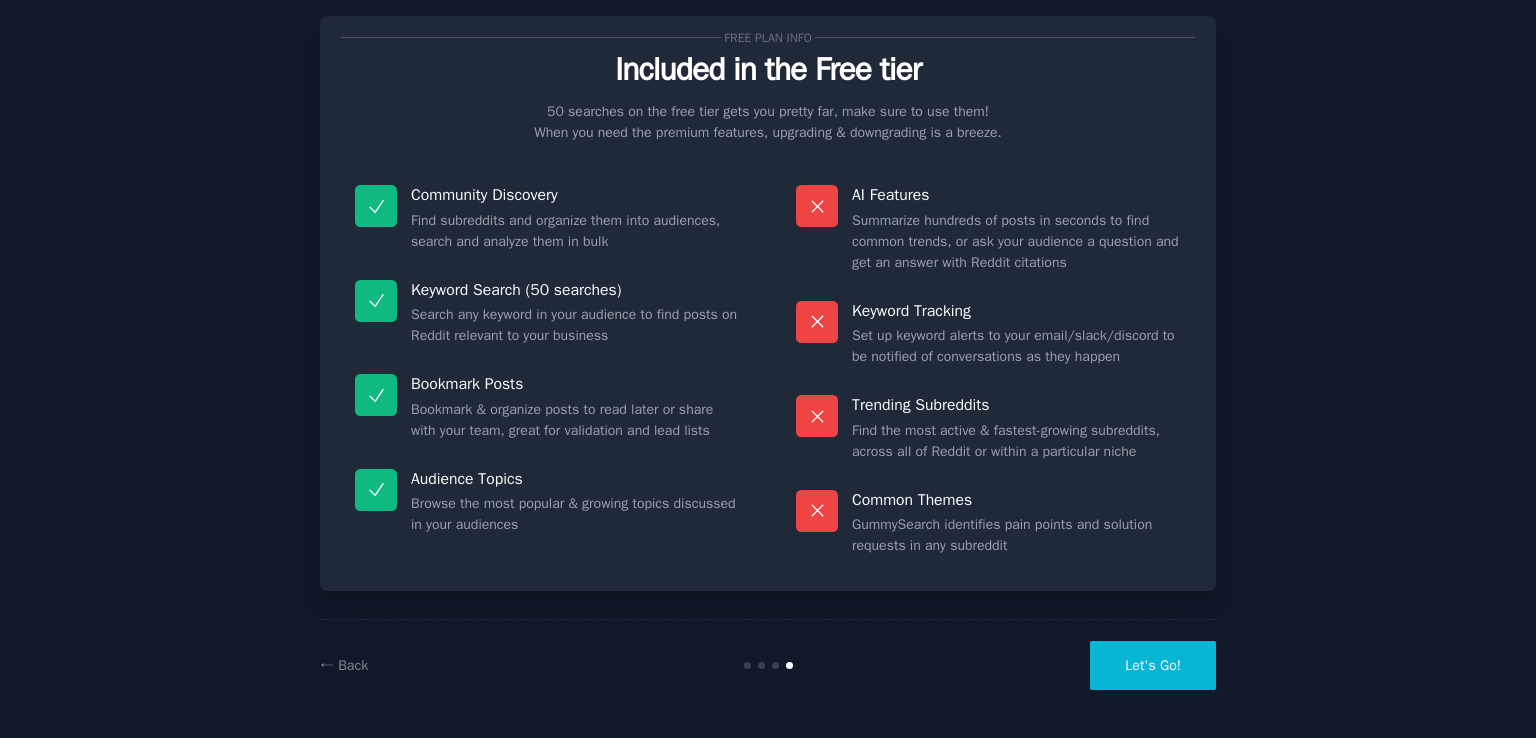 click on "Let's Go!" at bounding box center (1153, 665) 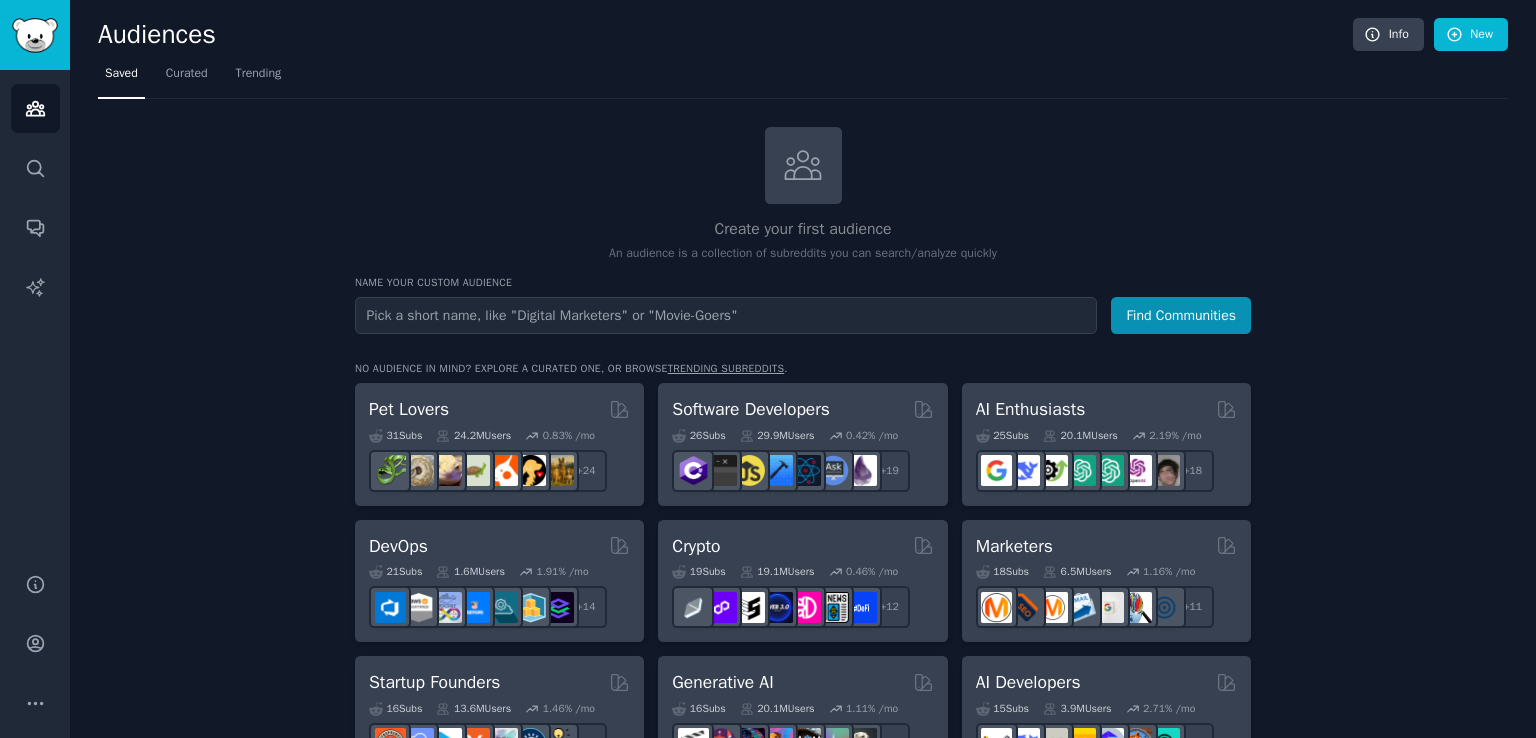 click at bounding box center (726, 315) 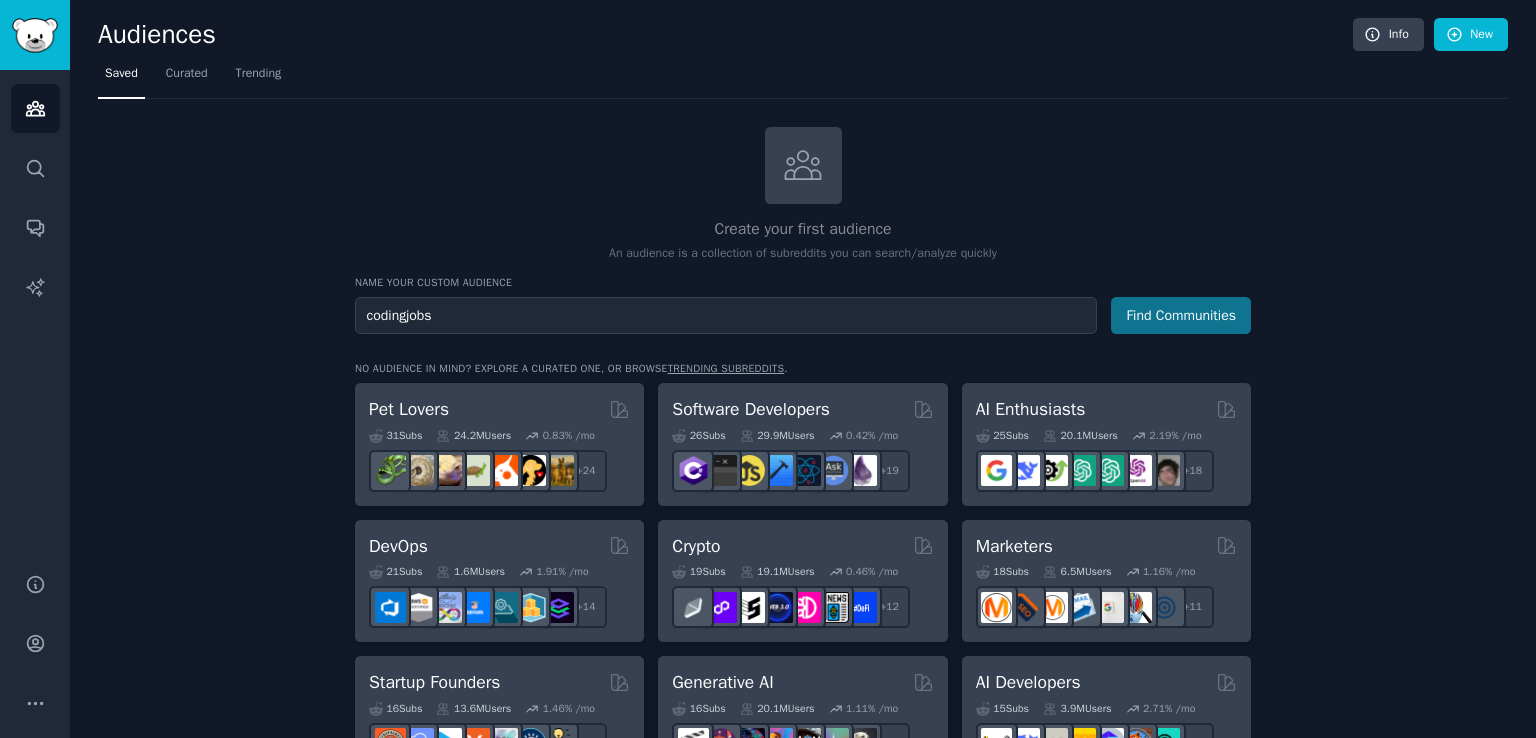 type on "codingjobs" 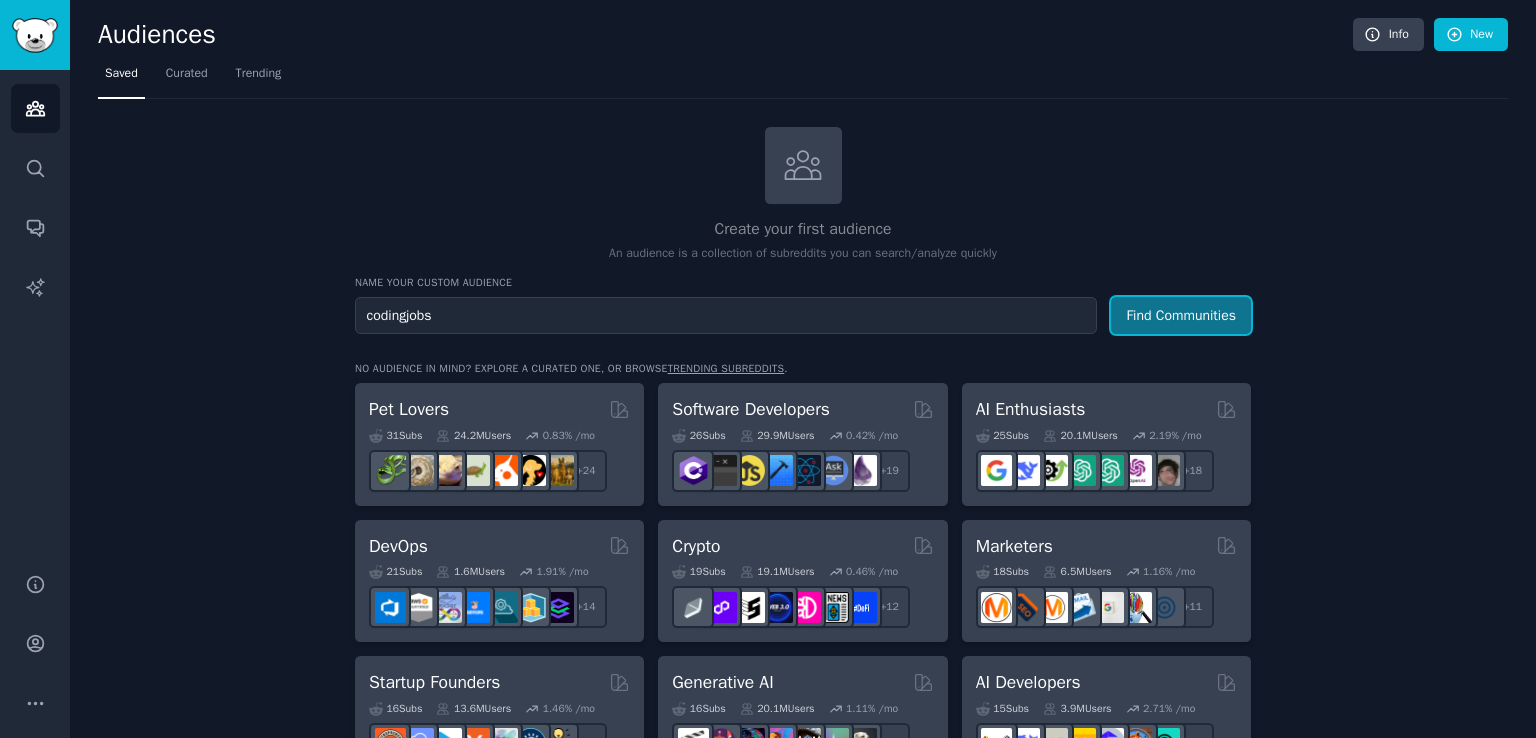 click on "Find Communities" at bounding box center (1181, 315) 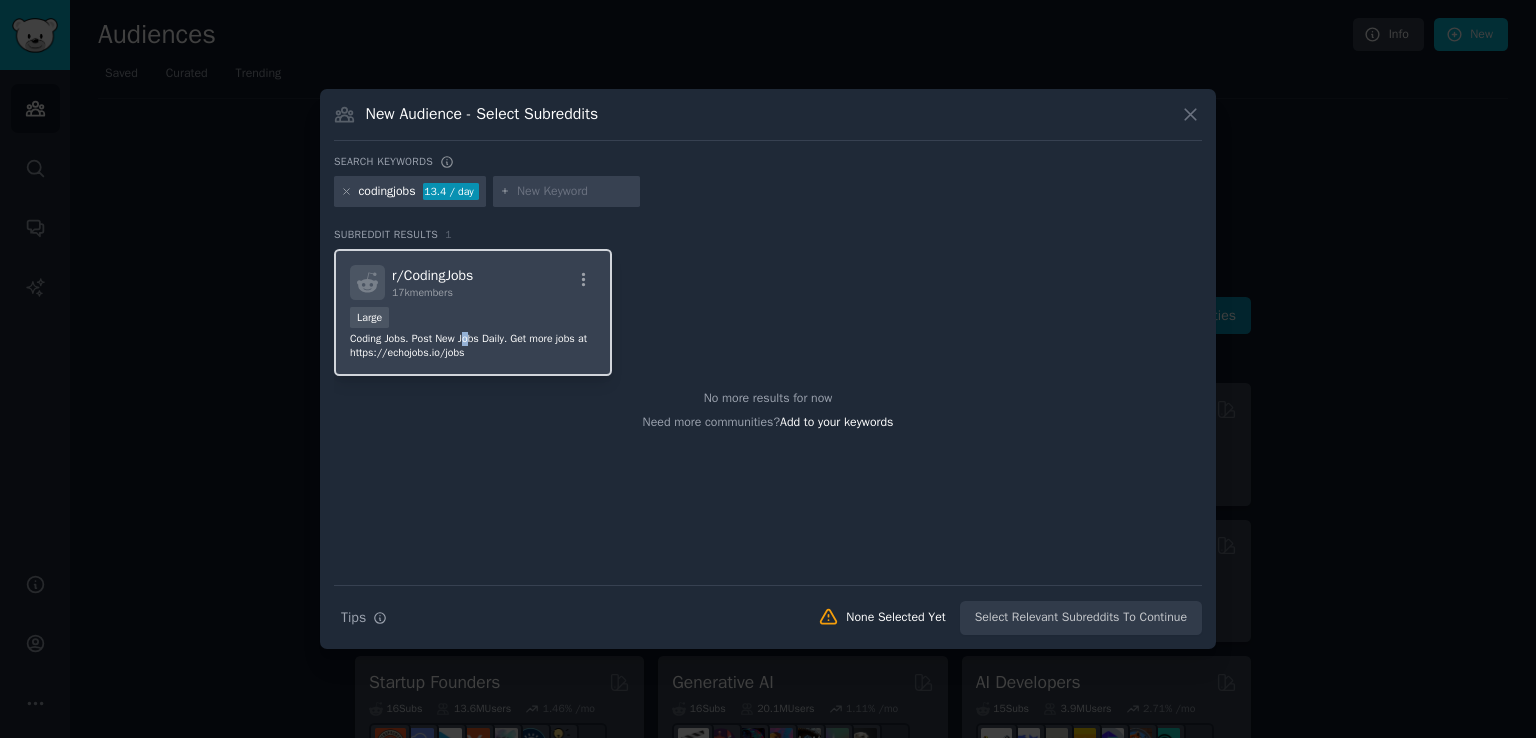 click on "Coding Jobs. Post New Jobs Daily.
Get more jobs at https://echojobs.io/jobs" at bounding box center [473, 346] 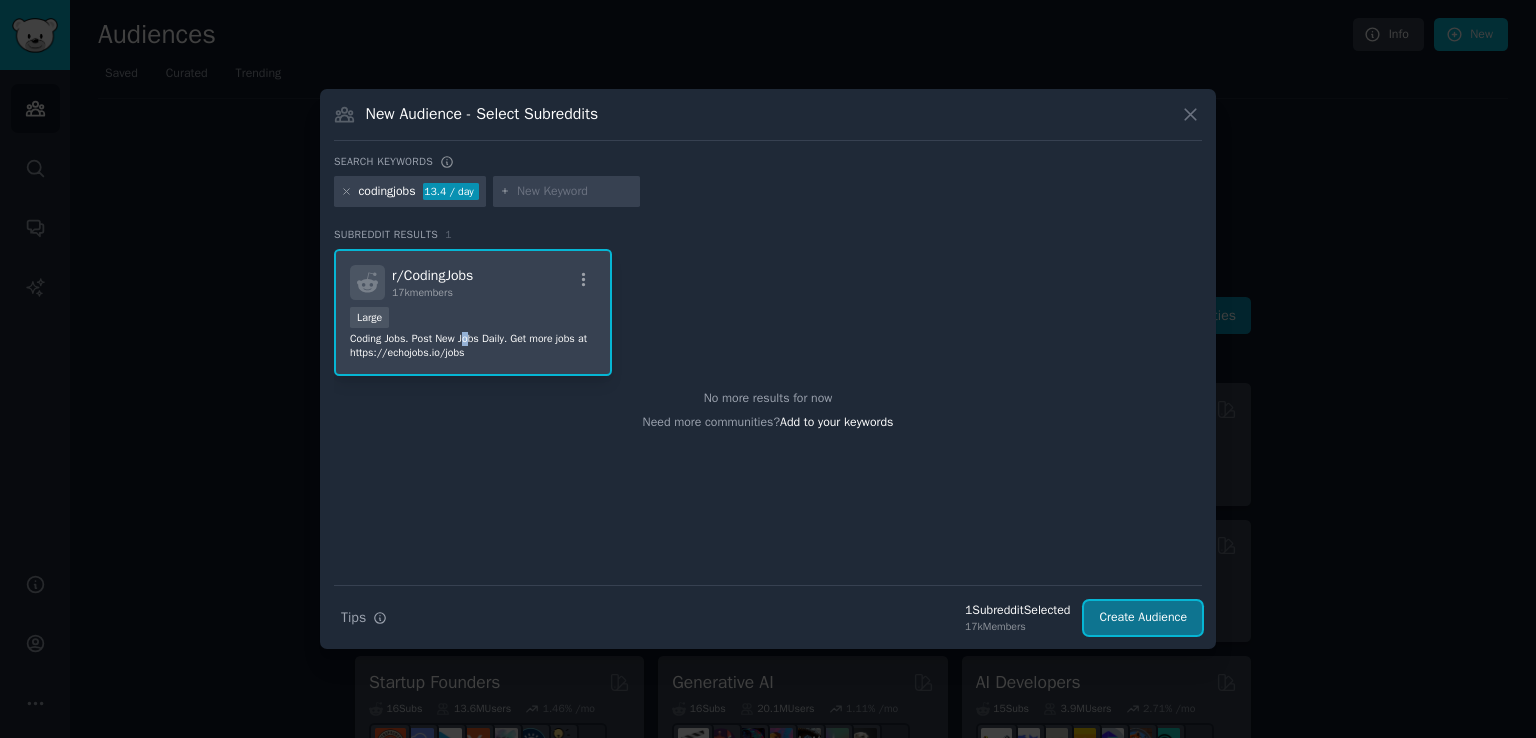click on "Create Audience" at bounding box center (1143, 618) 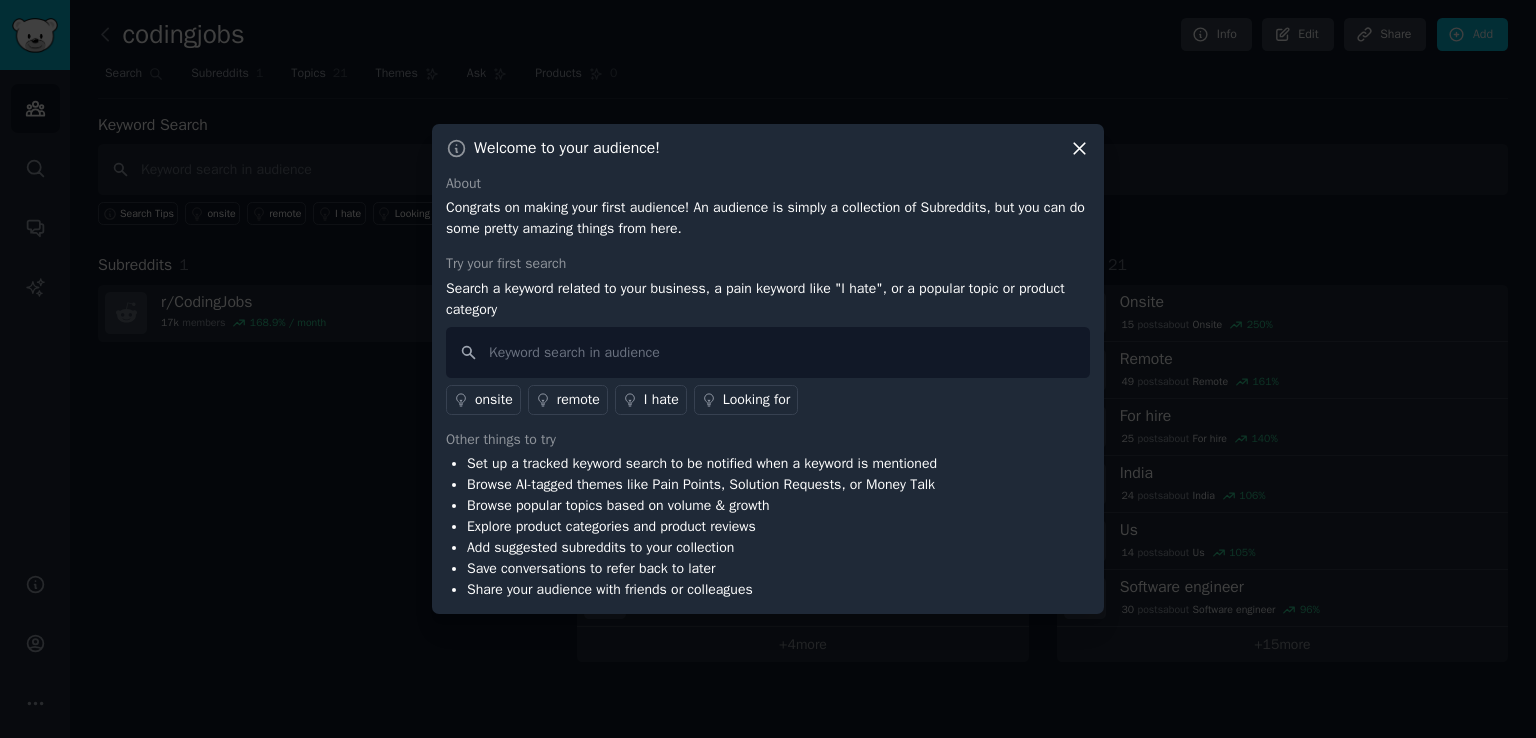 click on "Search a keyword related to your business, a pain keyword like "I hate", or a popular topic or product category" at bounding box center [768, 299] 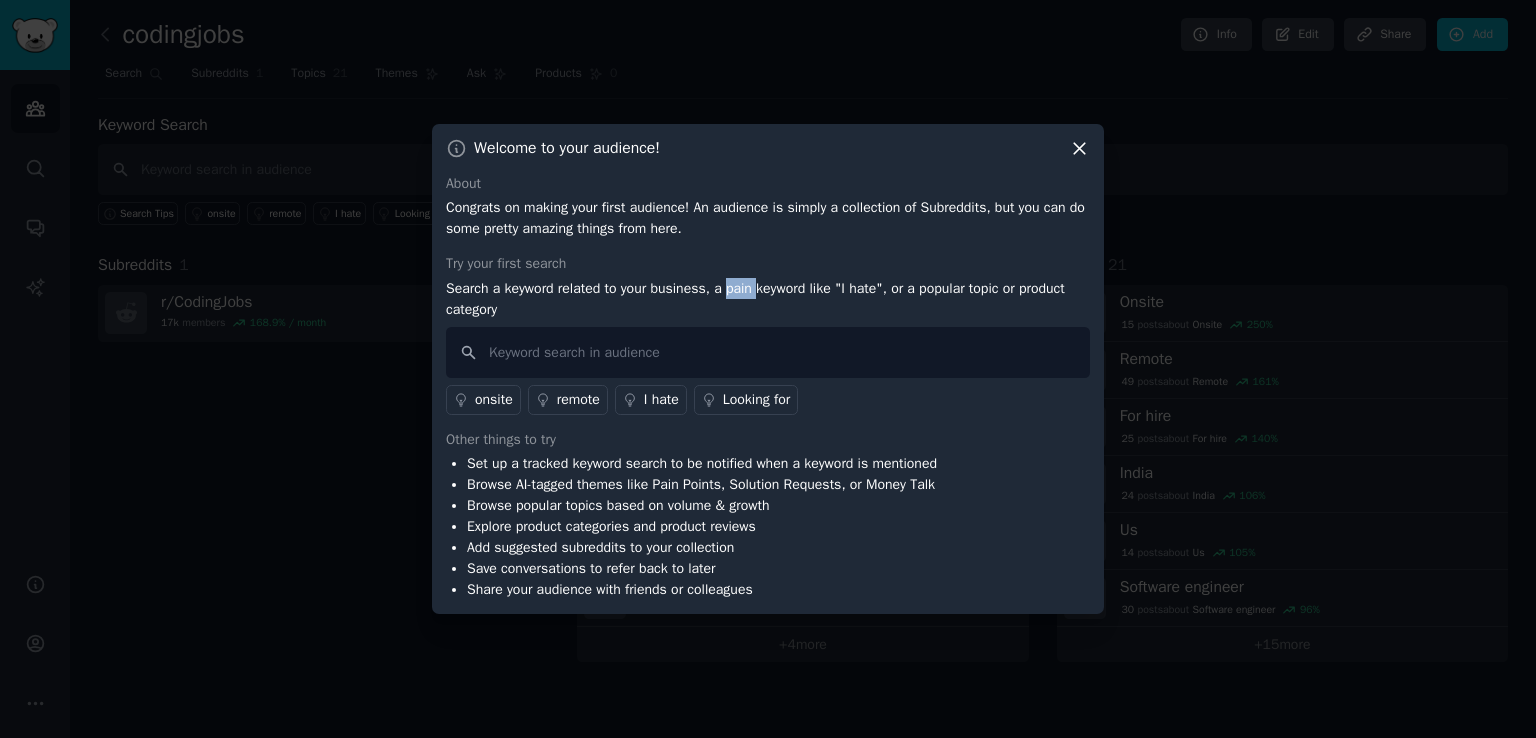 click on "Search a keyword related to your business, a pain keyword like "I hate", or a popular topic or product category" at bounding box center [768, 299] 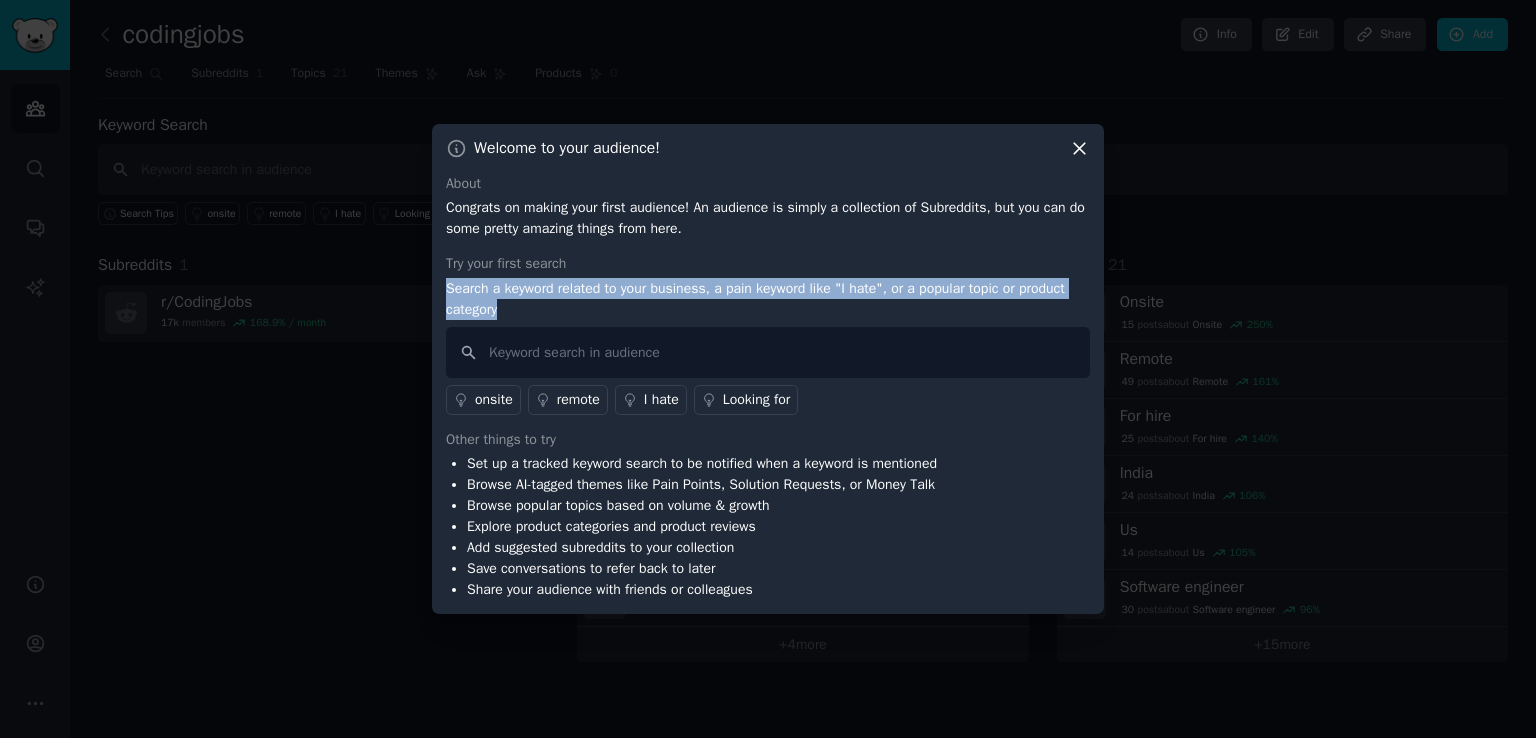 click on "Search a keyword related to your business, a pain keyword like "I hate", or a popular topic or product category" at bounding box center [768, 299] 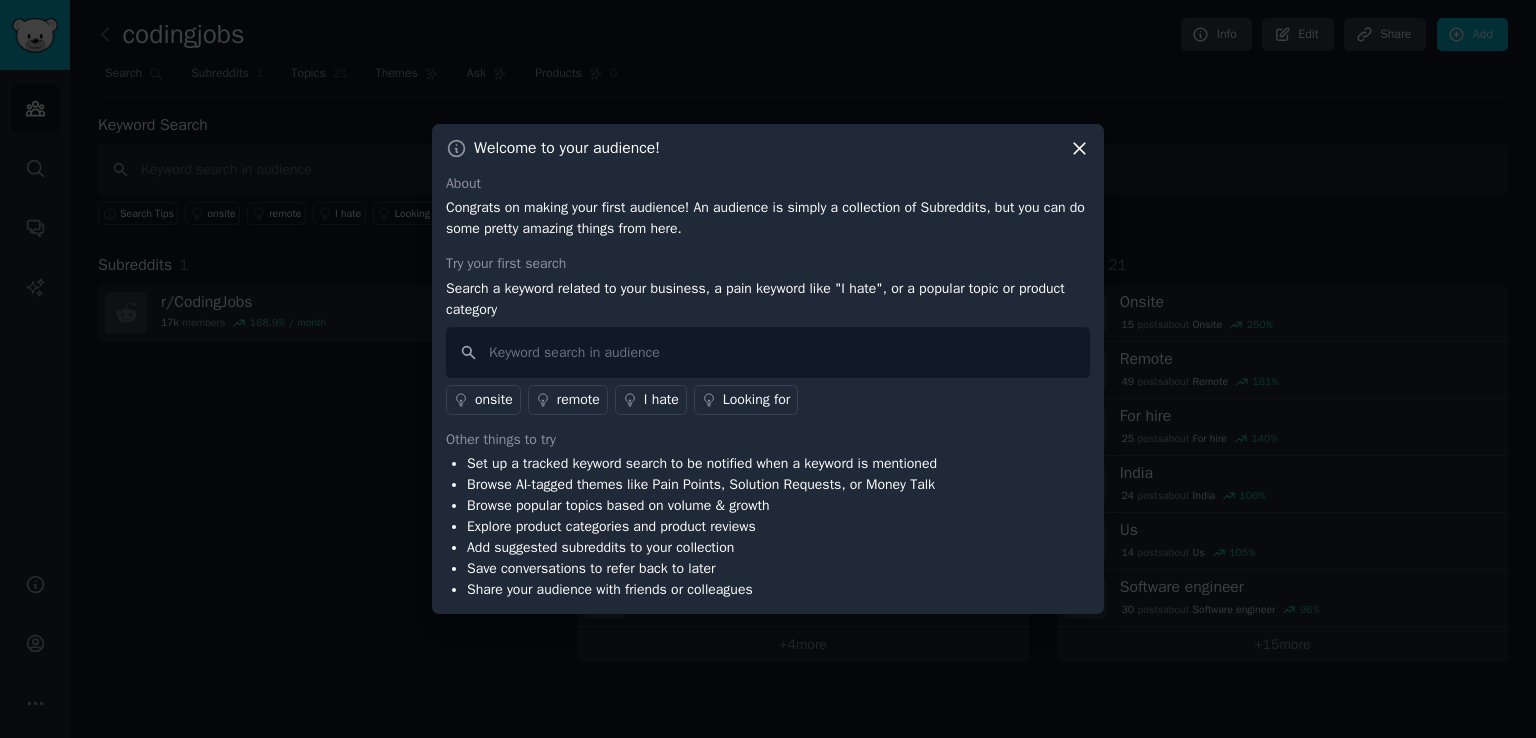 click on "Search a keyword related to your business, a pain keyword like "I hate", or a popular topic or product category" at bounding box center [768, 299] 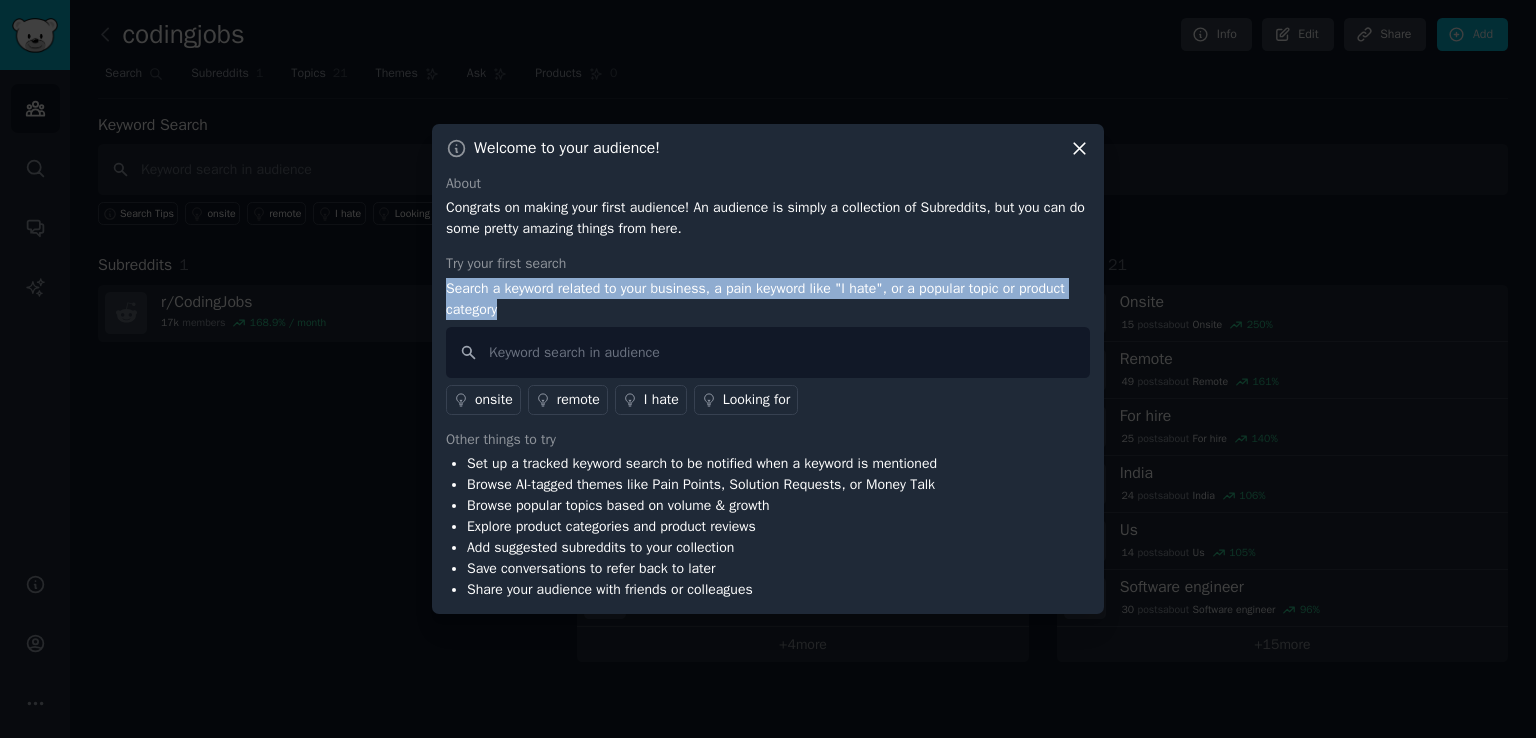 click on "Search a keyword related to your business, a pain keyword like "I hate", or a popular topic or product category" at bounding box center (768, 299) 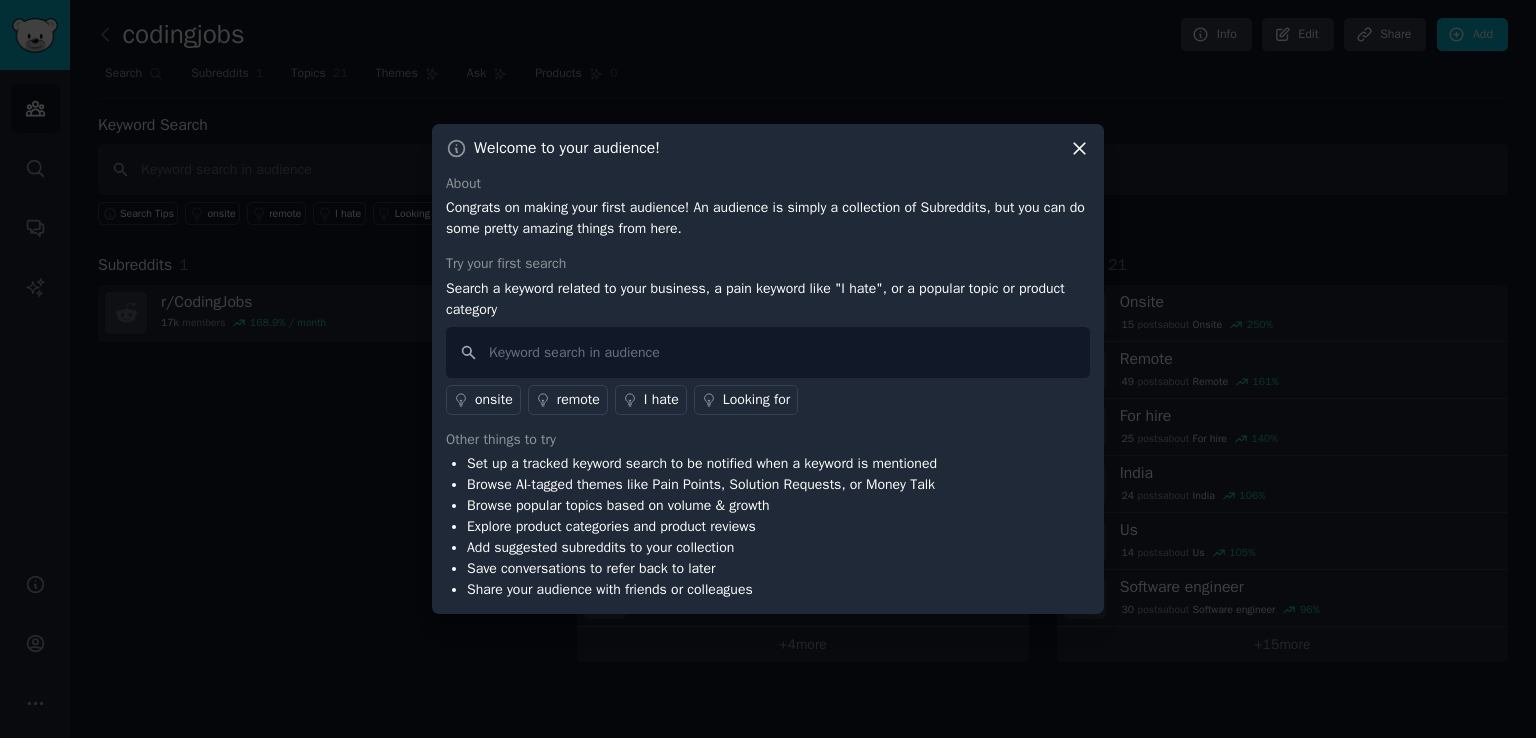 click on "Search a keyword related to your business, a pain keyword like "I hate", or a popular topic or product category" at bounding box center [768, 299] 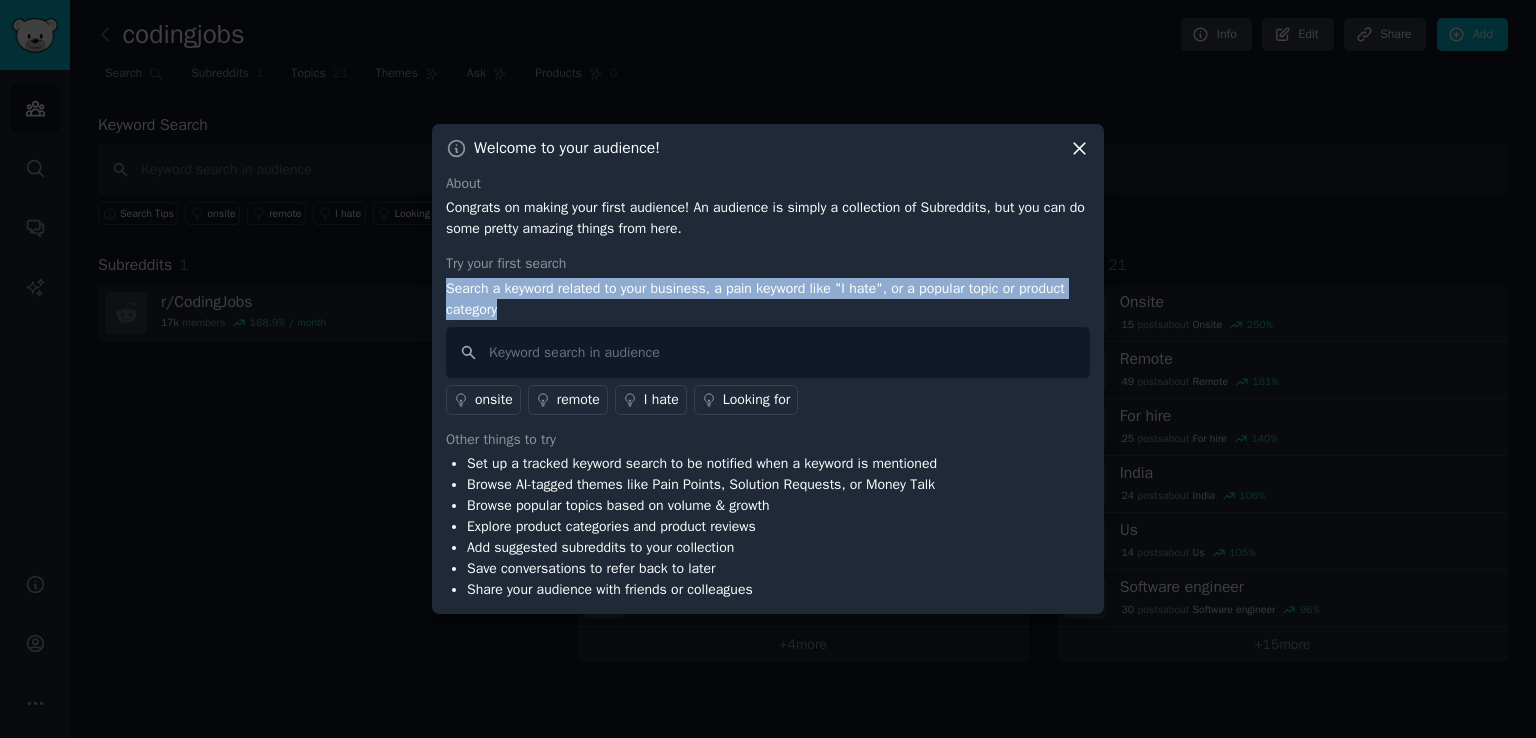 click on "Search a keyword related to your business, a pain keyword like "I hate", or a popular topic or product category" at bounding box center [768, 299] 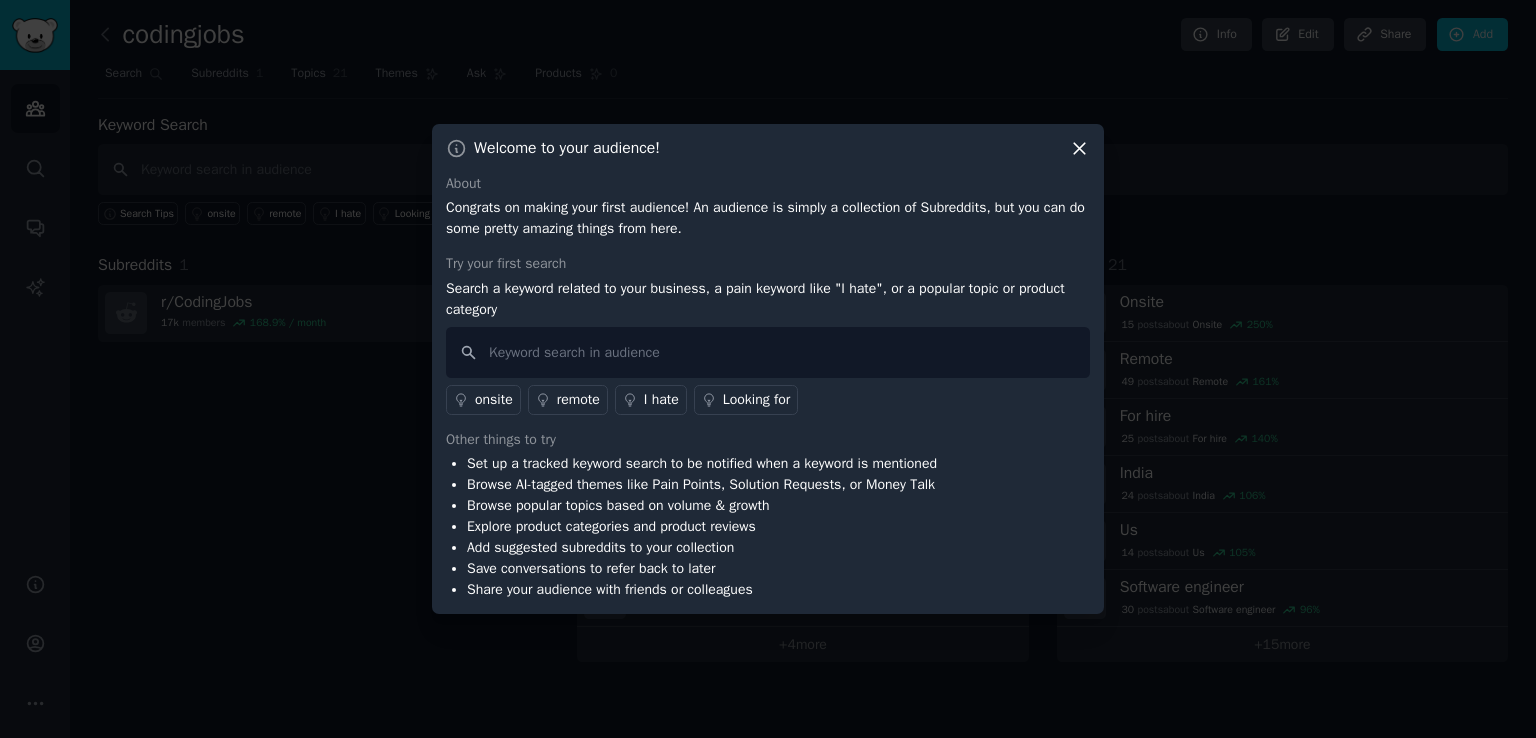 click on "Search a keyword related to your business, a pain keyword like "I hate", or a popular topic or product category" at bounding box center (768, 299) 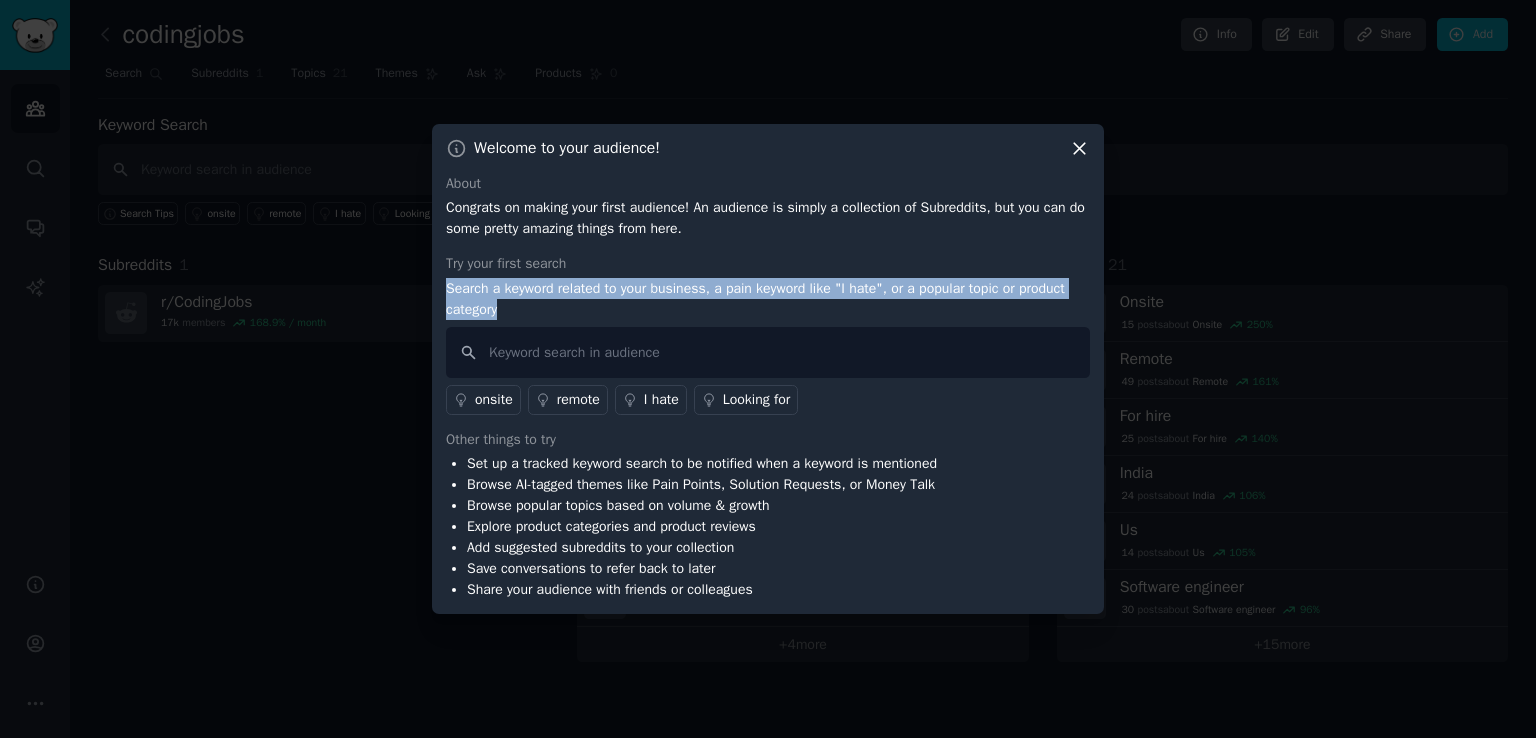 click on "Search a keyword related to your business, a pain keyword like "I hate", or a popular topic or product category" at bounding box center [768, 299] 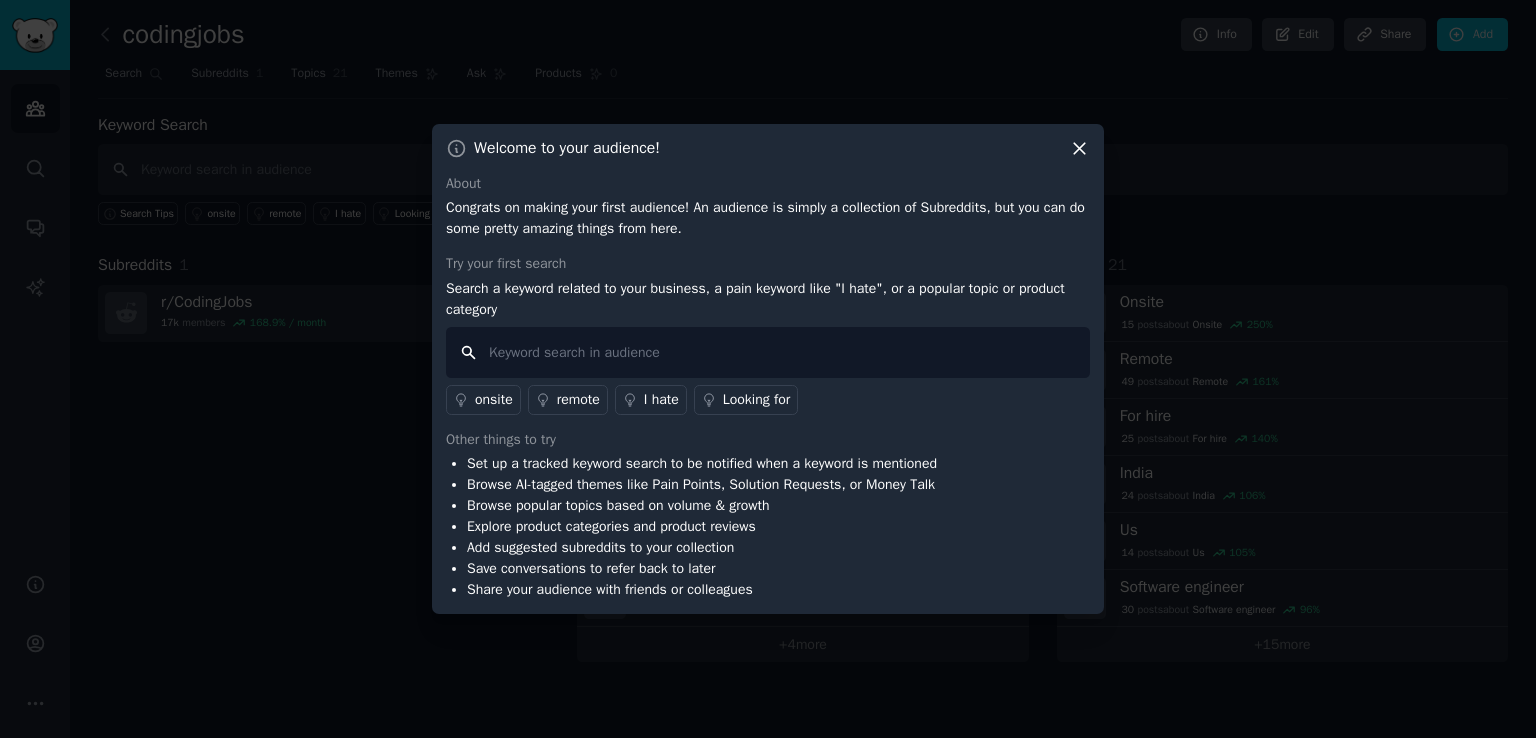 click at bounding box center (768, 352) 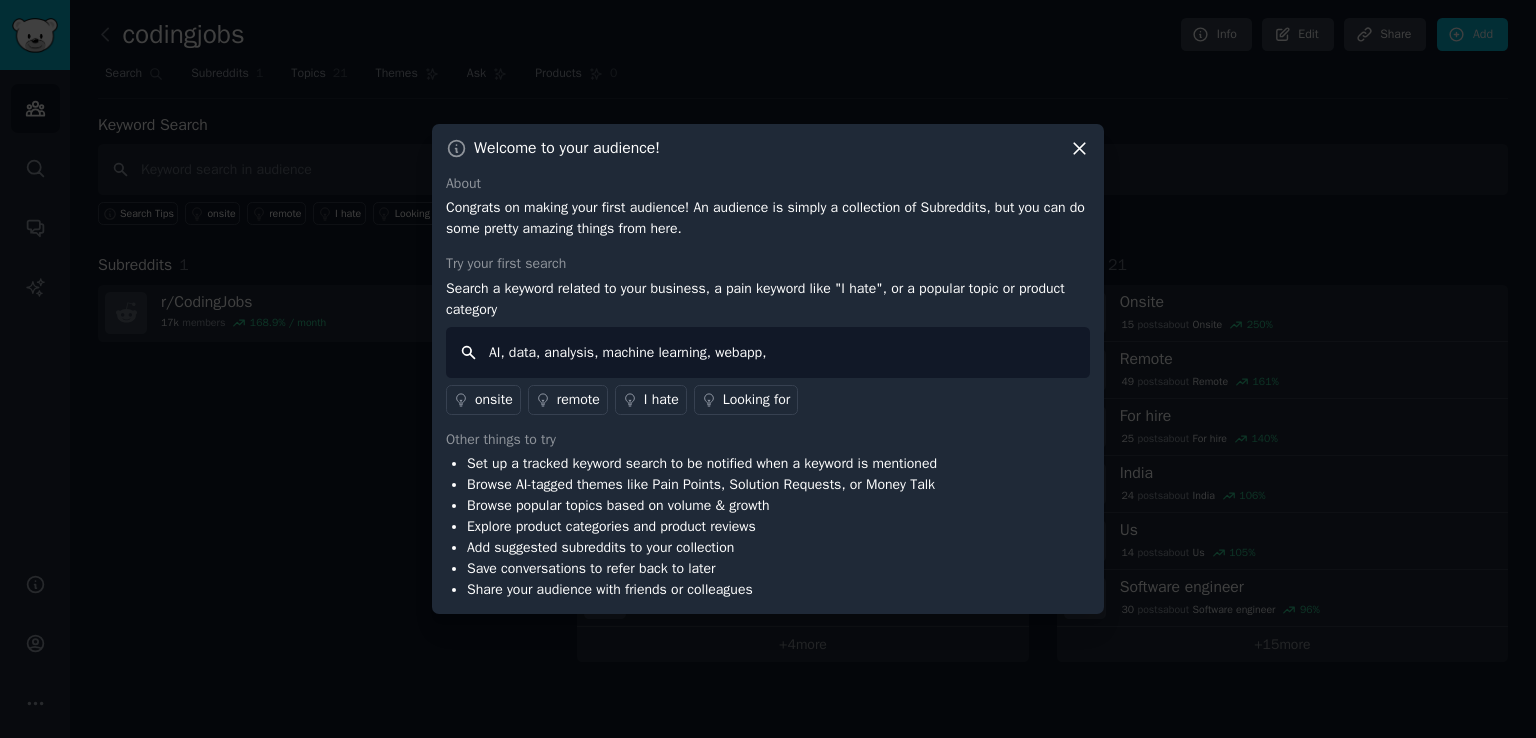 type on "AI, data, analysis, machine learning, webapp" 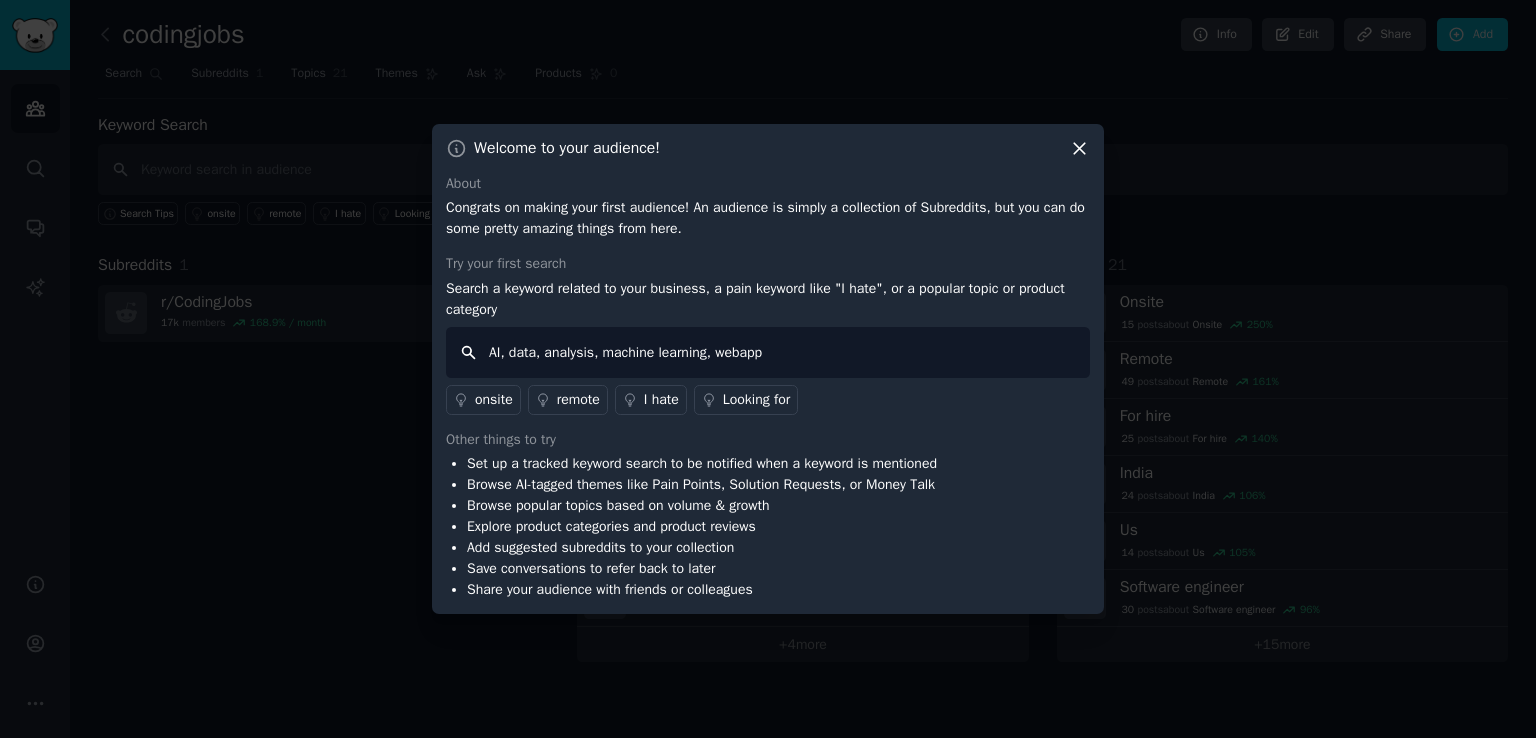 drag, startPoint x: 882, startPoint y: 352, endPoint x: 372, endPoint y: 349, distance: 510.00882 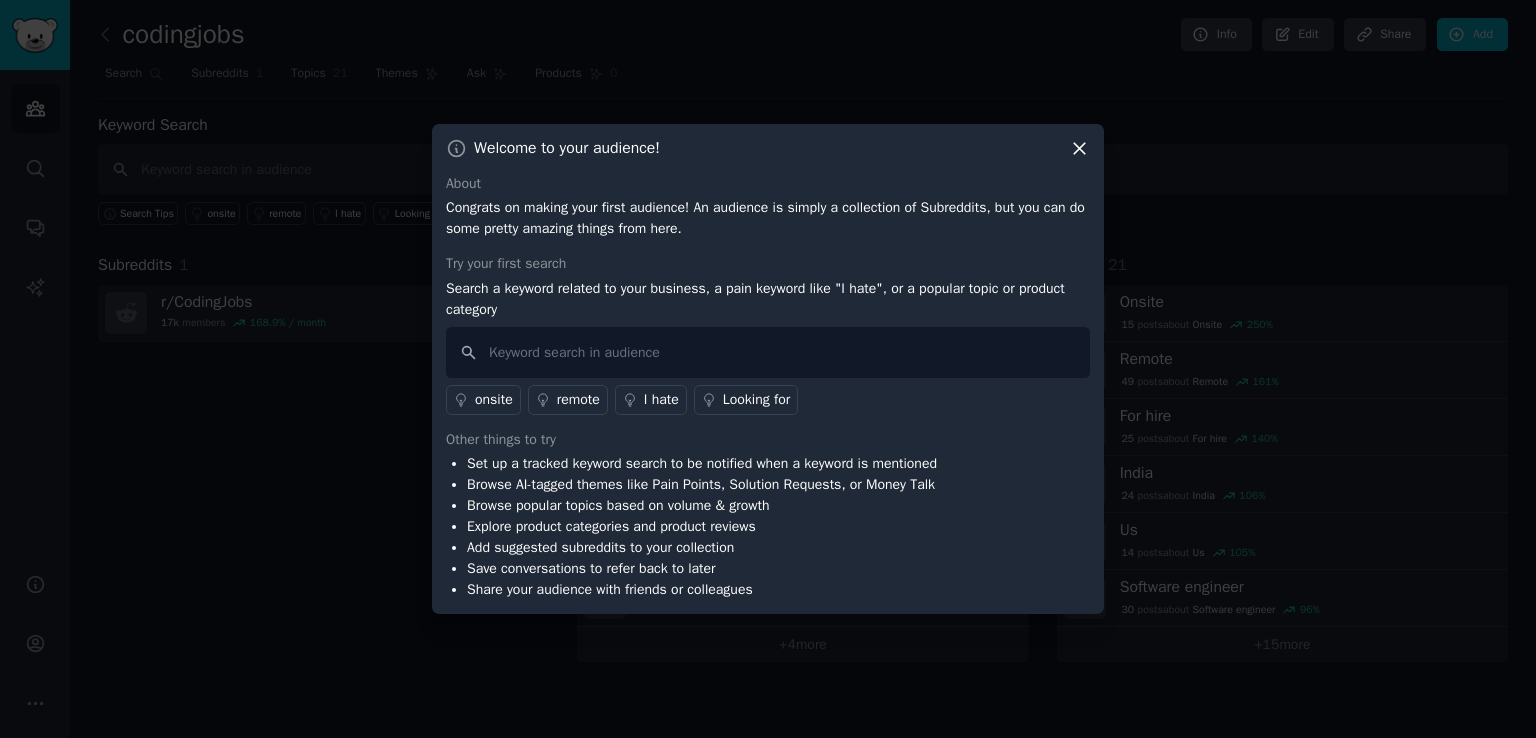 click on "Search a keyword related to your business, a pain keyword like "I hate", or a popular topic or product category" at bounding box center [768, 299] 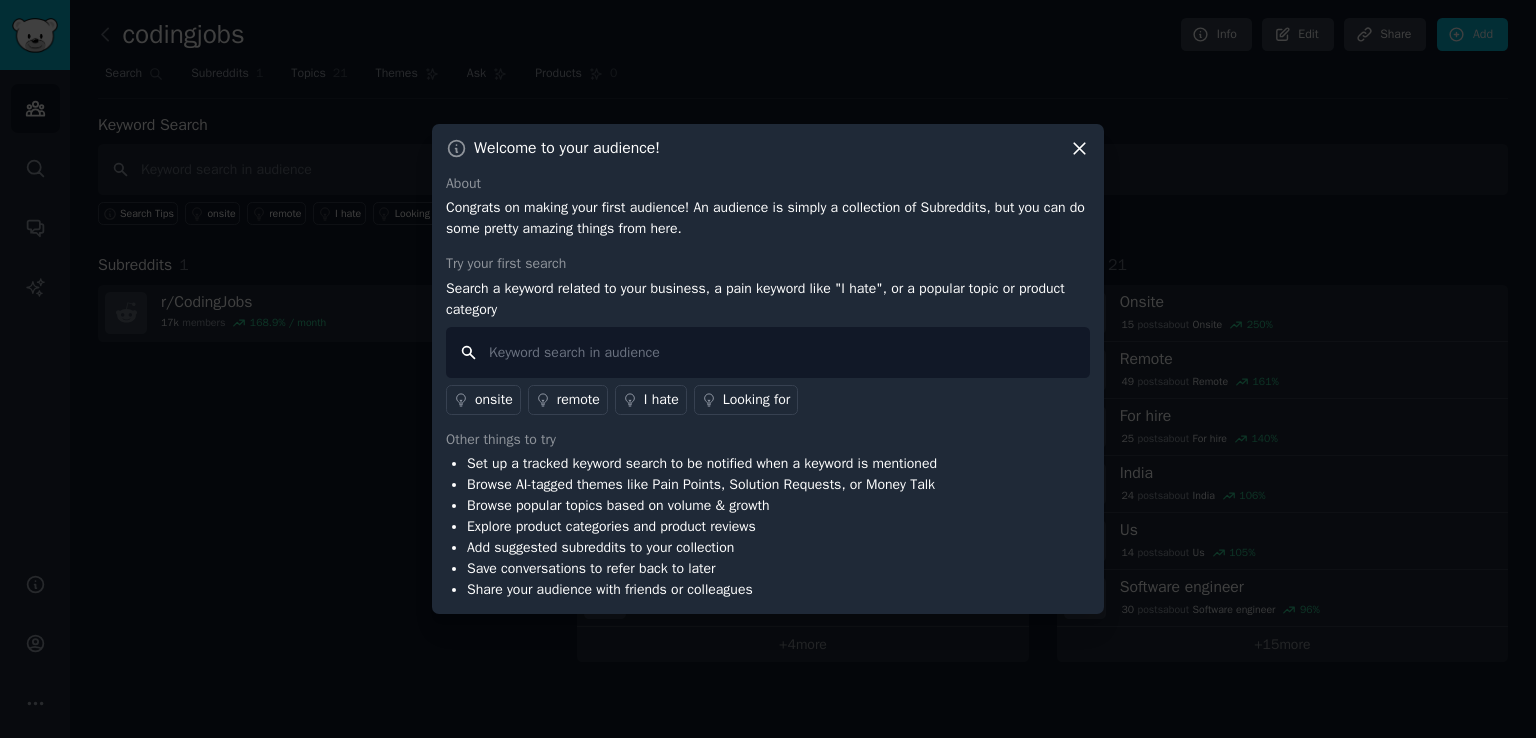 click at bounding box center [768, 352] 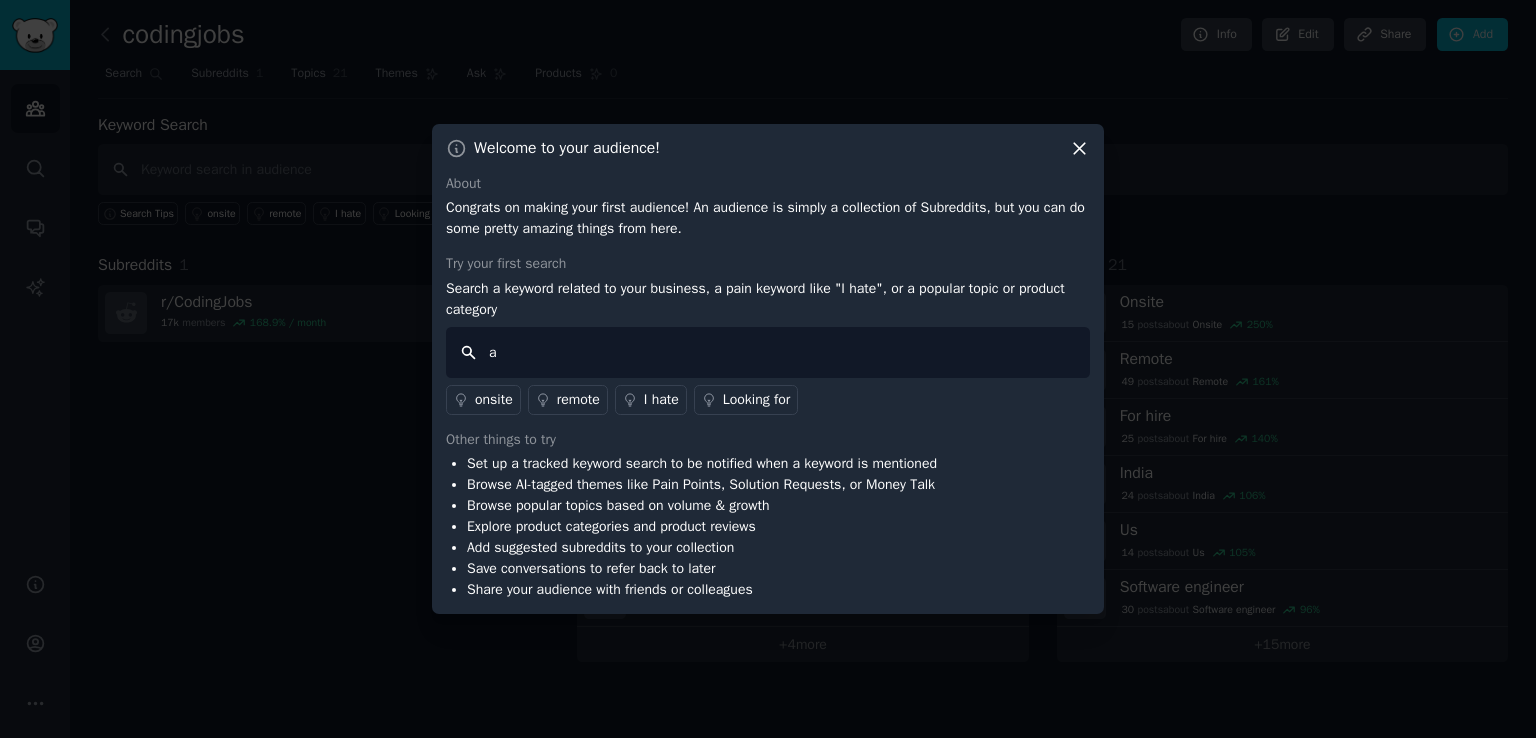 type on "ai" 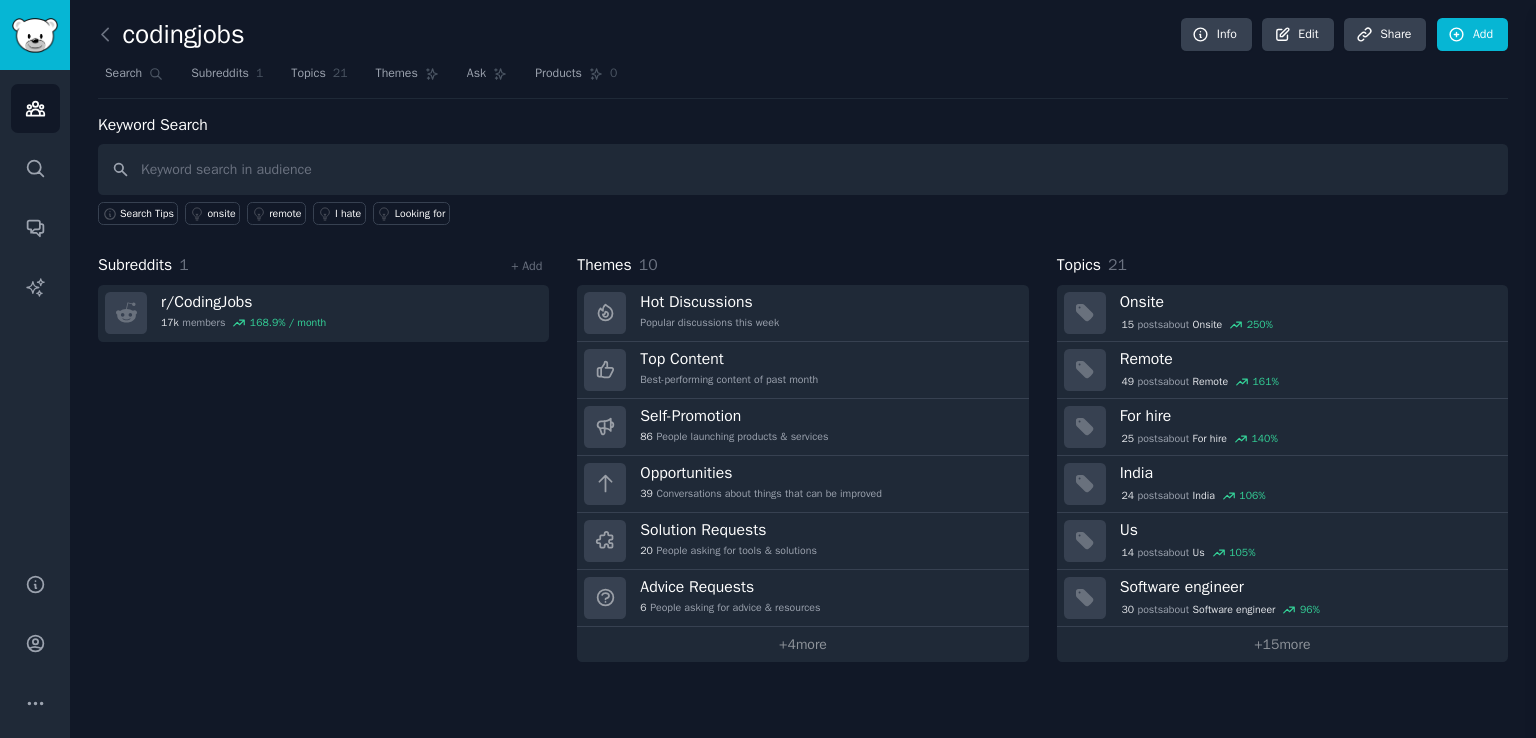 type 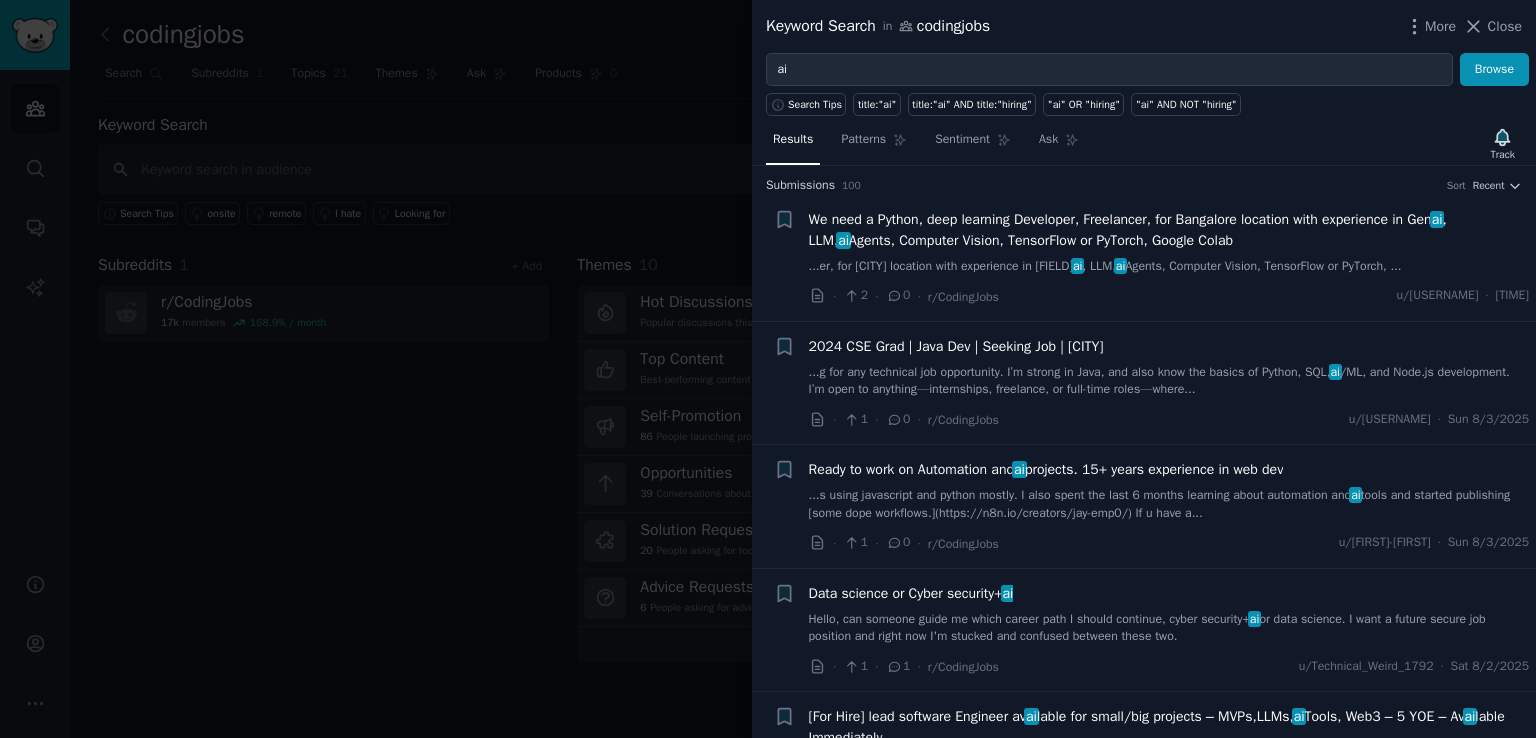 scroll, scrollTop: 0, scrollLeft: 0, axis: both 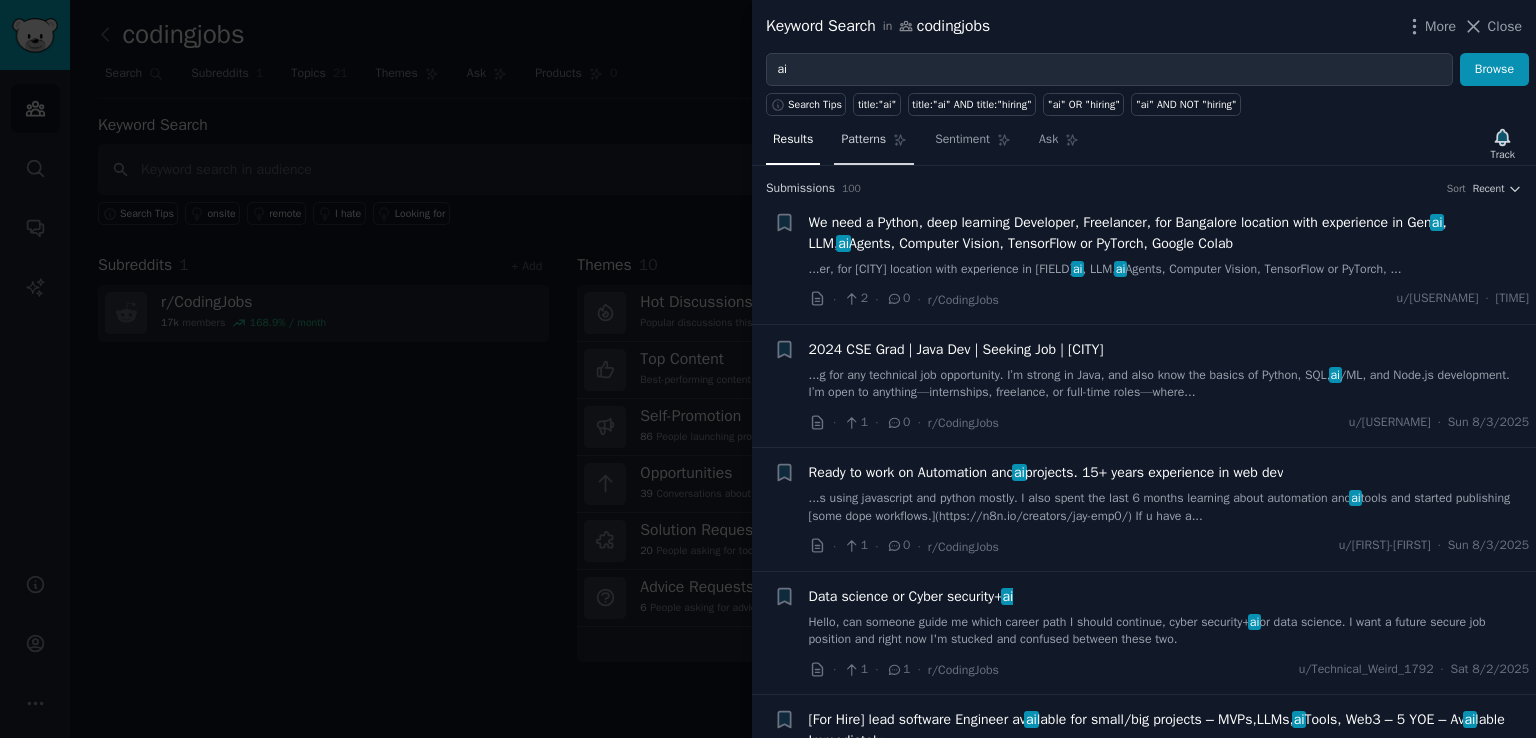 click on "Patterns" at bounding box center (874, 144) 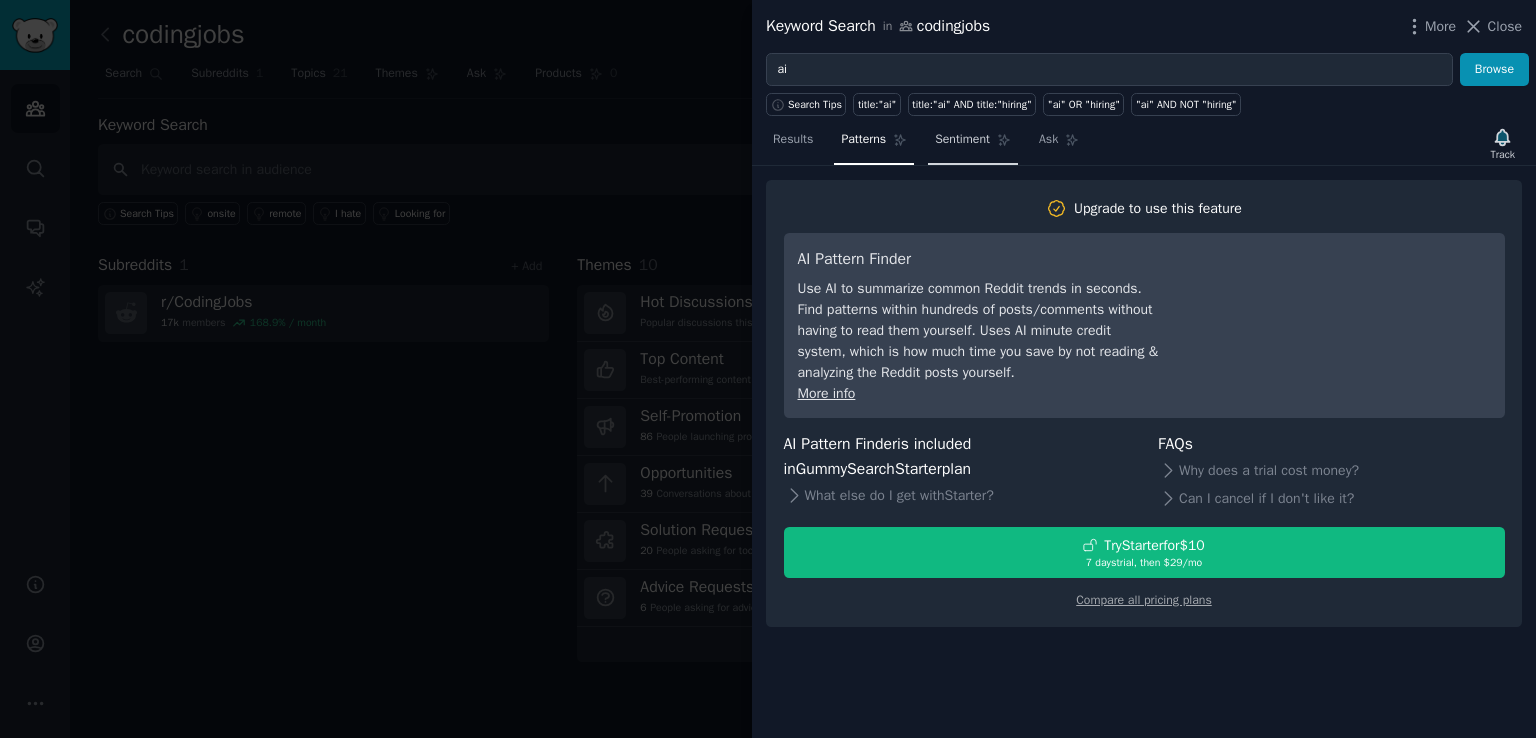 click on "Sentiment" at bounding box center [962, 140] 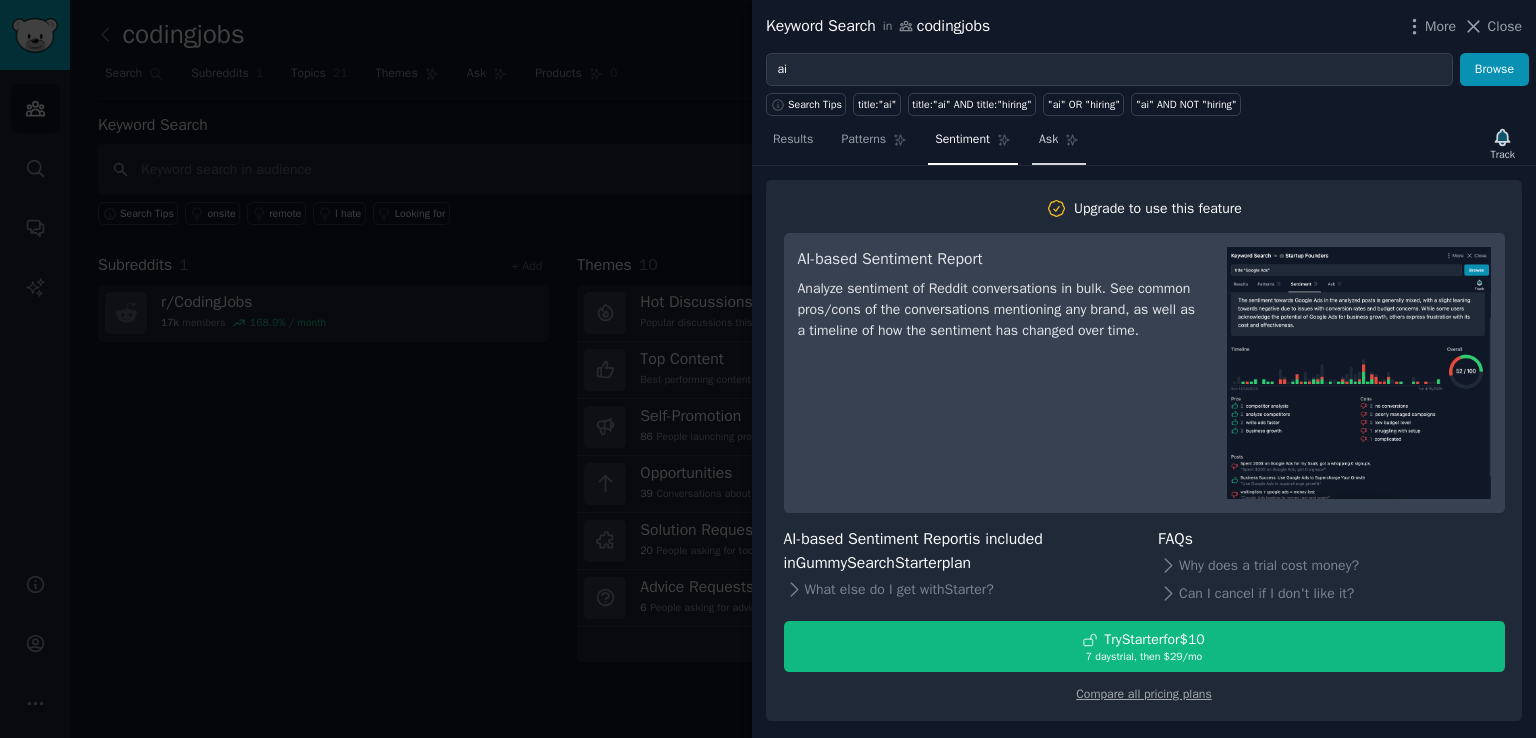 click on "Ask" at bounding box center (1048, 140) 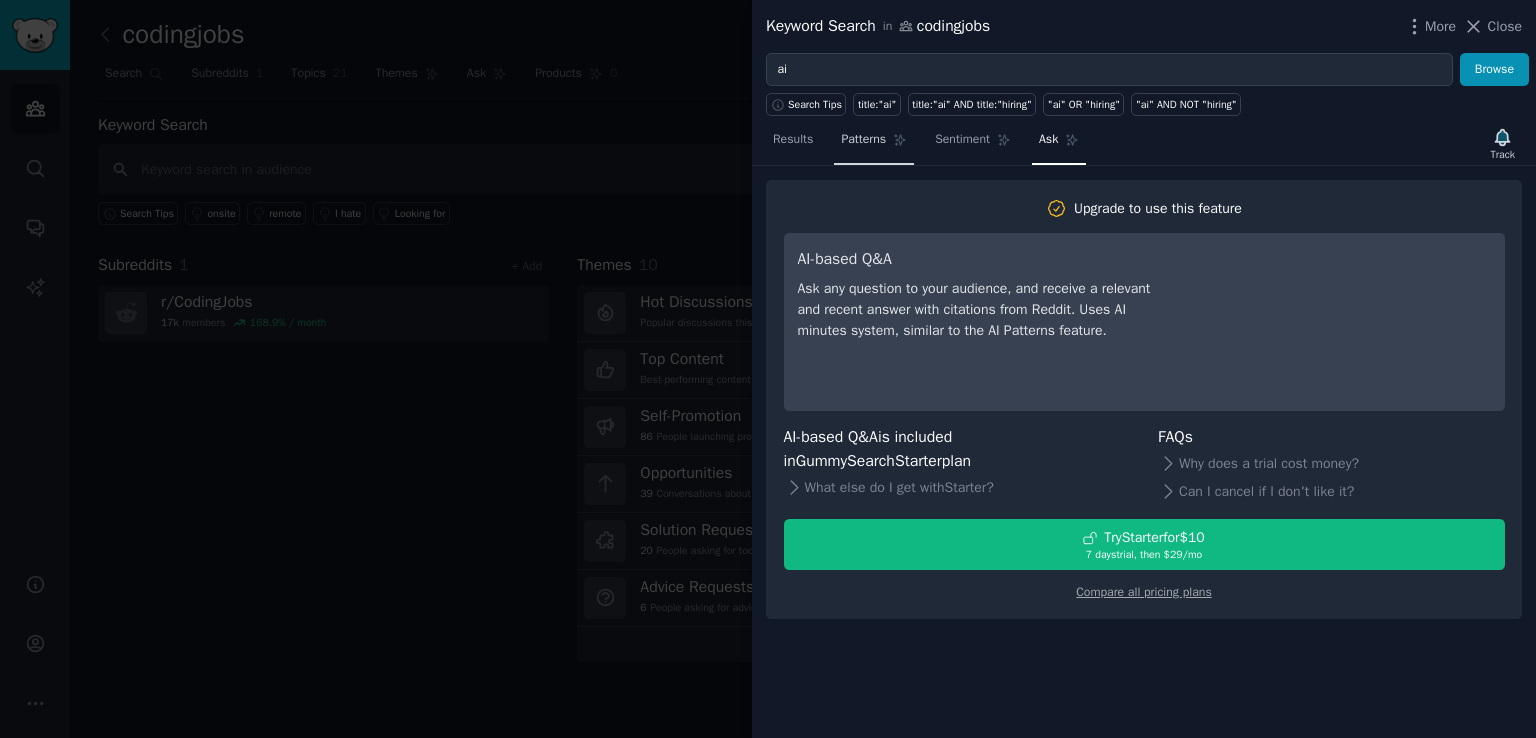 click on "Results" at bounding box center (793, 140) 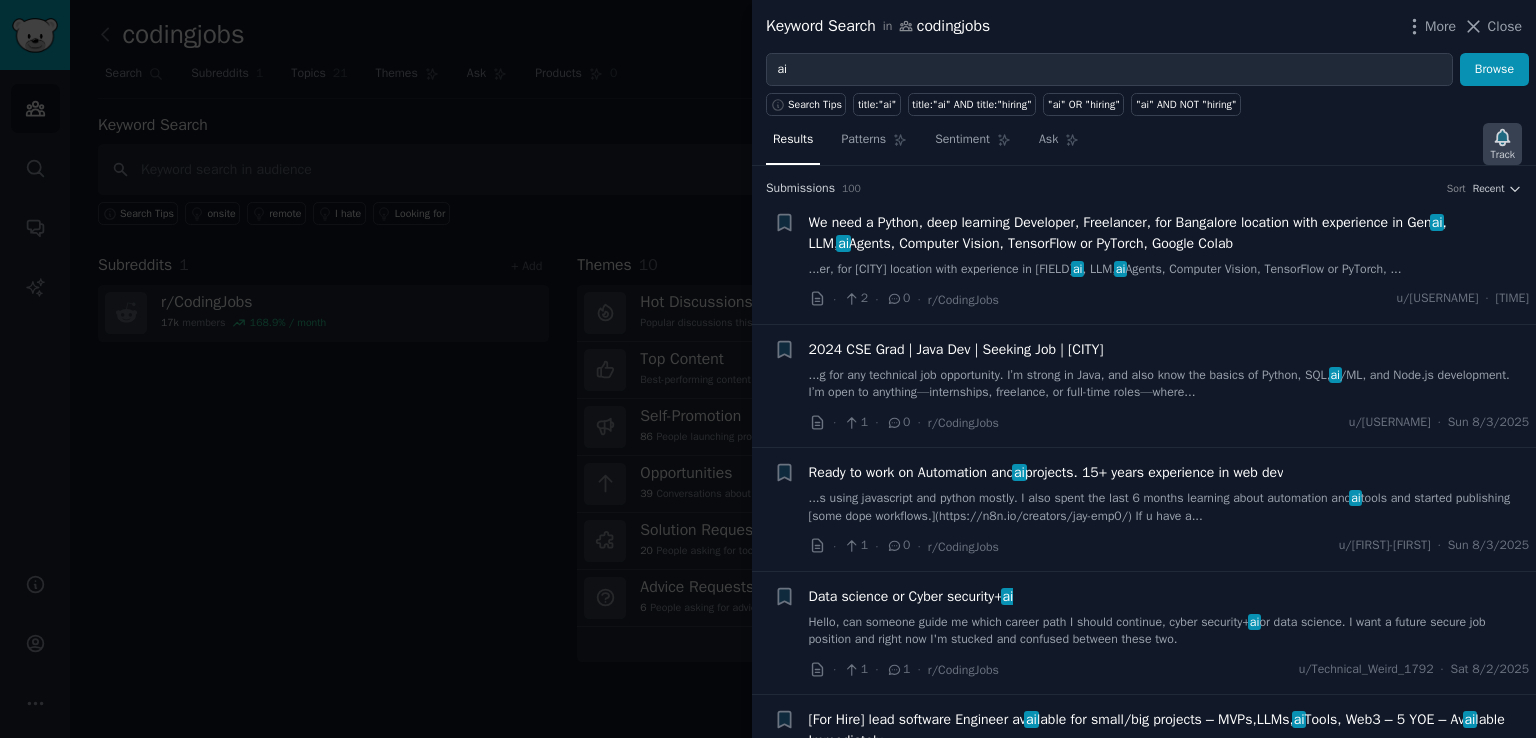 click 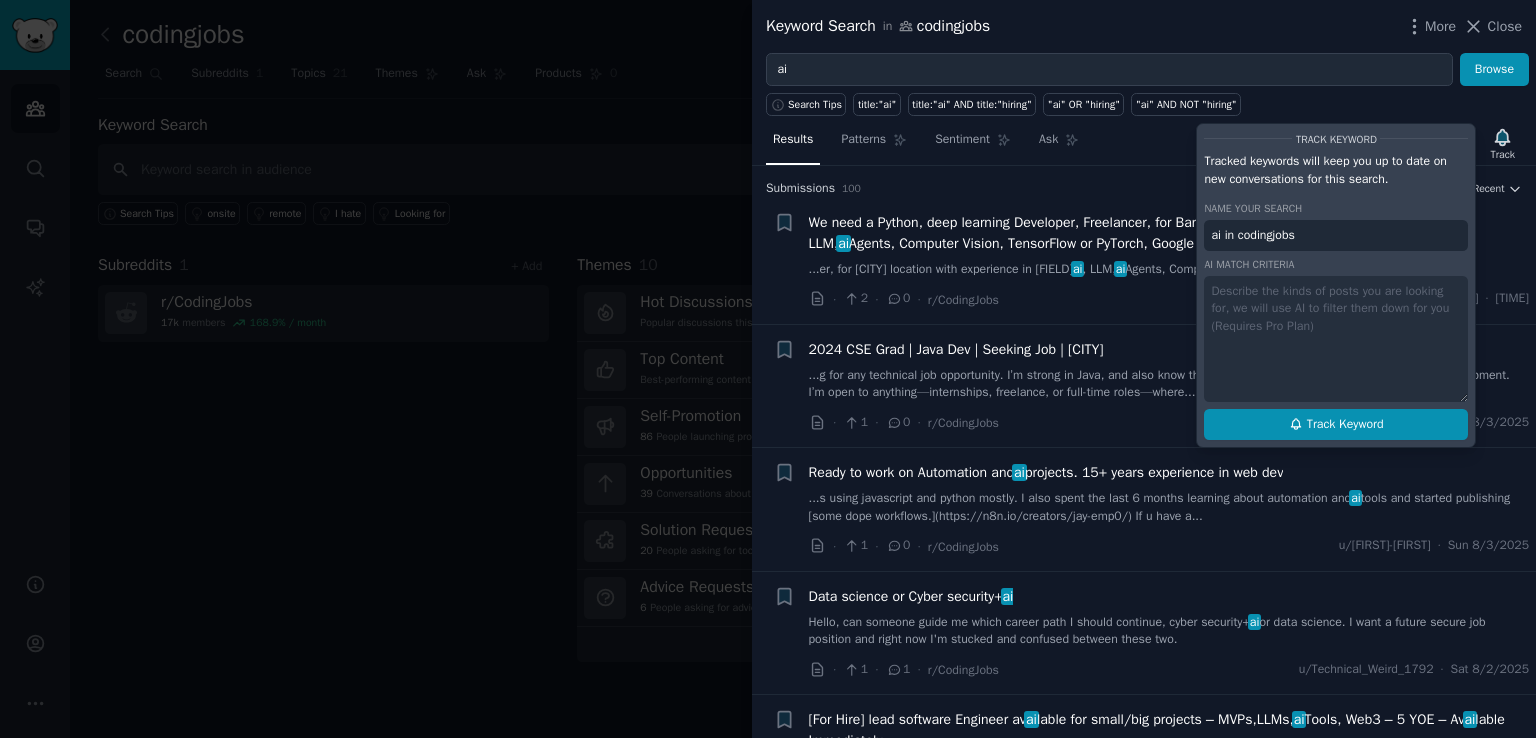 click on "Track Keyword" at bounding box center [1345, 425] 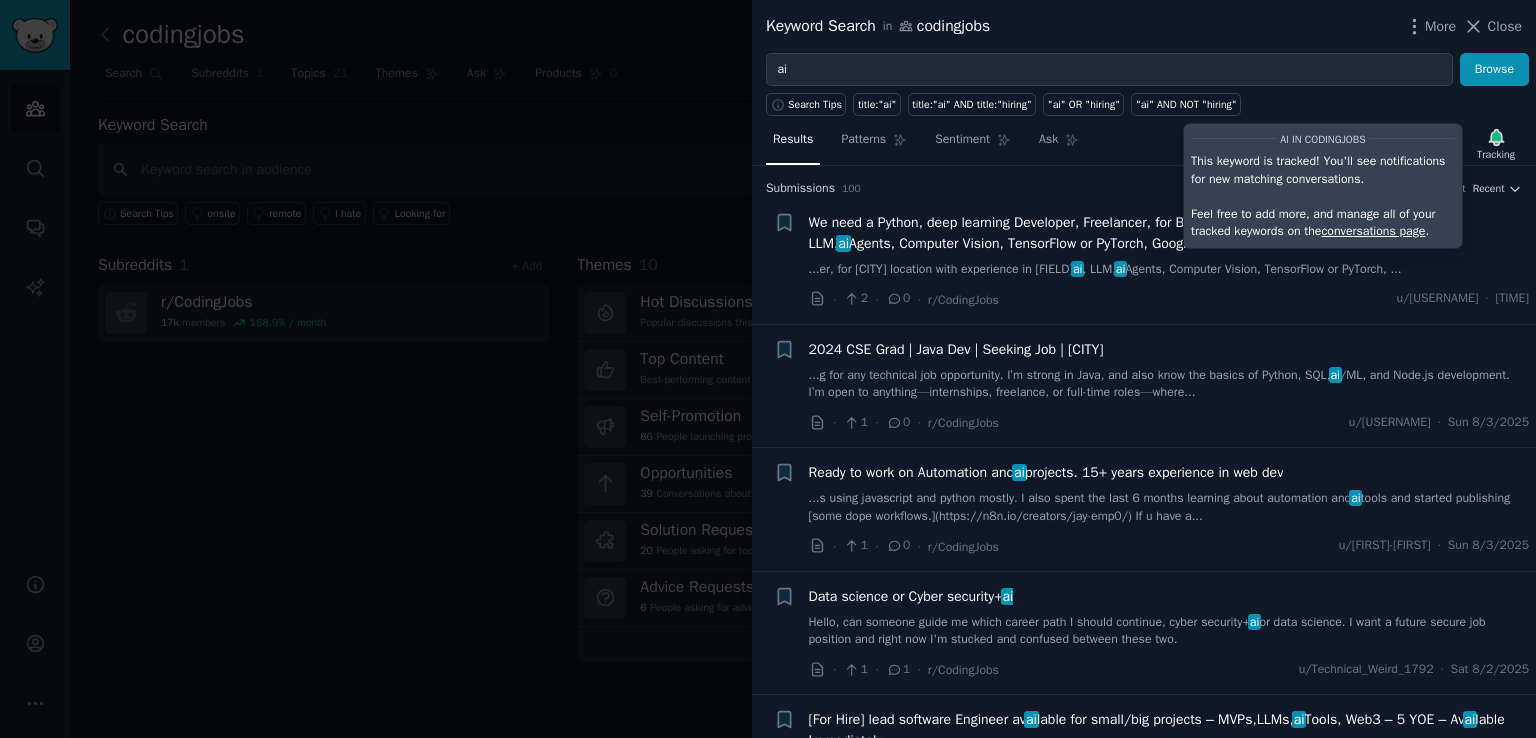 click at bounding box center [768, 369] 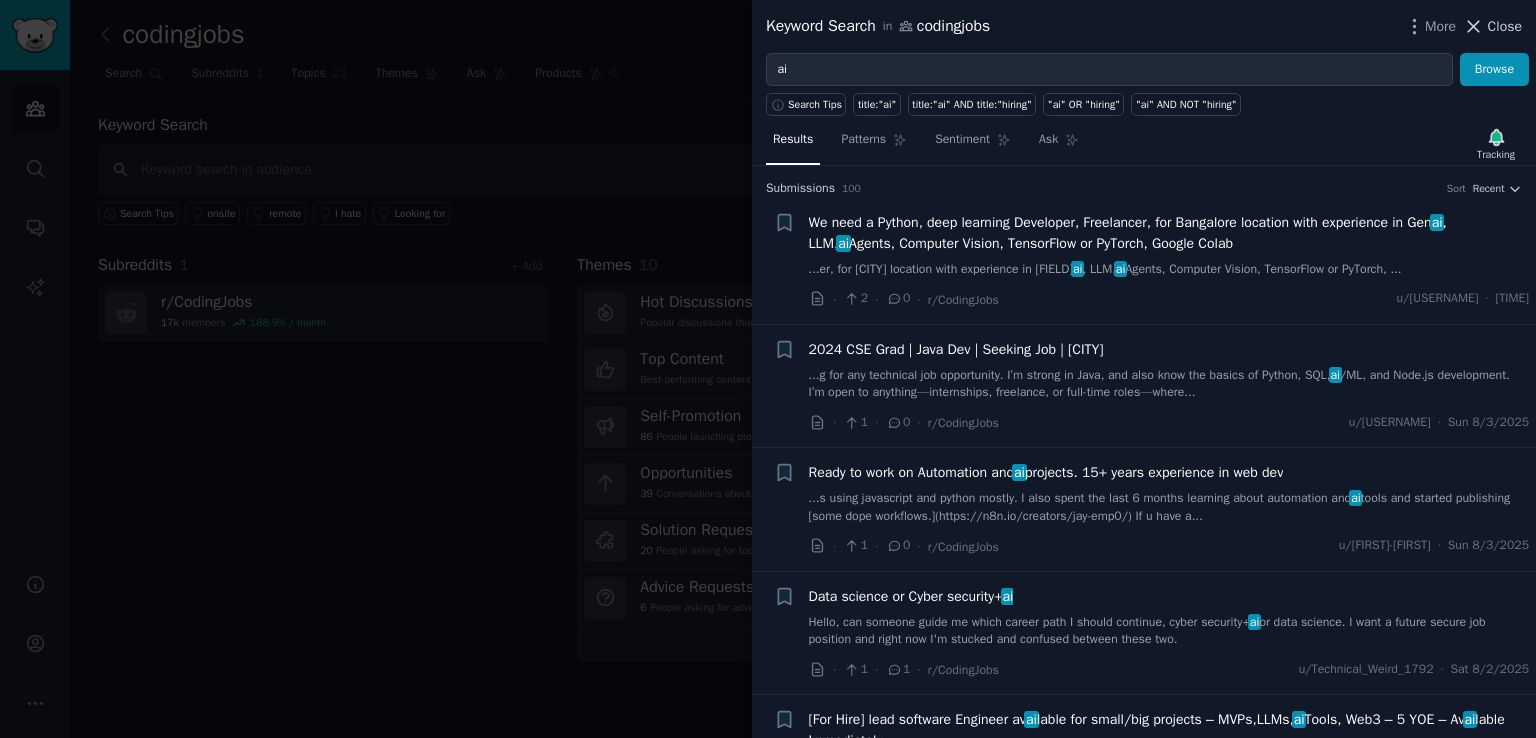 click on "Close" at bounding box center [1505, 26] 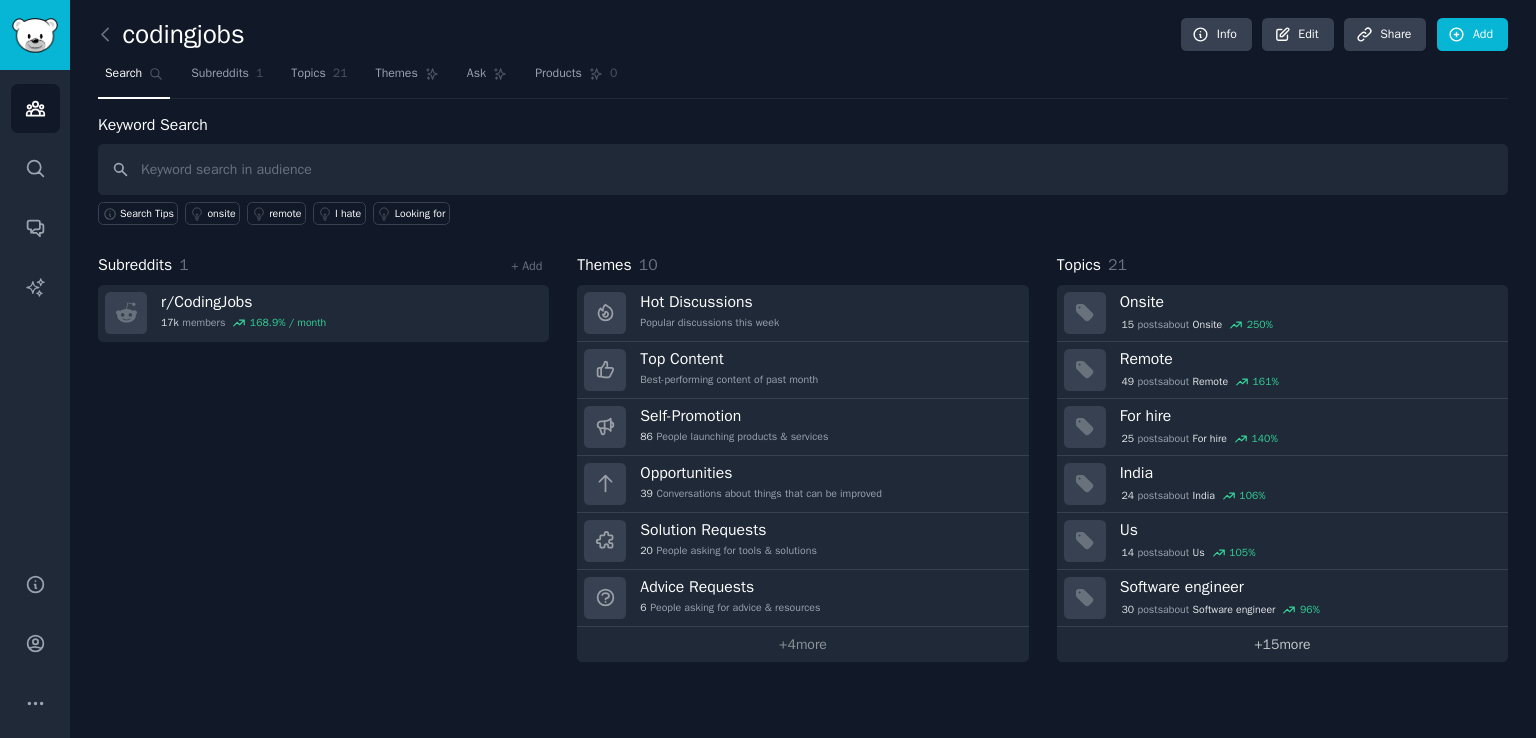 click on "+  15  more" at bounding box center [1282, 644] 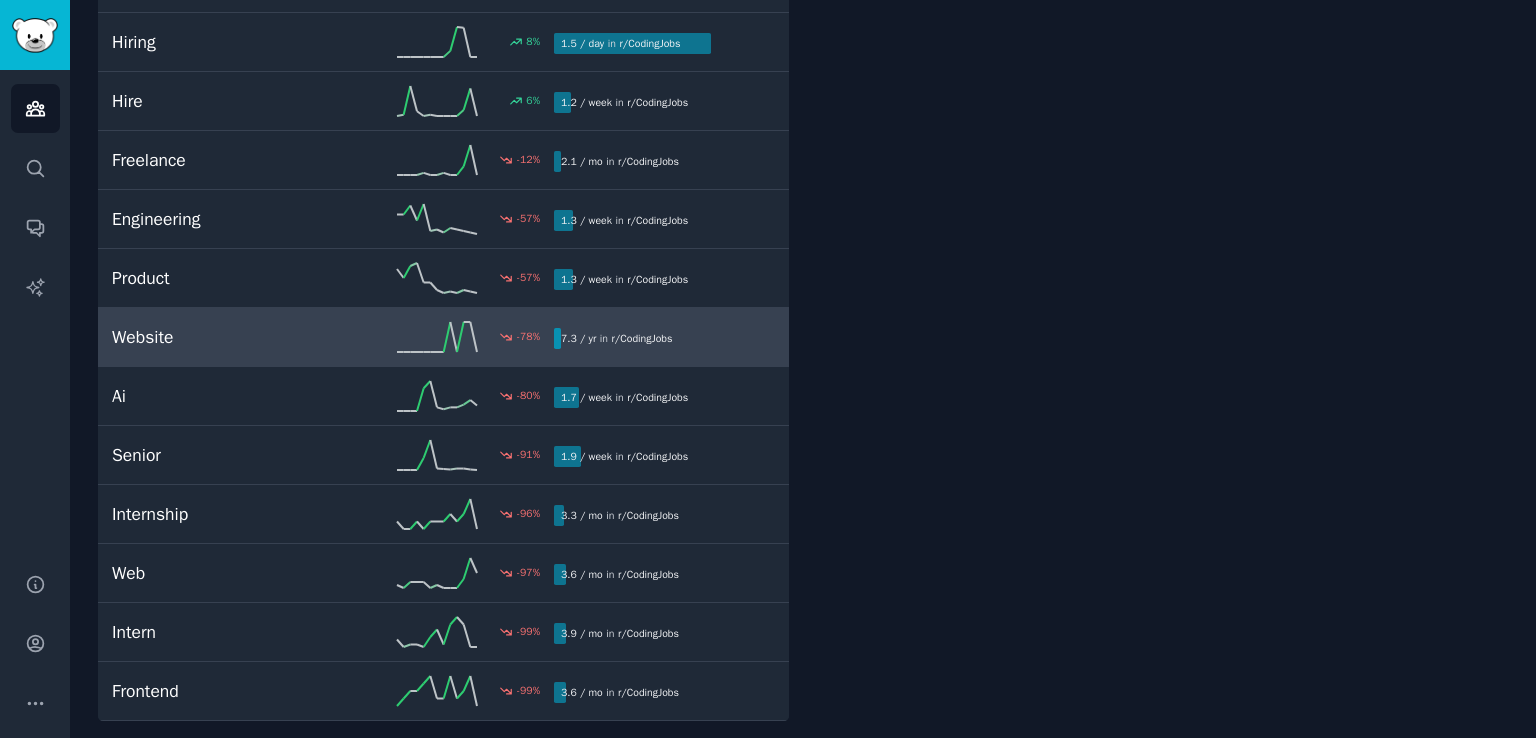 scroll, scrollTop: 732, scrollLeft: 0, axis: vertical 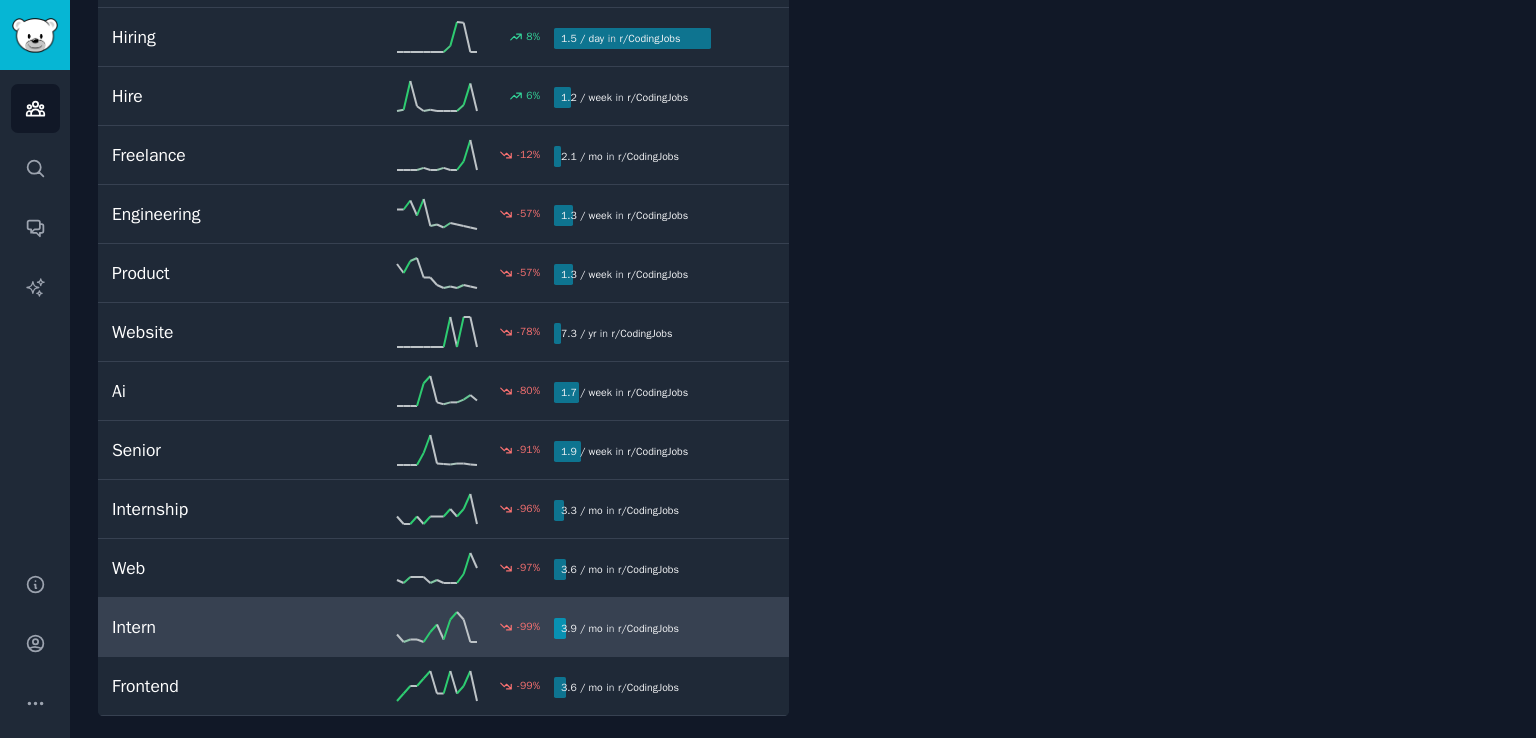 click on "Intern" at bounding box center (222, 627) 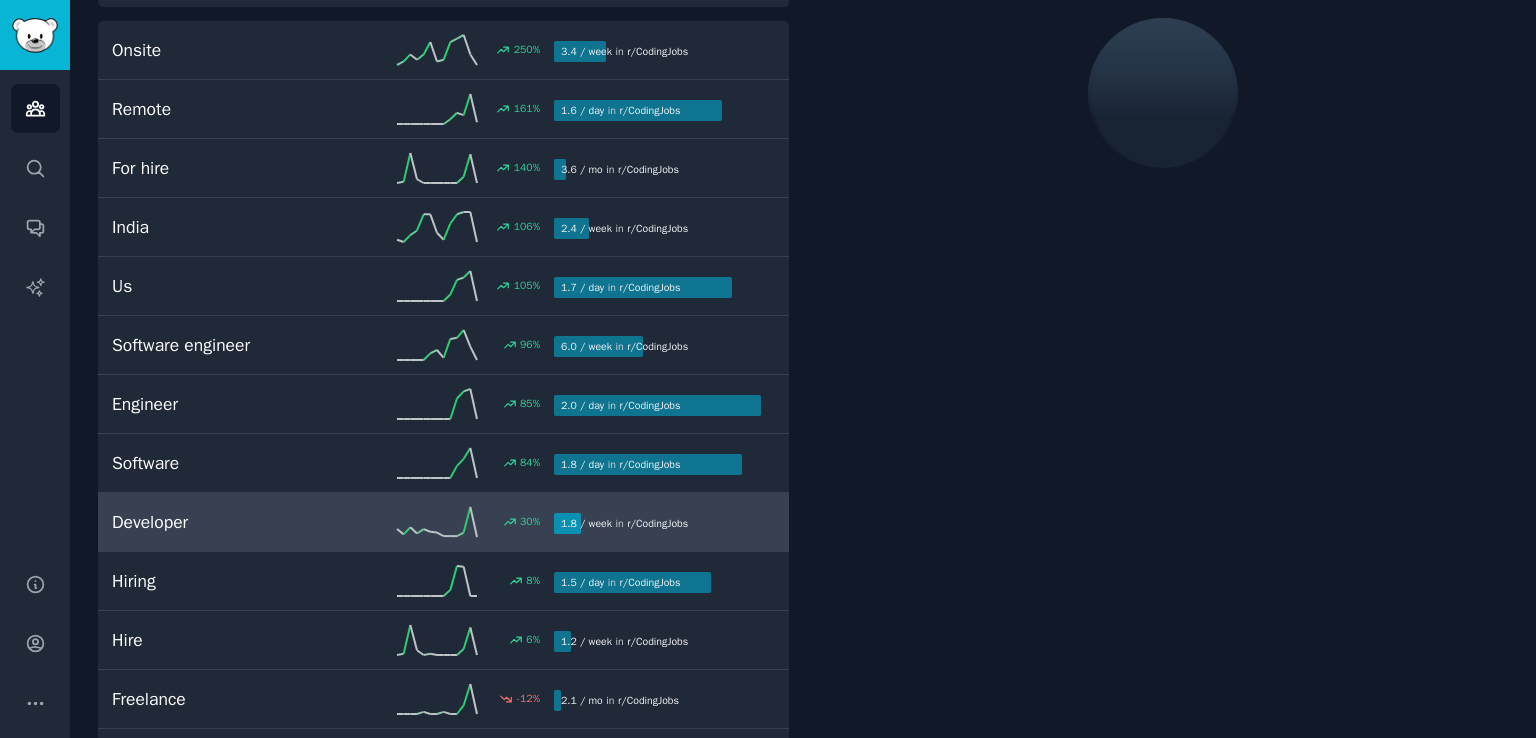 scroll, scrollTop: 111, scrollLeft: 0, axis: vertical 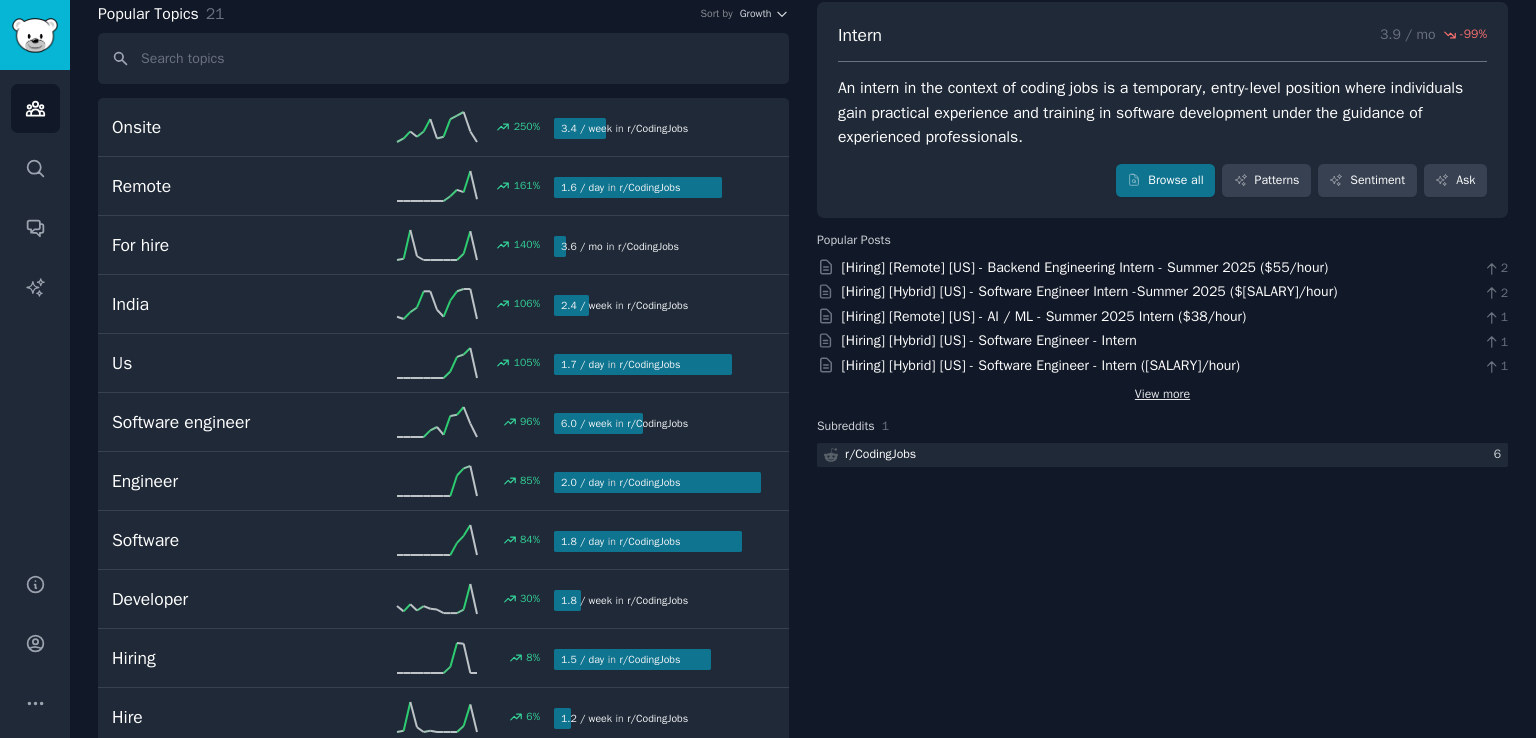 click on "View more" at bounding box center (1162, 395) 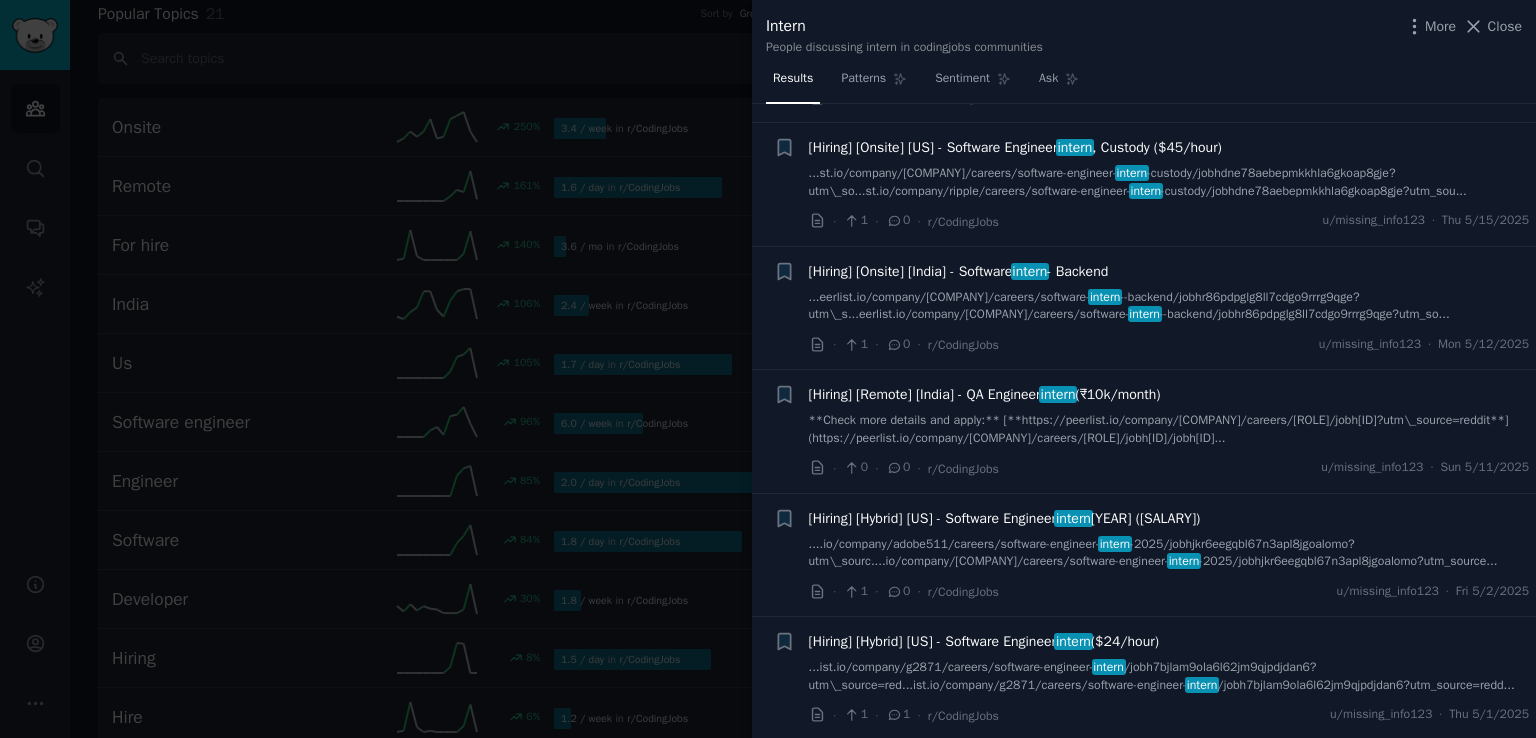 scroll, scrollTop: 4900, scrollLeft: 0, axis: vertical 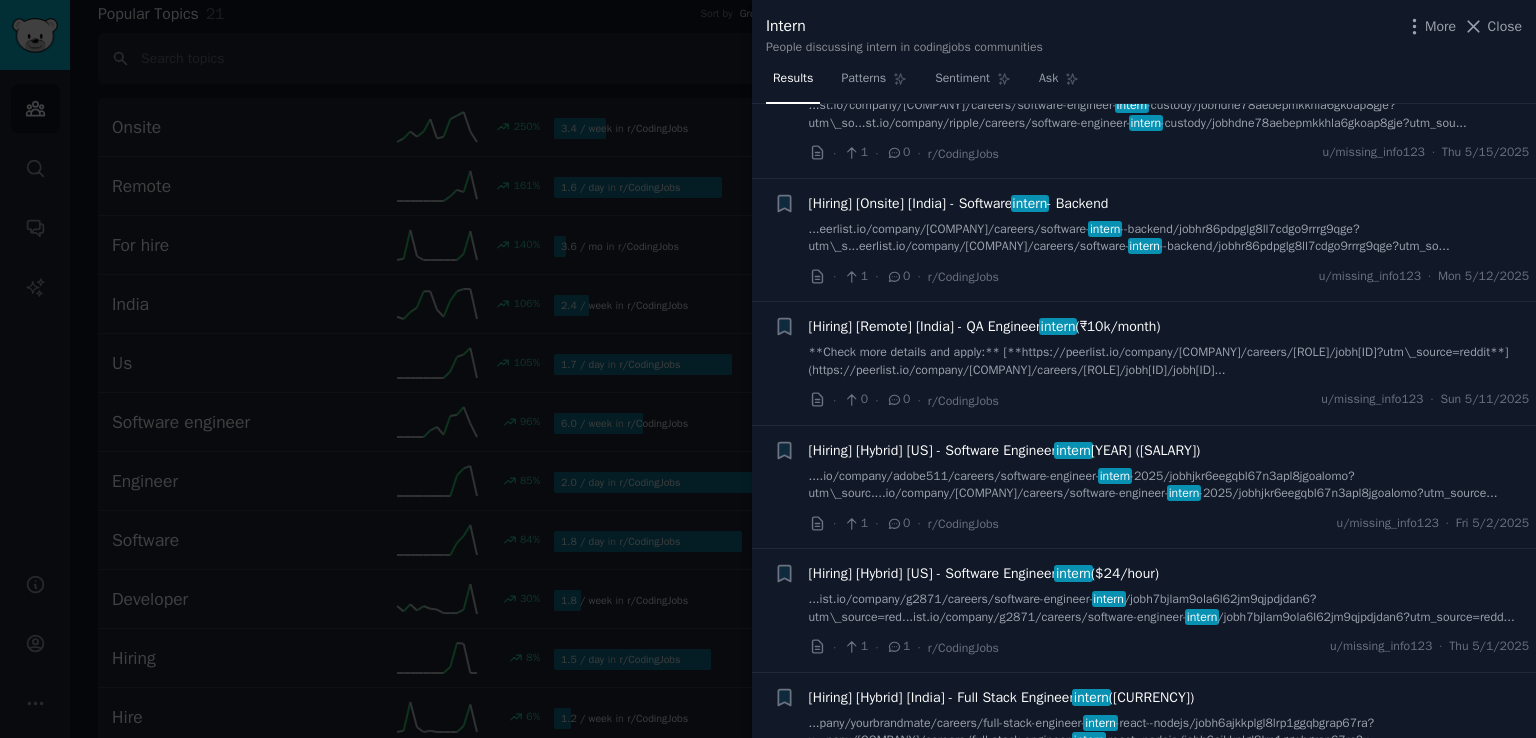 click on "More Close" at bounding box center [1463, 26] 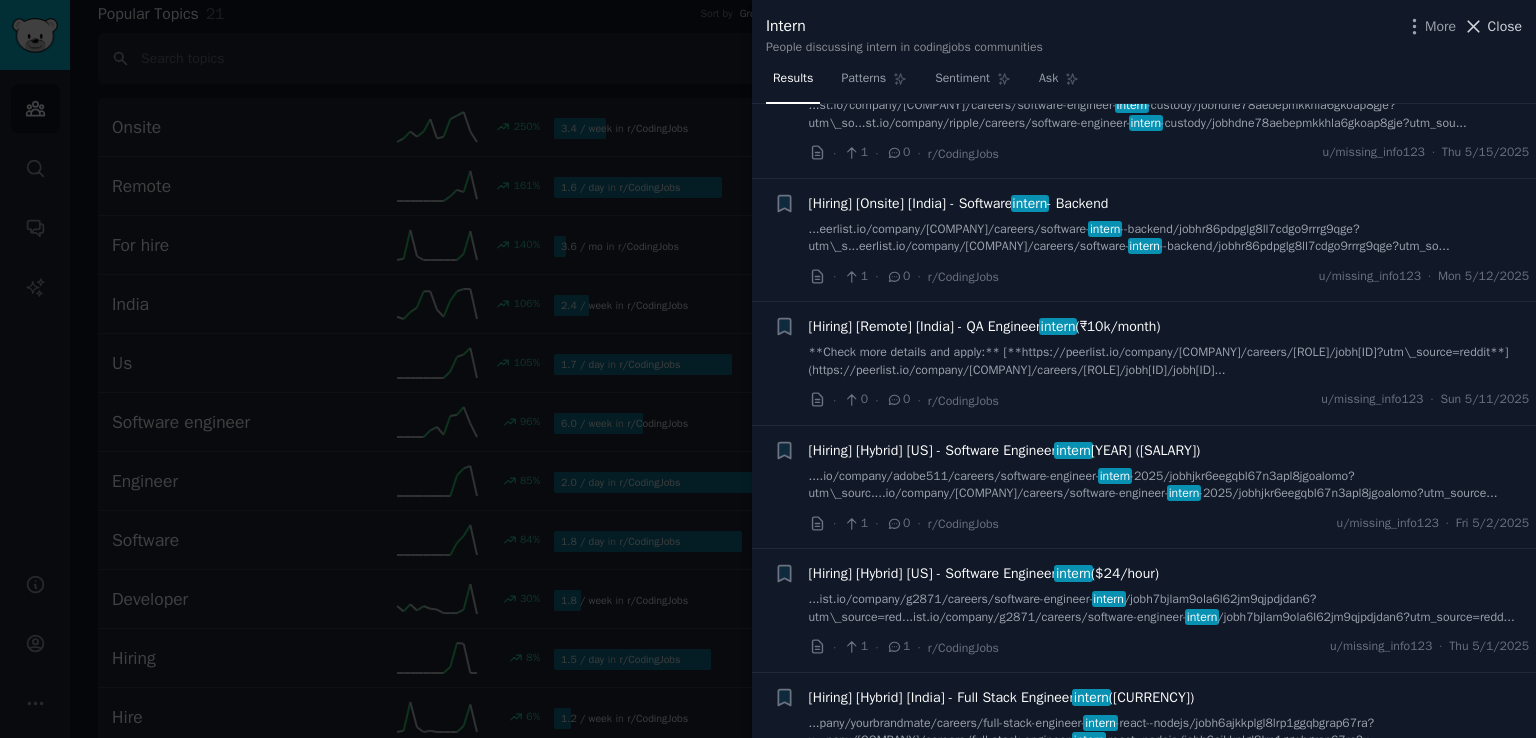 click on "Close" at bounding box center [1505, 26] 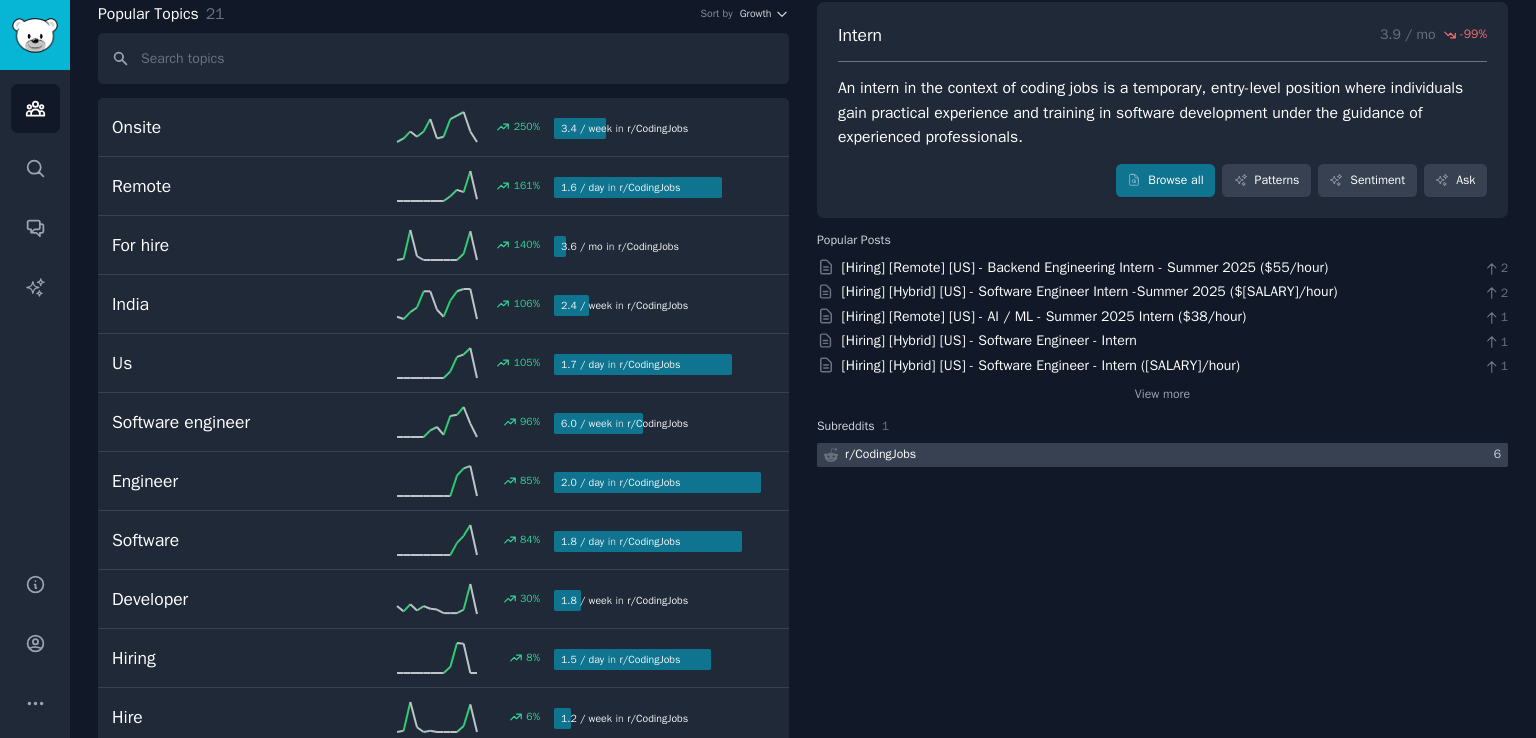 click at bounding box center (1162, 455) 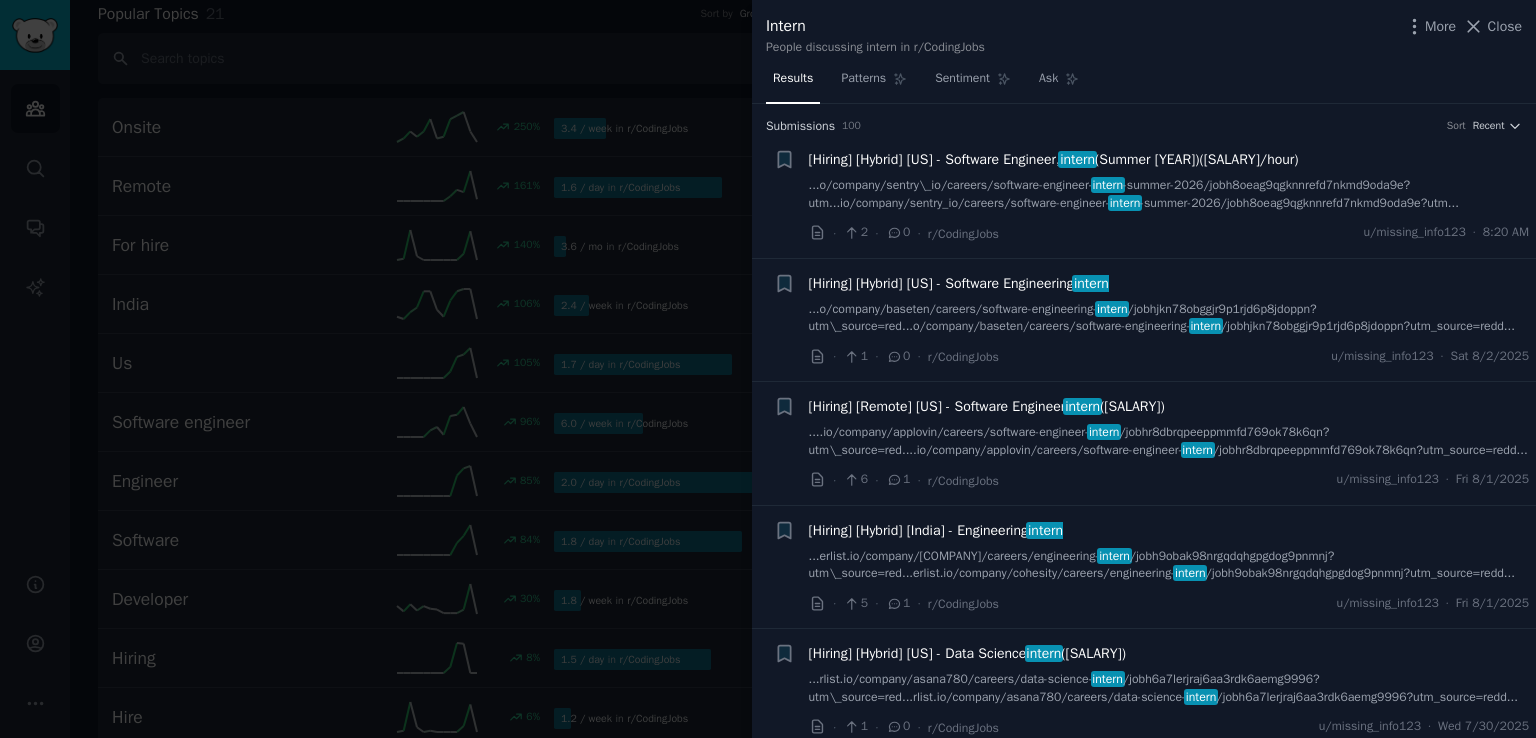 click at bounding box center (768, 369) 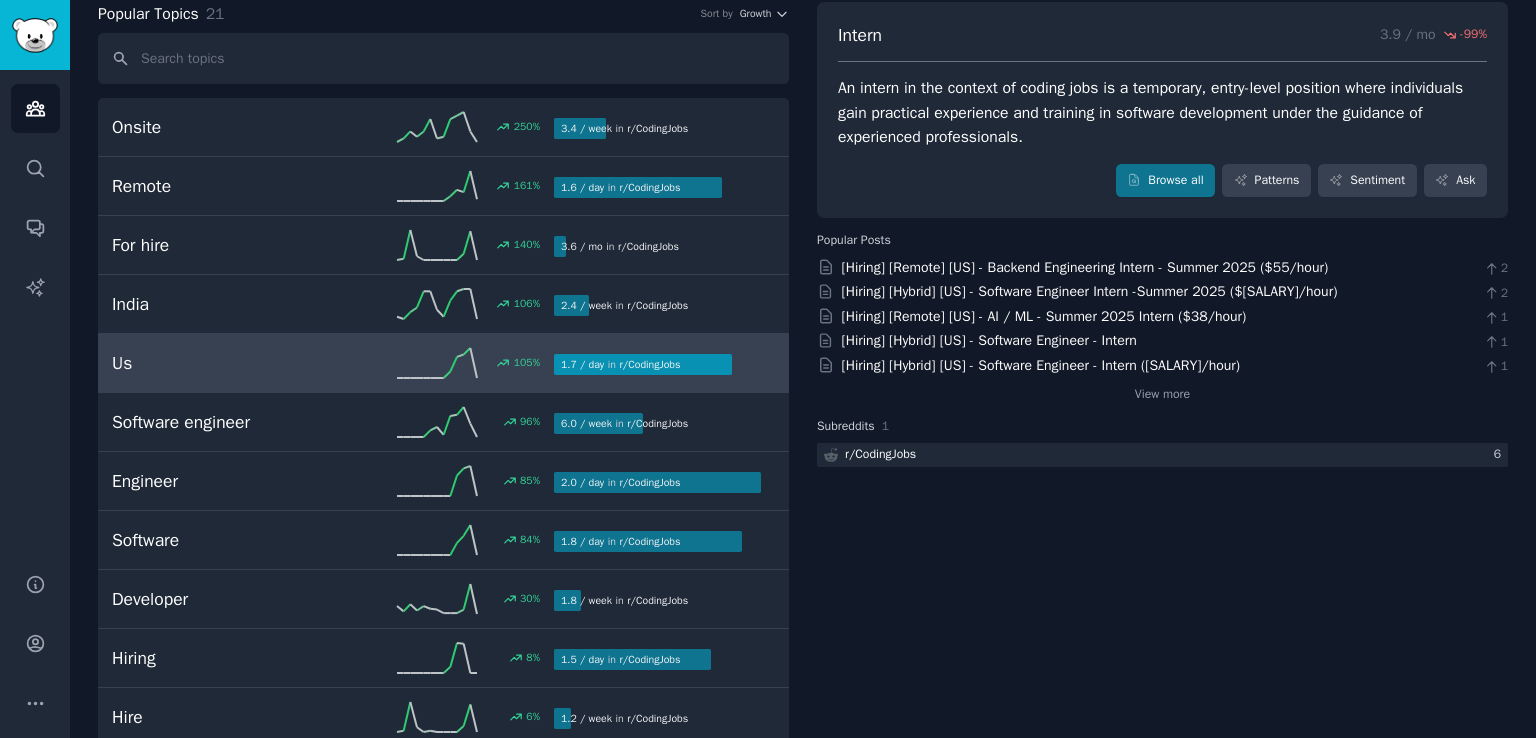 scroll, scrollTop: 0, scrollLeft: 0, axis: both 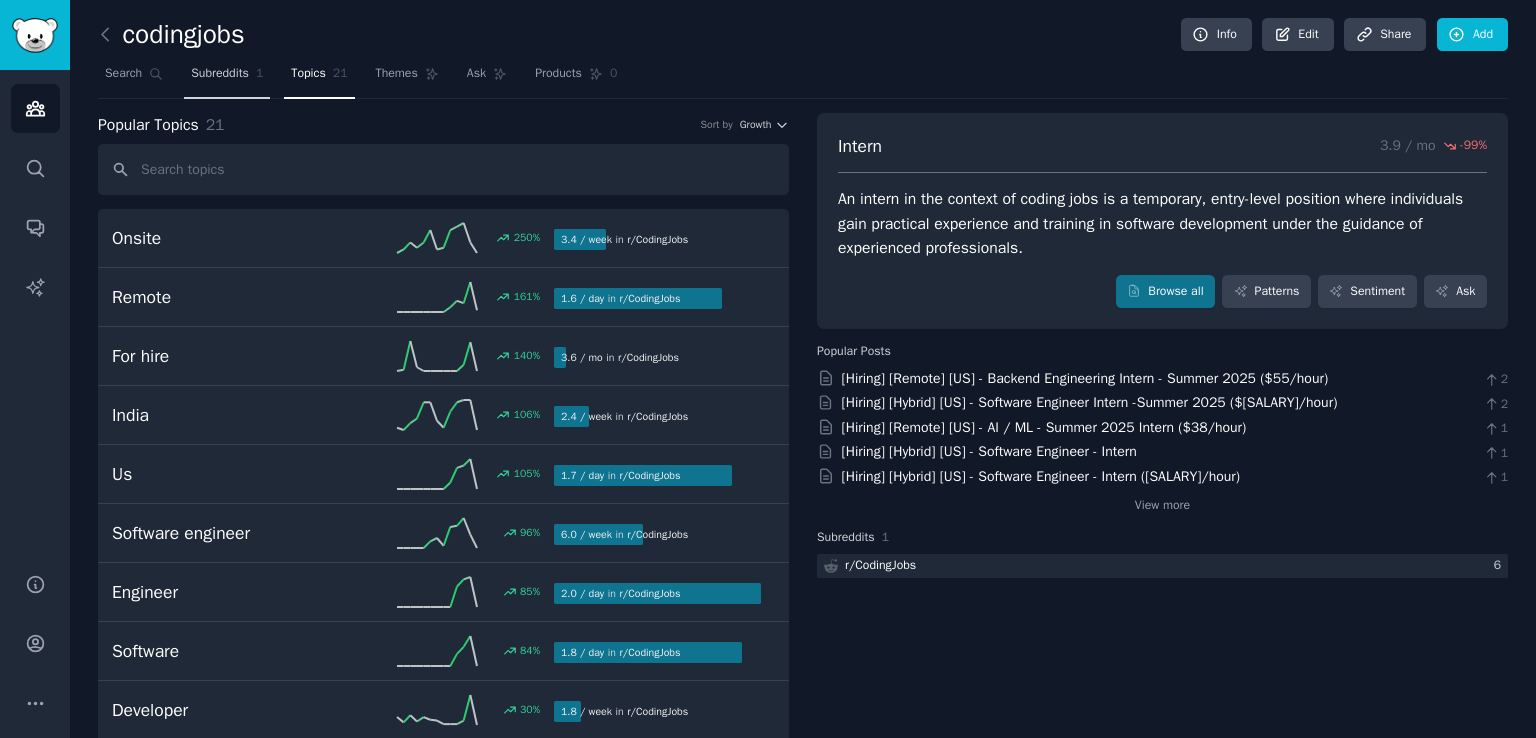 click on "Subreddits" at bounding box center [220, 74] 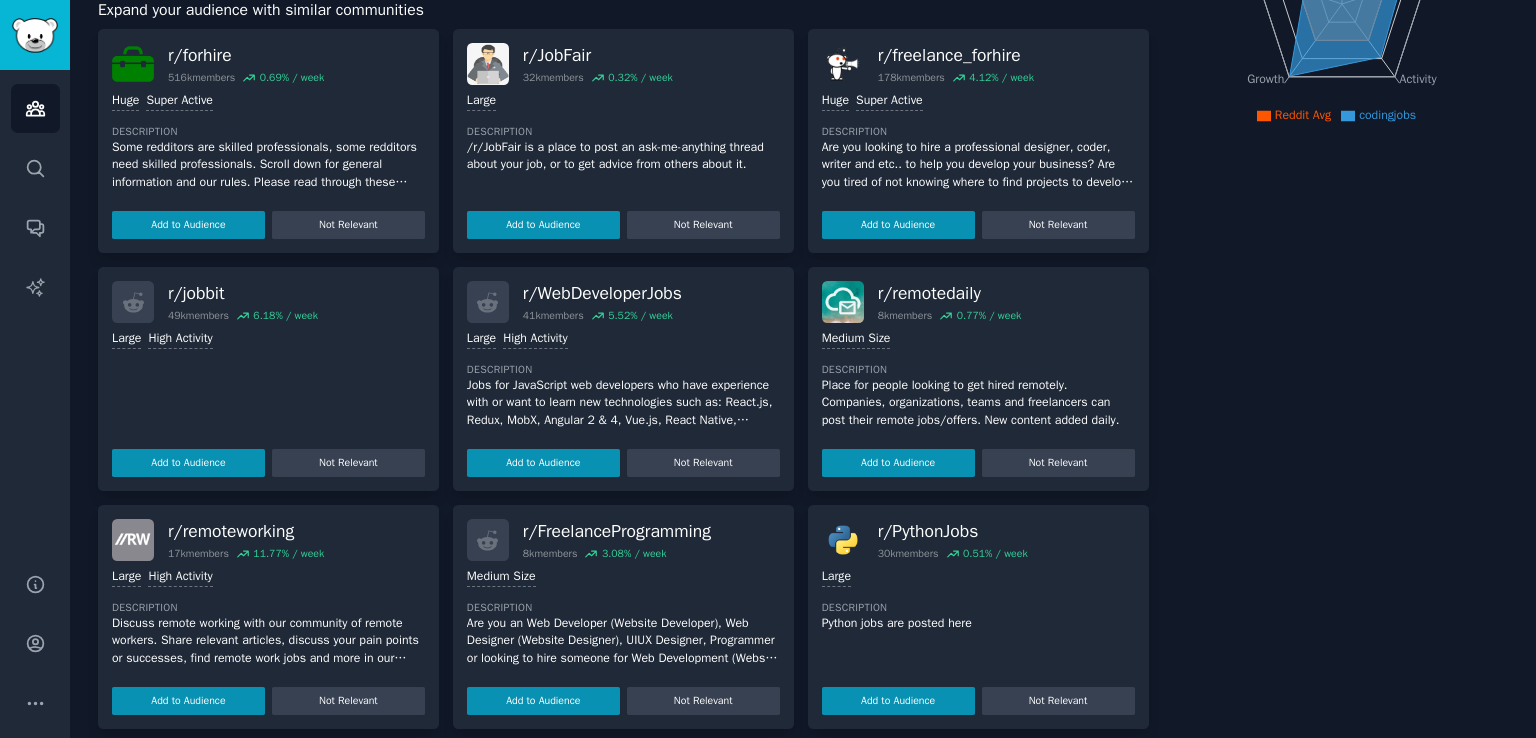 scroll, scrollTop: 358, scrollLeft: 0, axis: vertical 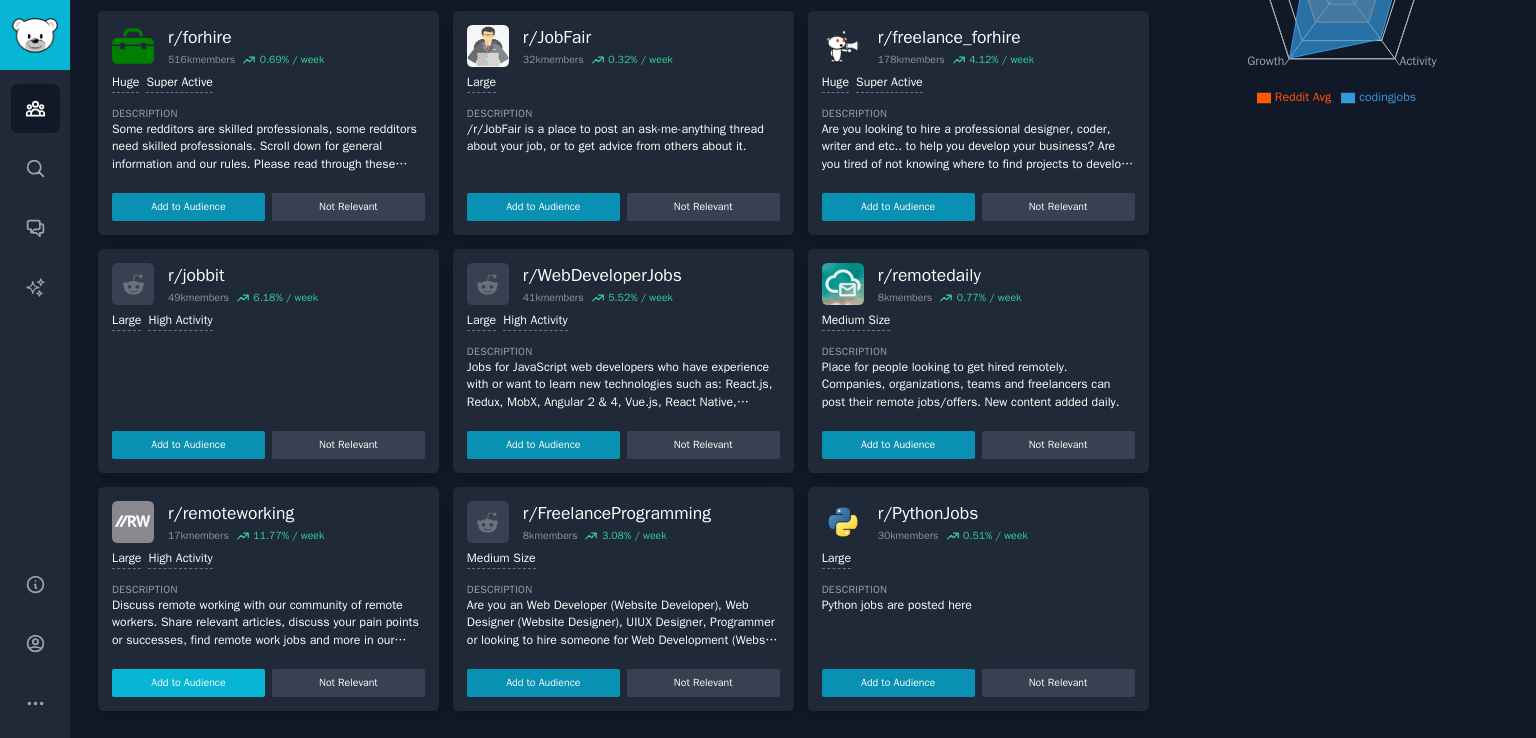 click on "Add to Audience" at bounding box center (188, 683) 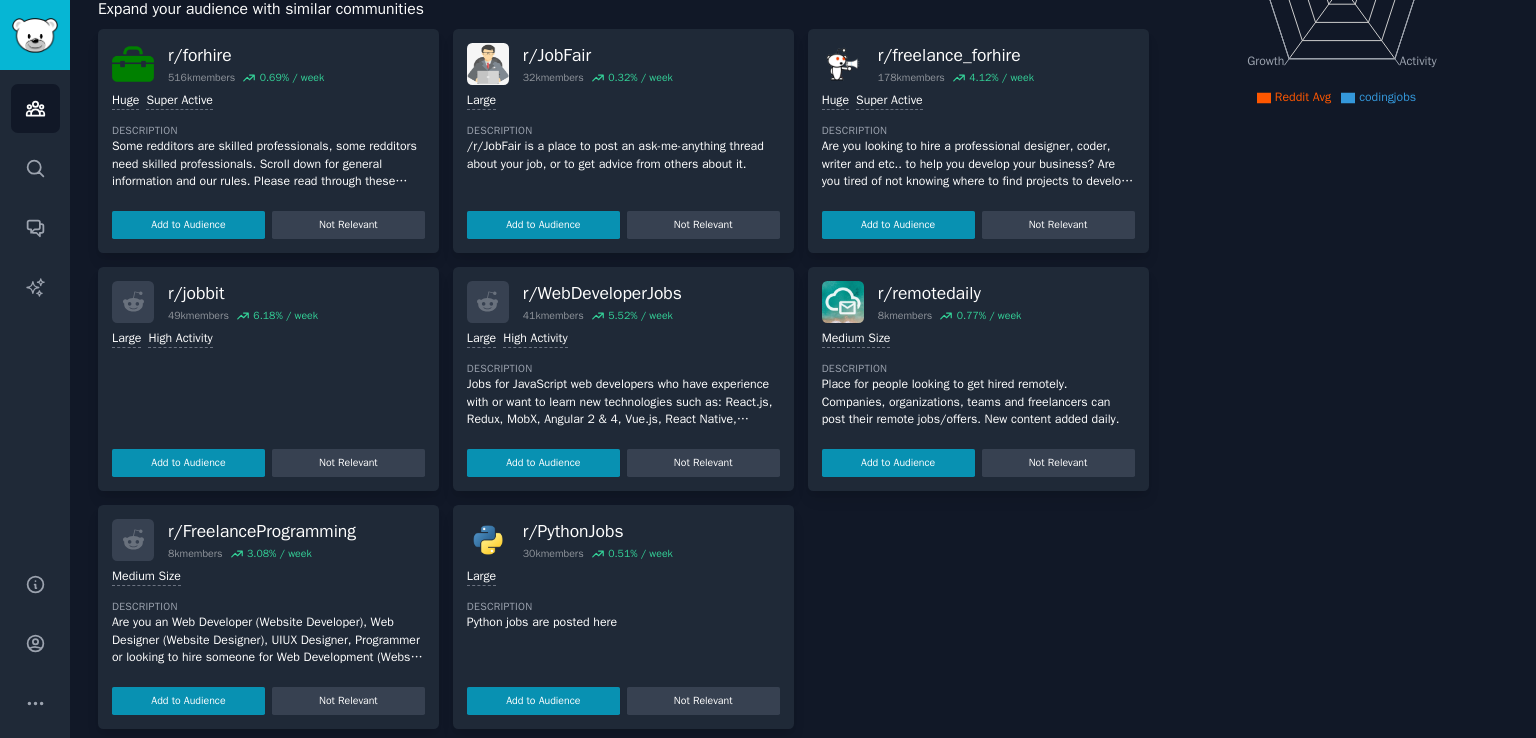 scroll, scrollTop: 376, scrollLeft: 0, axis: vertical 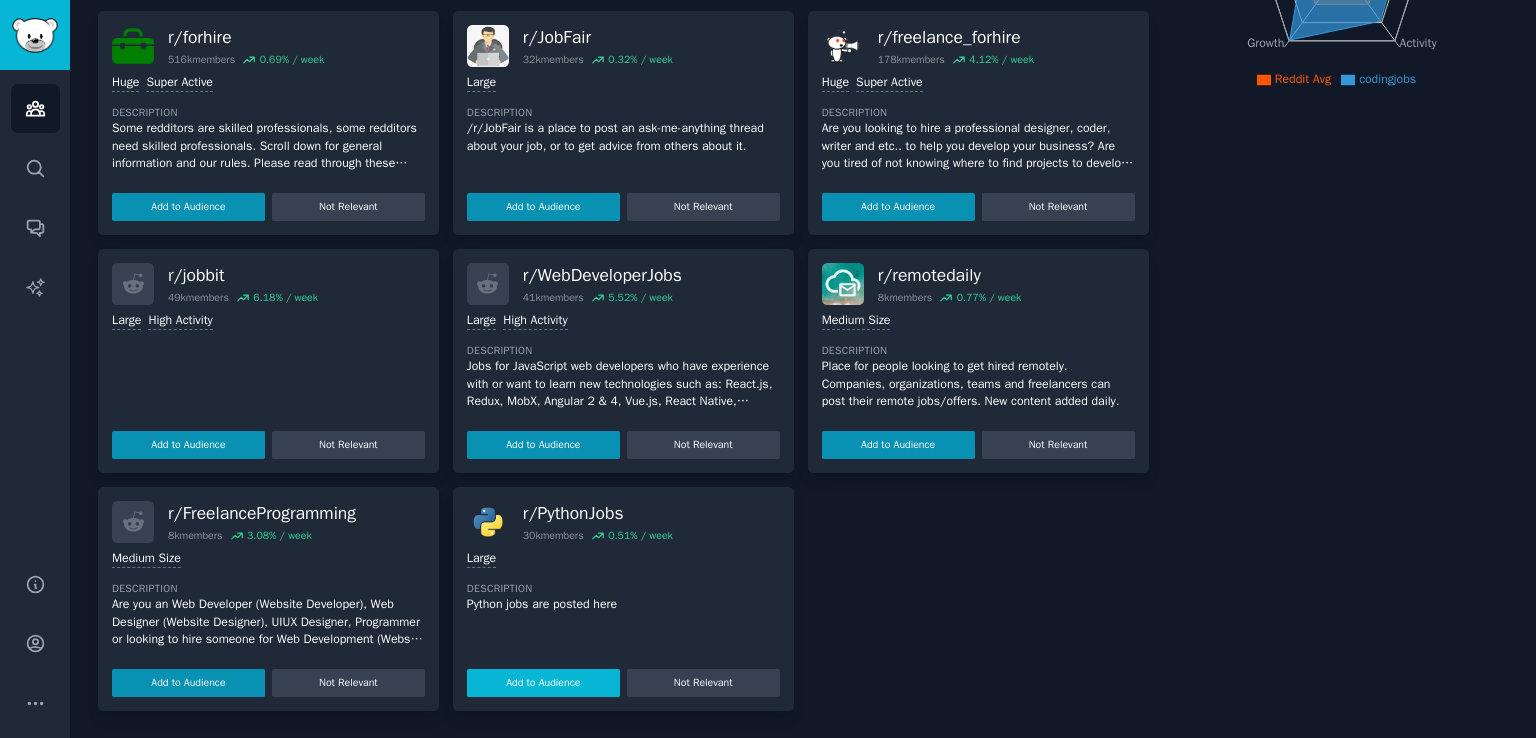 click on "Add to Audience" at bounding box center (543, 683) 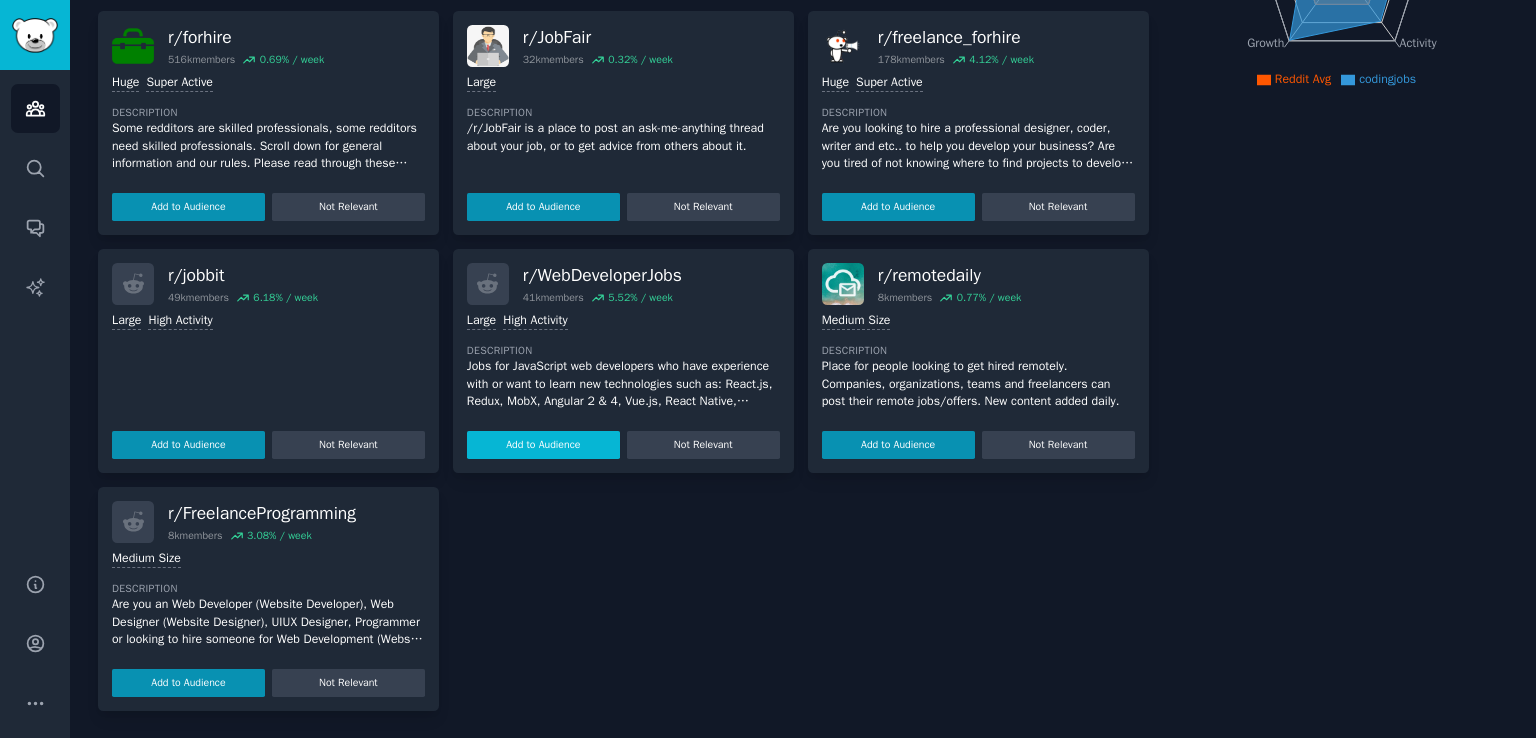 click on "Add to Audience" at bounding box center (543, 445) 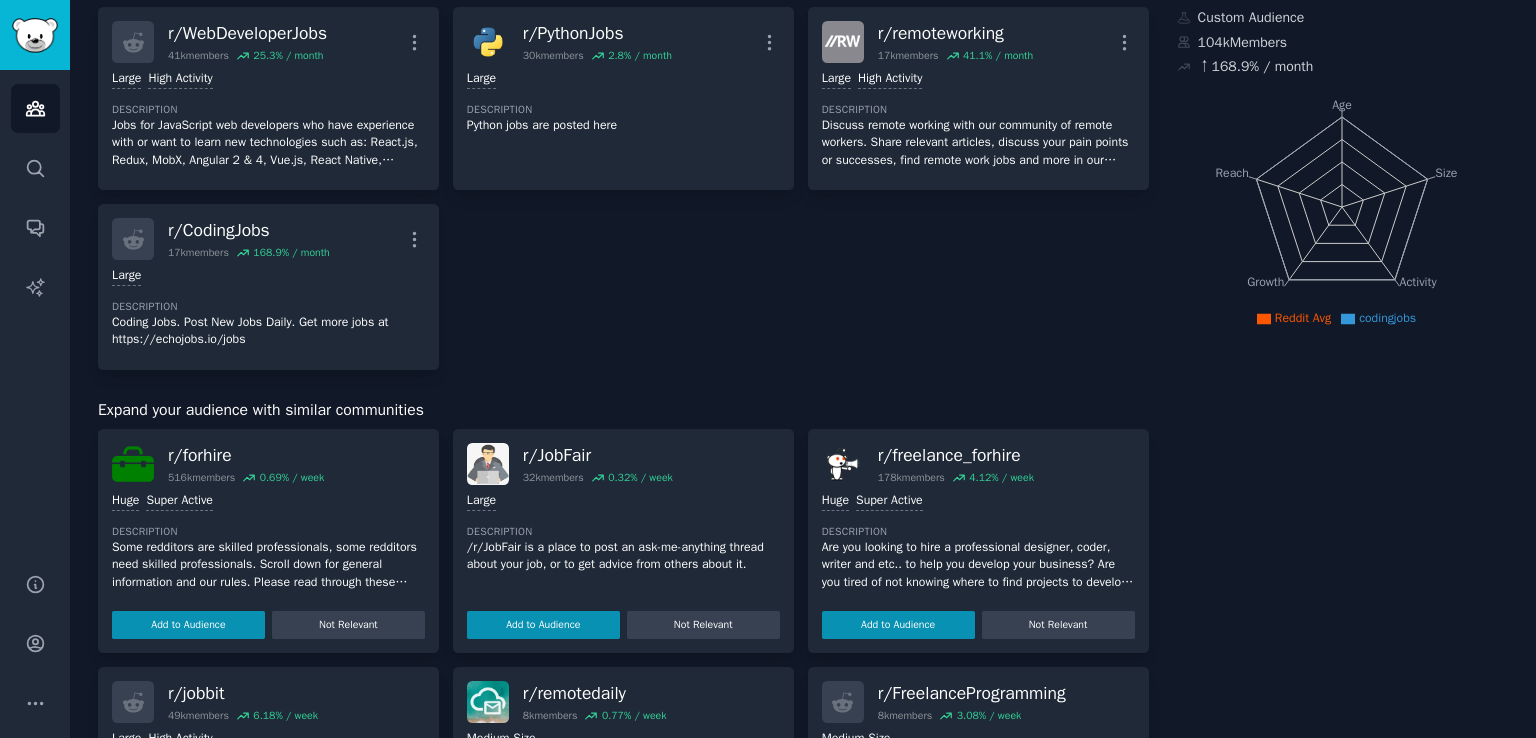 scroll, scrollTop: 316, scrollLeft: 0, axis: vertical 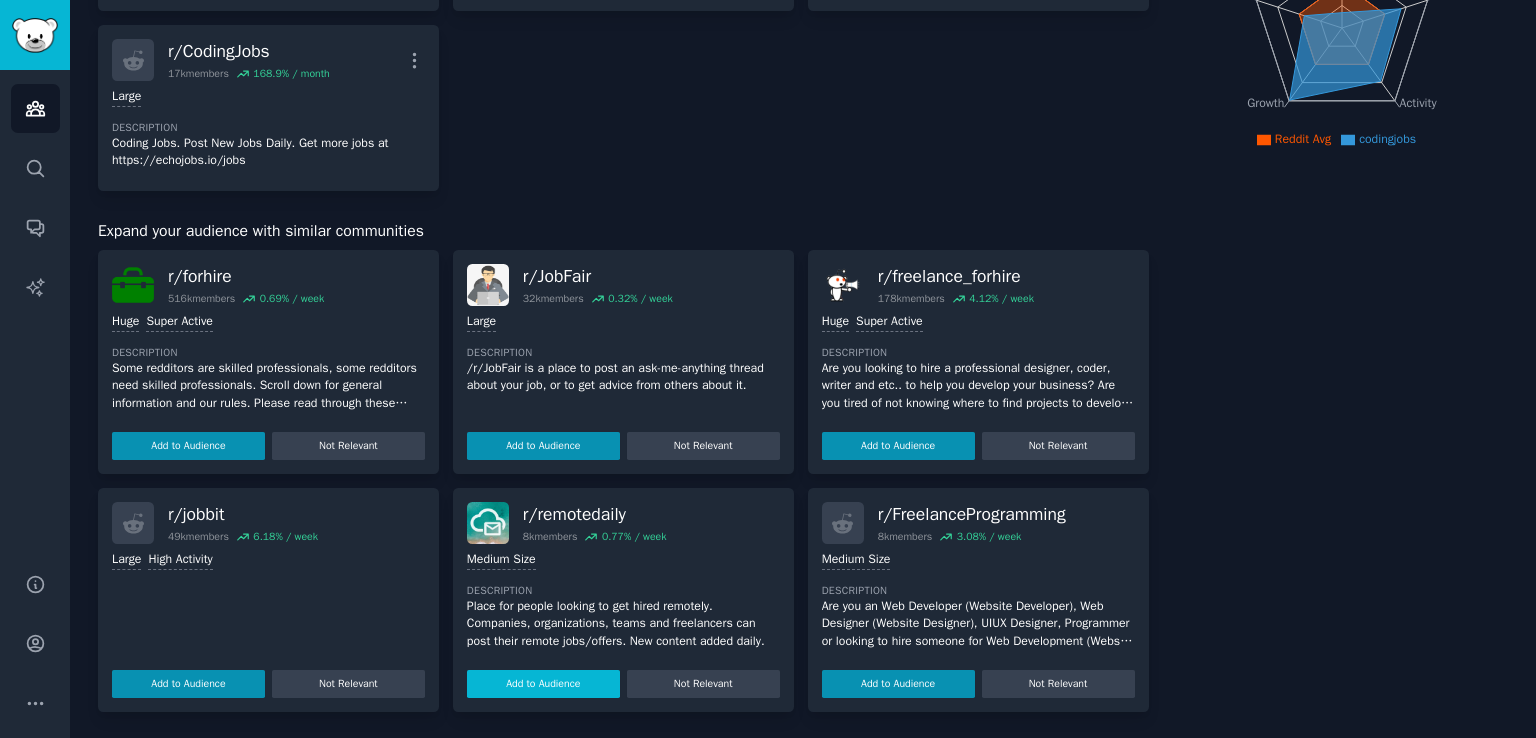 click on "Add to Audience" at bounding box center (543, 684) 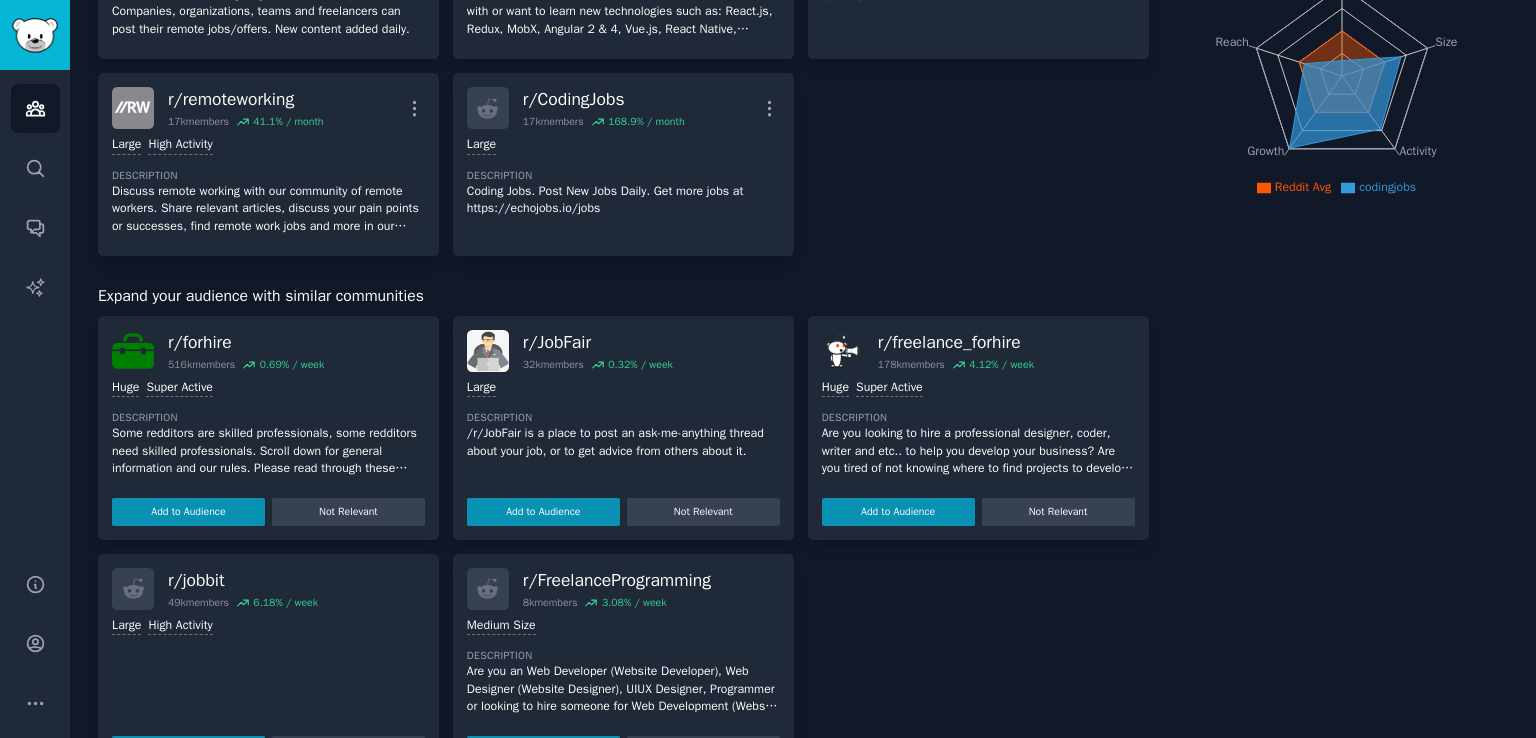 scroll, scrollTop: 234, scrollLeft: 0, axis: vertical 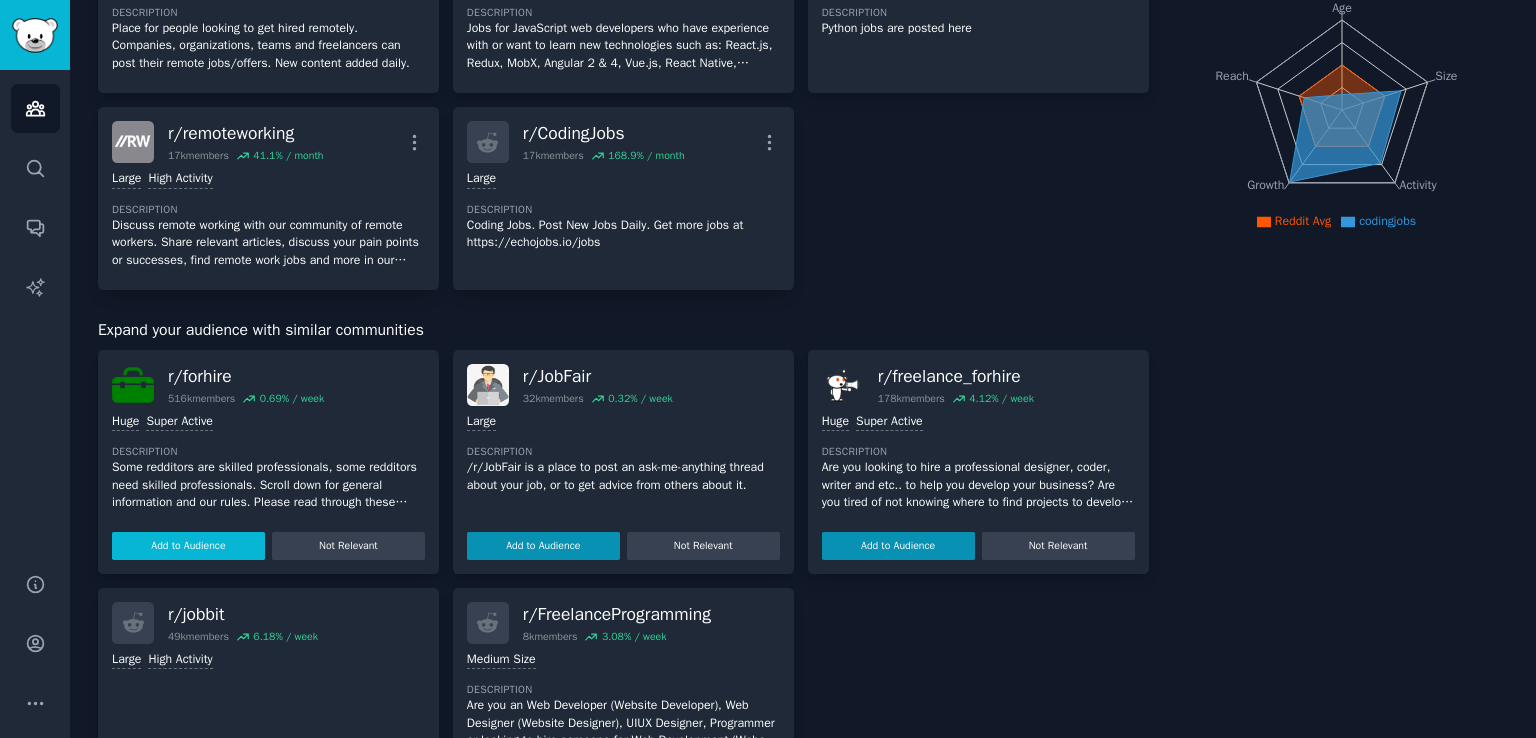 click on "Add to Audience" at bounding box center (188, 546) 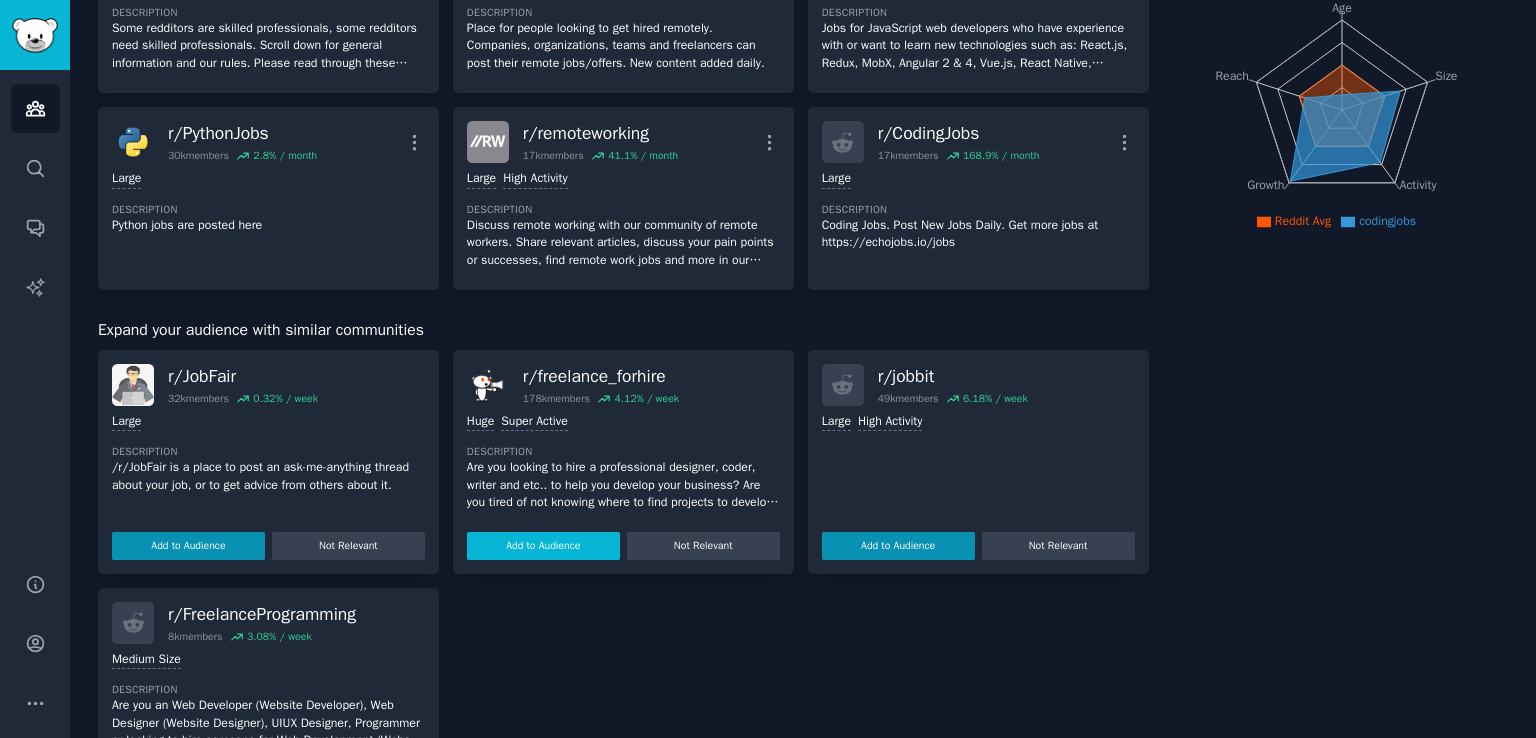 click on "Add to Audience" at bounding box center (543, 546) 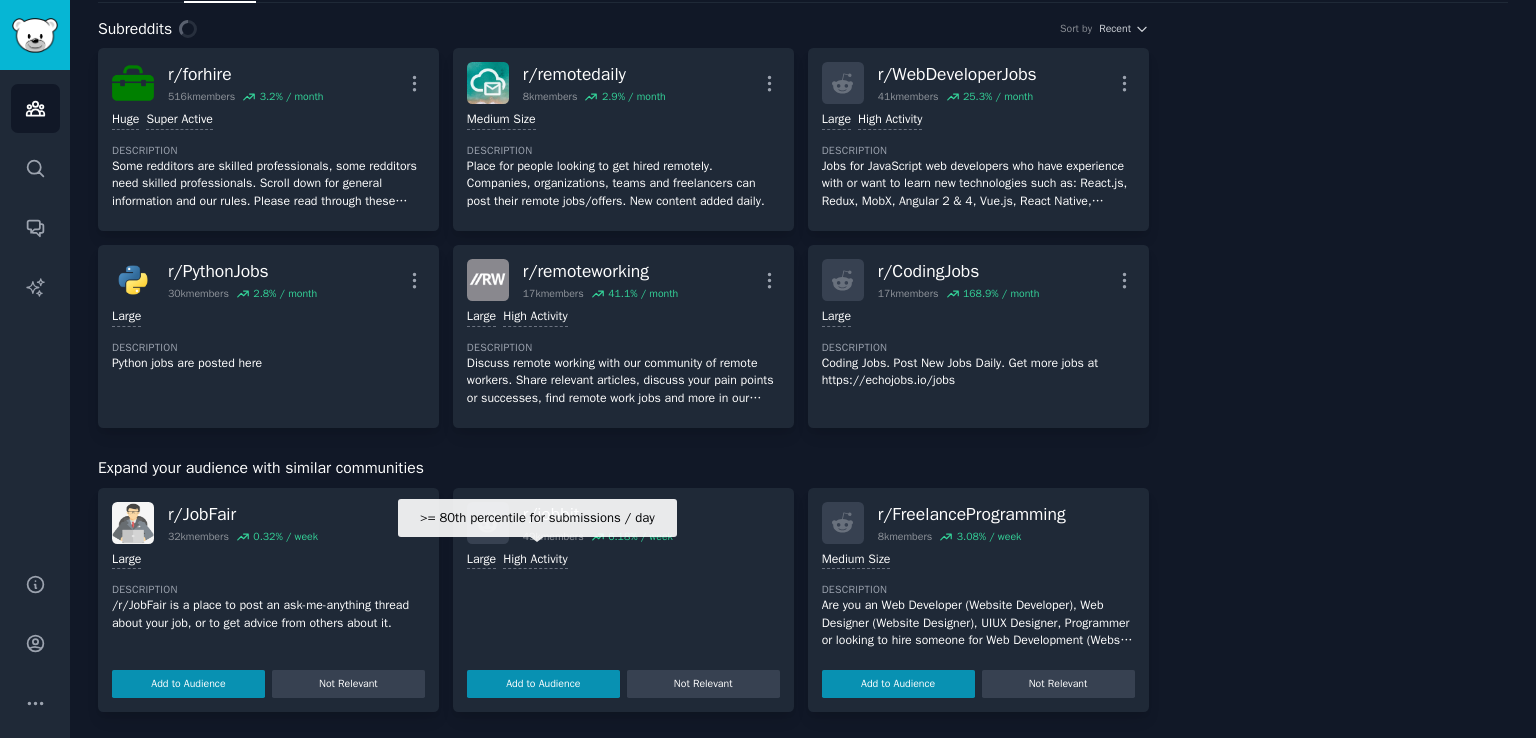 scroll, scrollTop: 234, scrollLeft: 0, axis: vertical 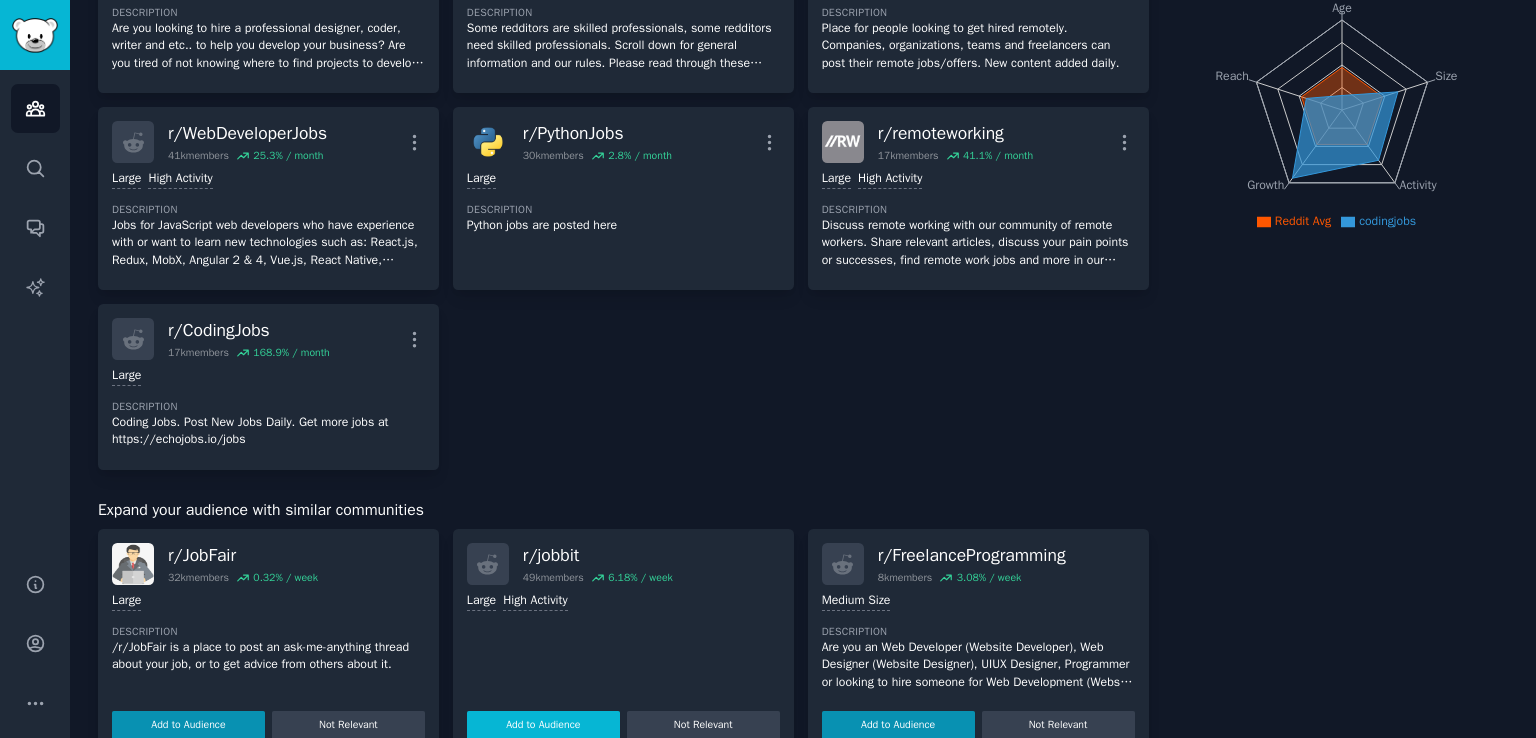 click on "Add to Audience" at bounding box center [188, 725] 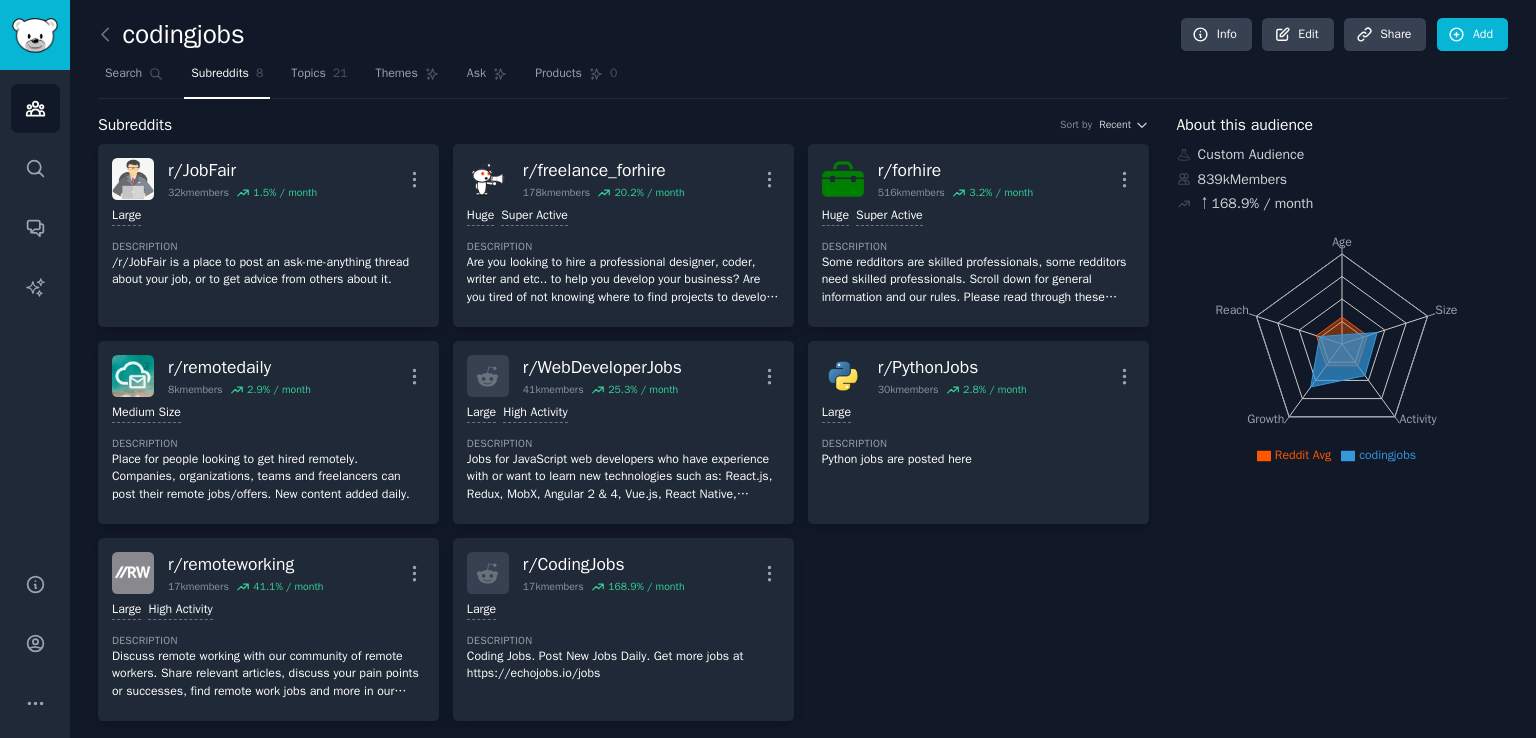 scroll, scrollTop: 293, scrollLeft: 0, axis: vertical 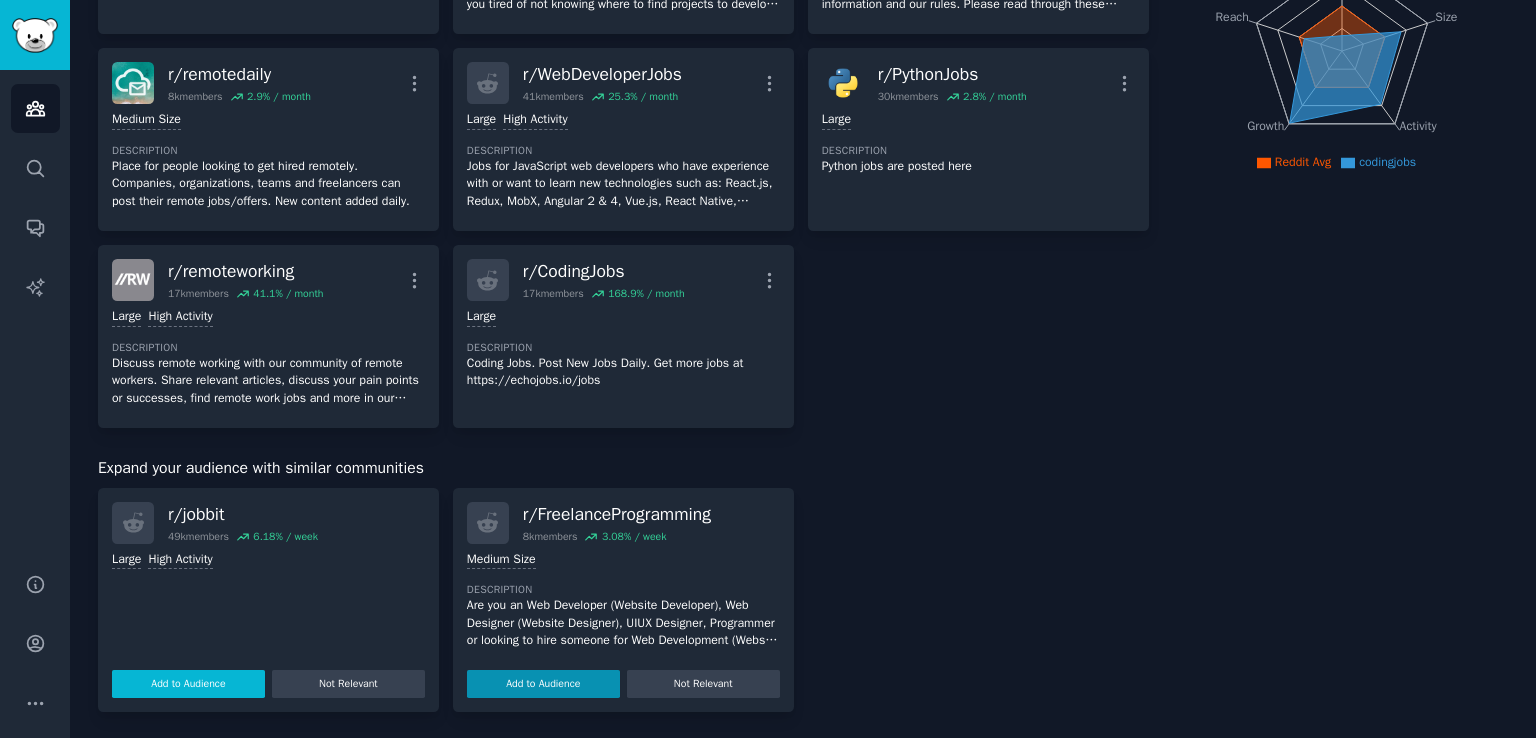 click on "Add to Audience" at bounding box center (188, 684) 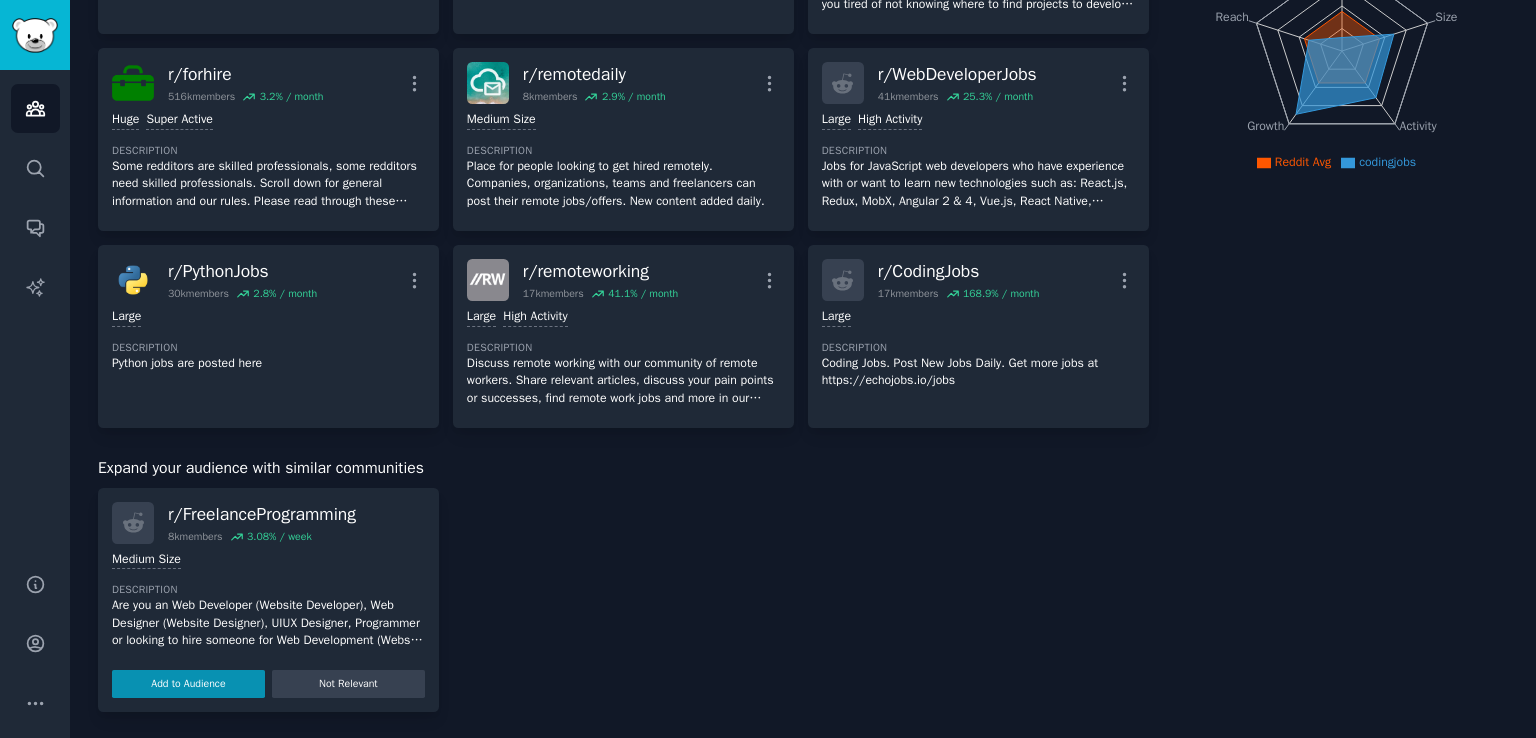click on "Add to Audience" at bounding box center (188, 684) 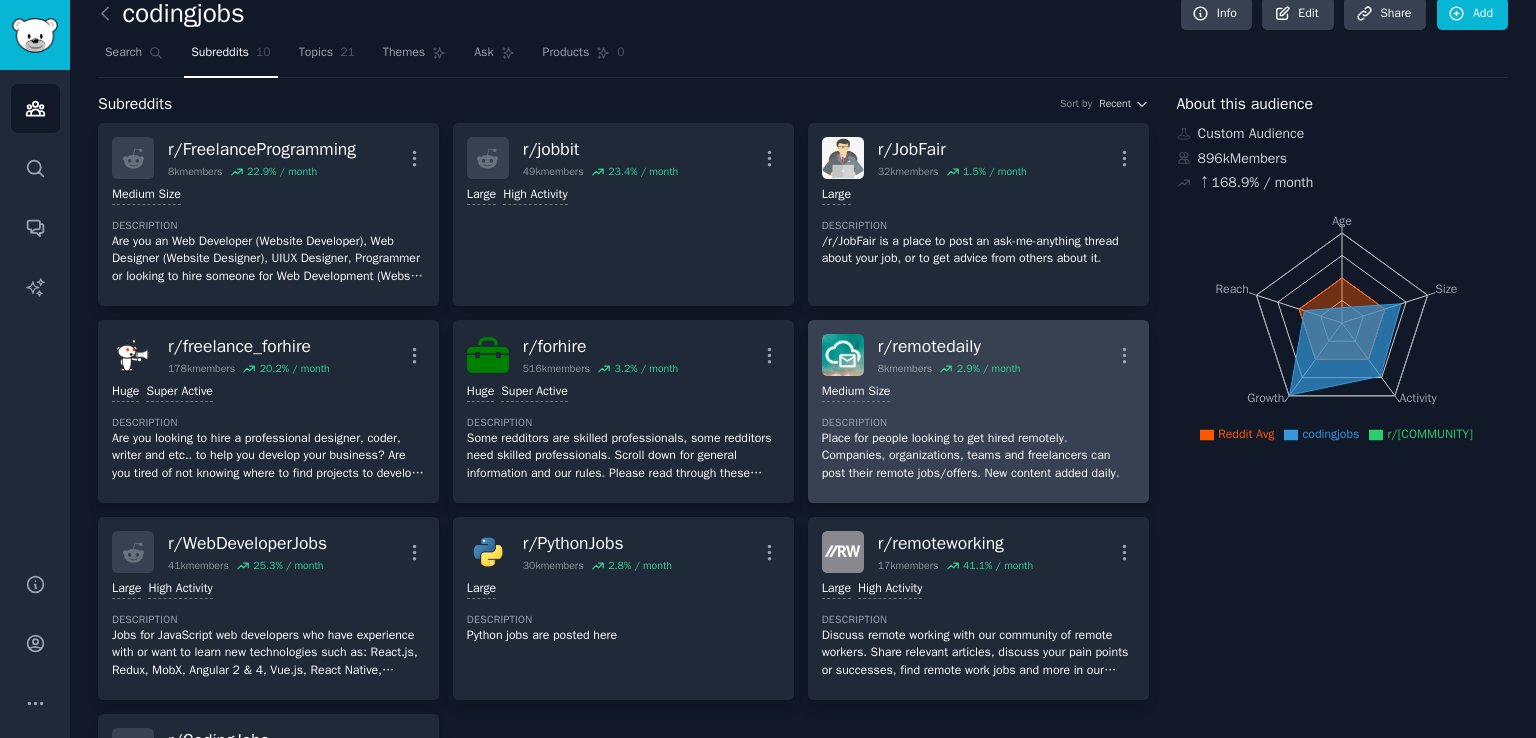 scroll, scrollTop: 0, scrollLeft: 0, axis: both 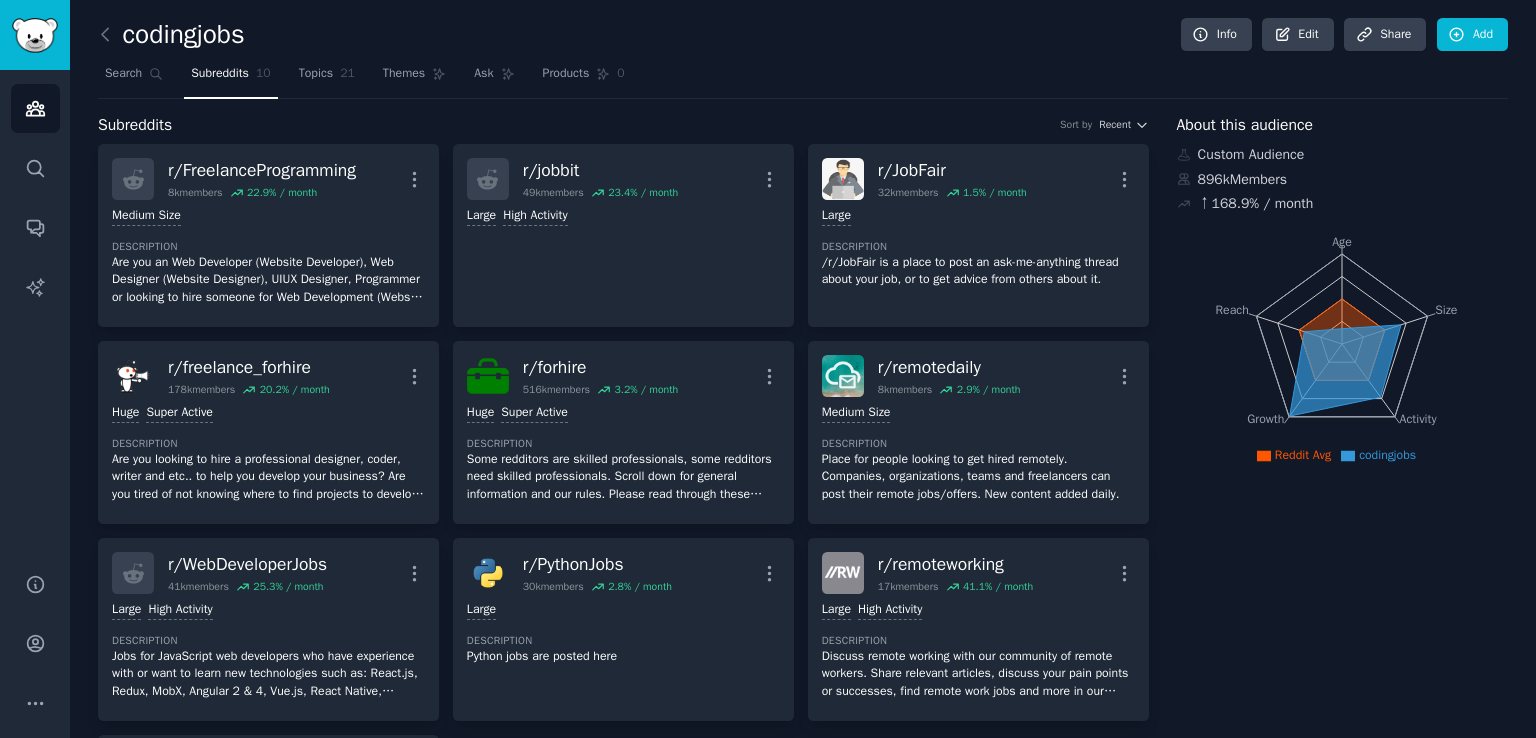 click 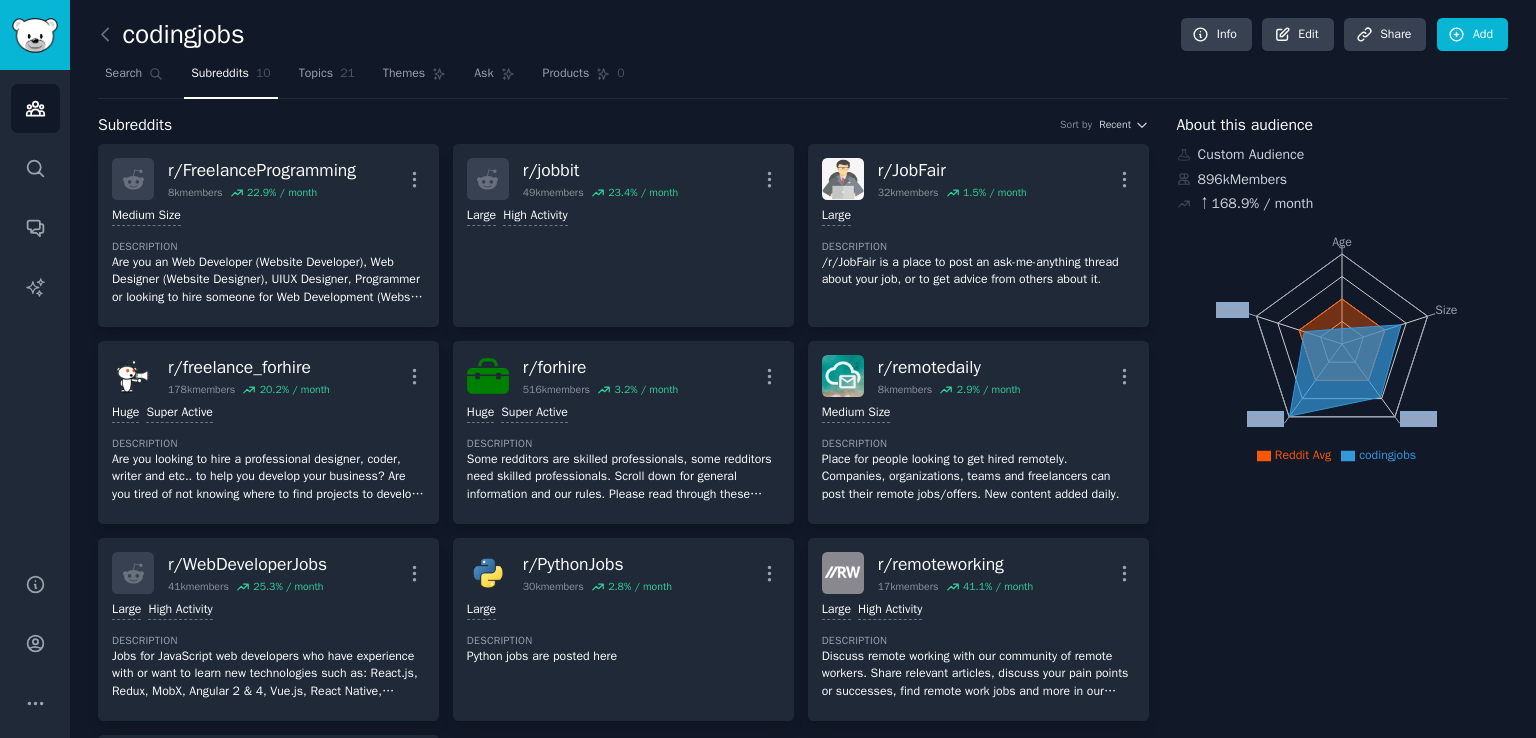 drag, startPoint x: 1348, startPoint y: 390, endPoint x: 1354, endPoint y: 433, distance: 43.416588 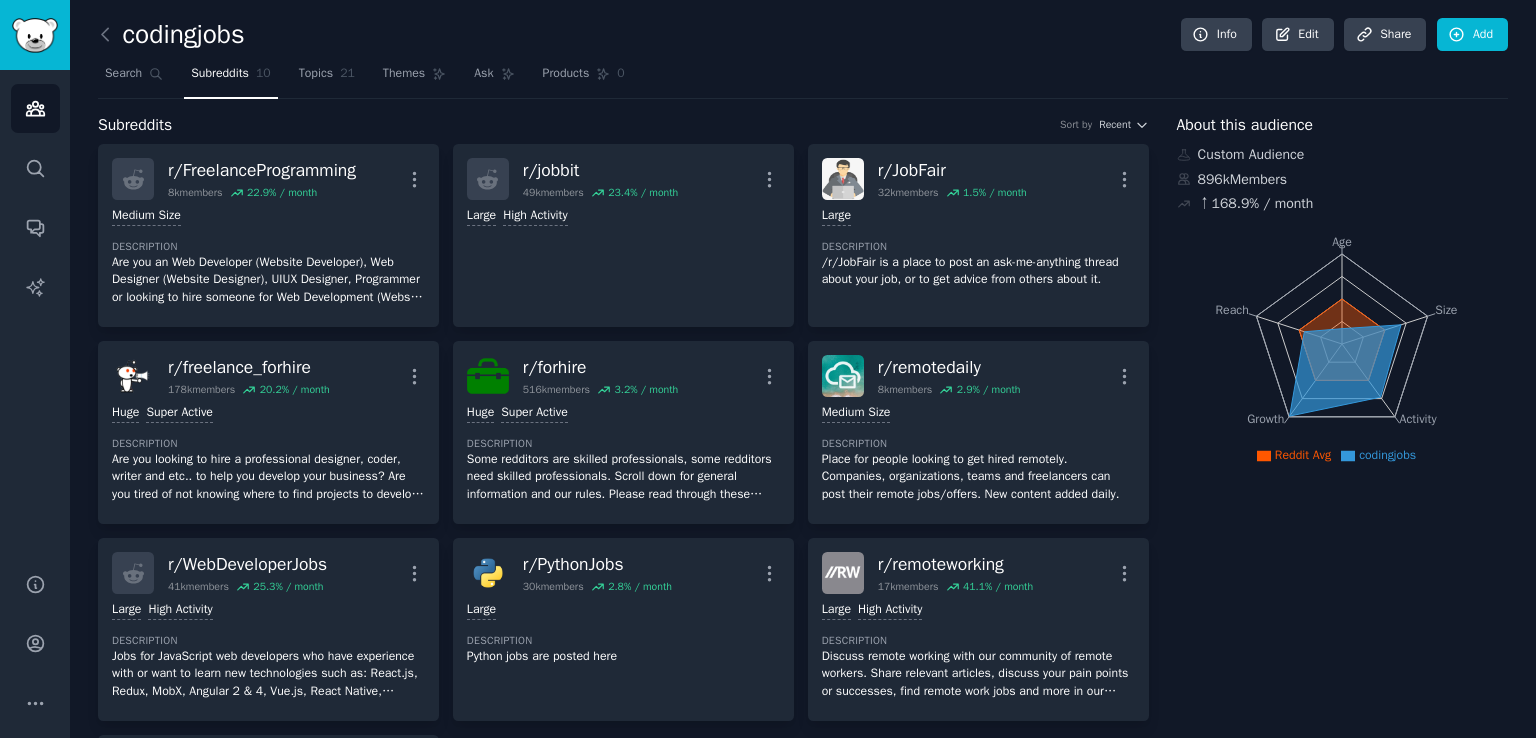 click 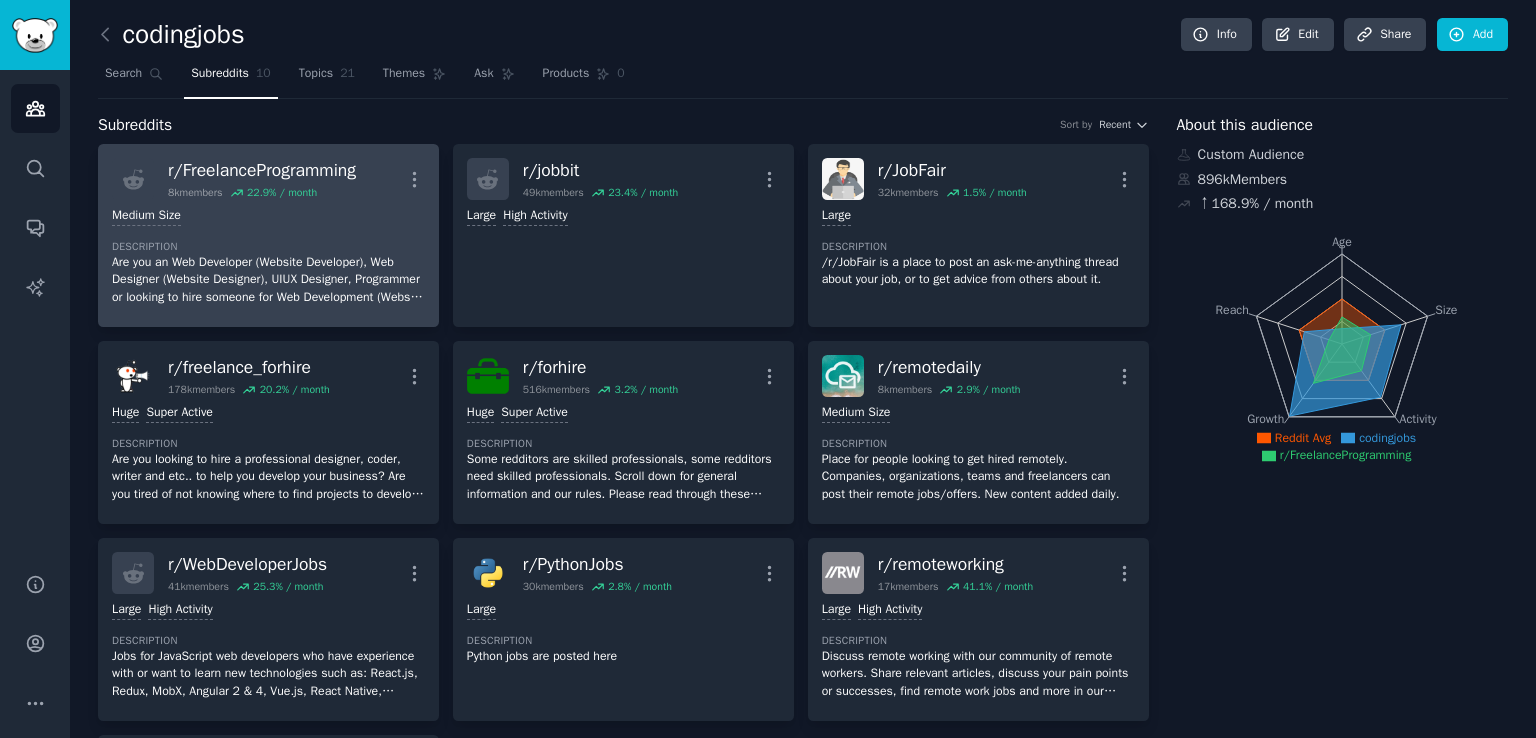 click on "Medium Size" at bounding box center (268, 216) 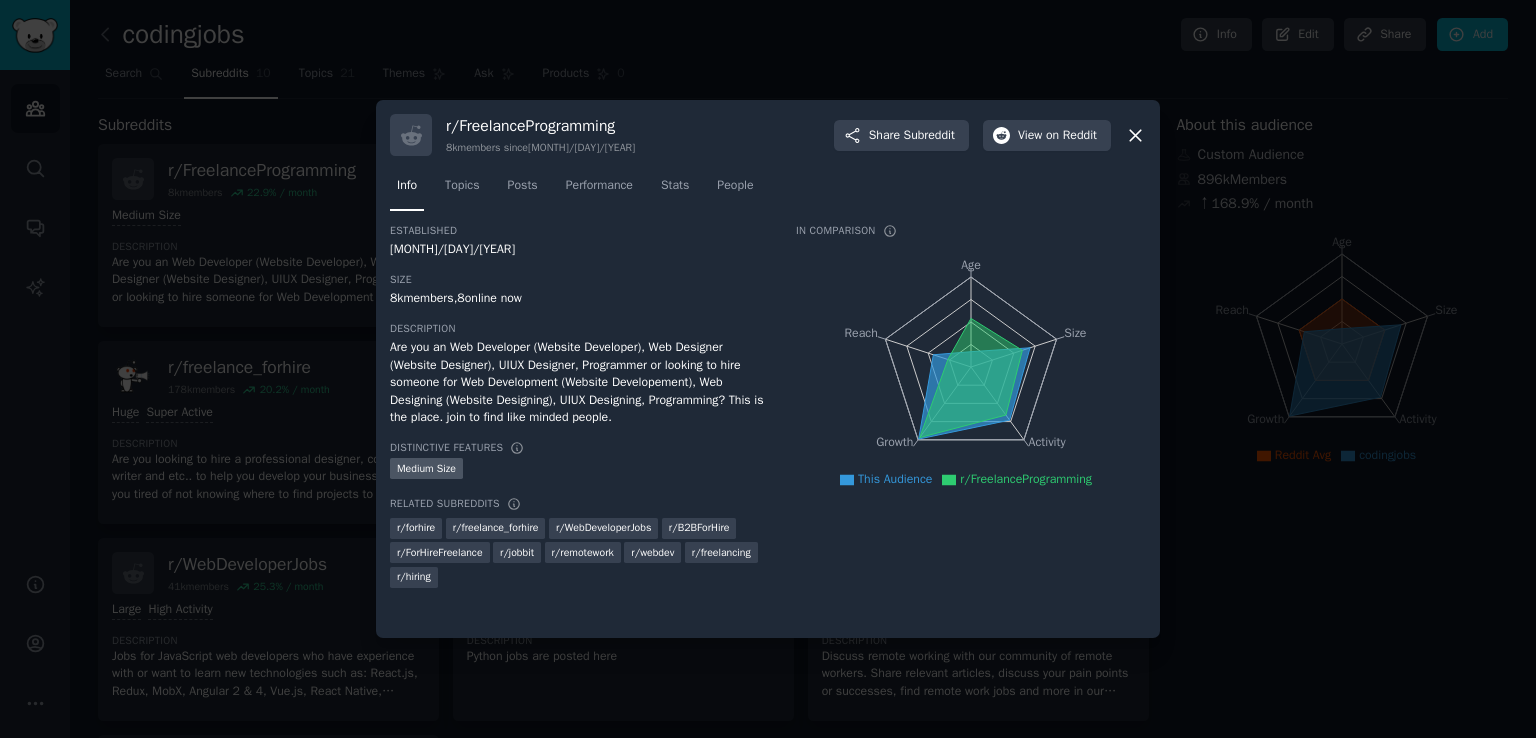 click 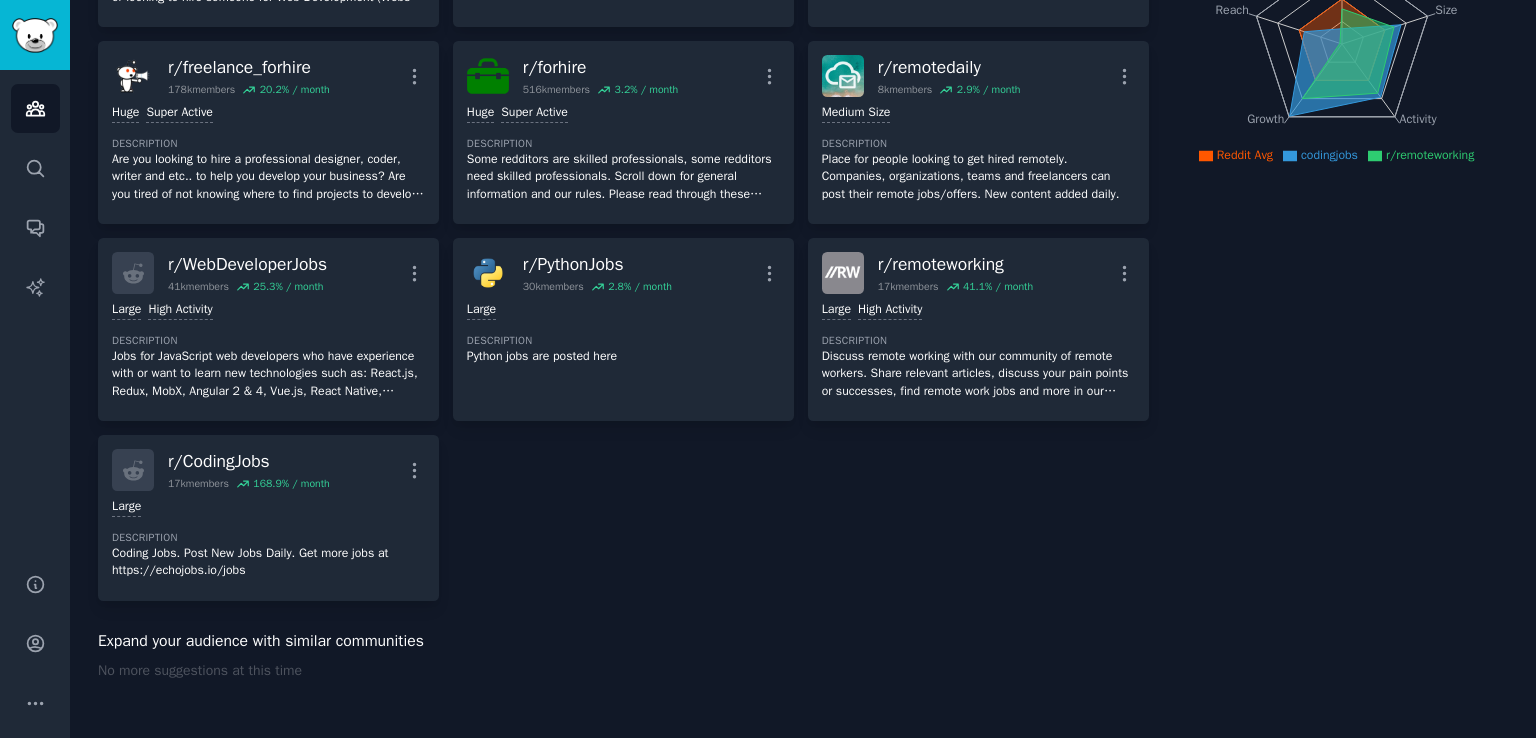 scroll, scrollTop: 343, scrollLeft: 0, axis: vertical 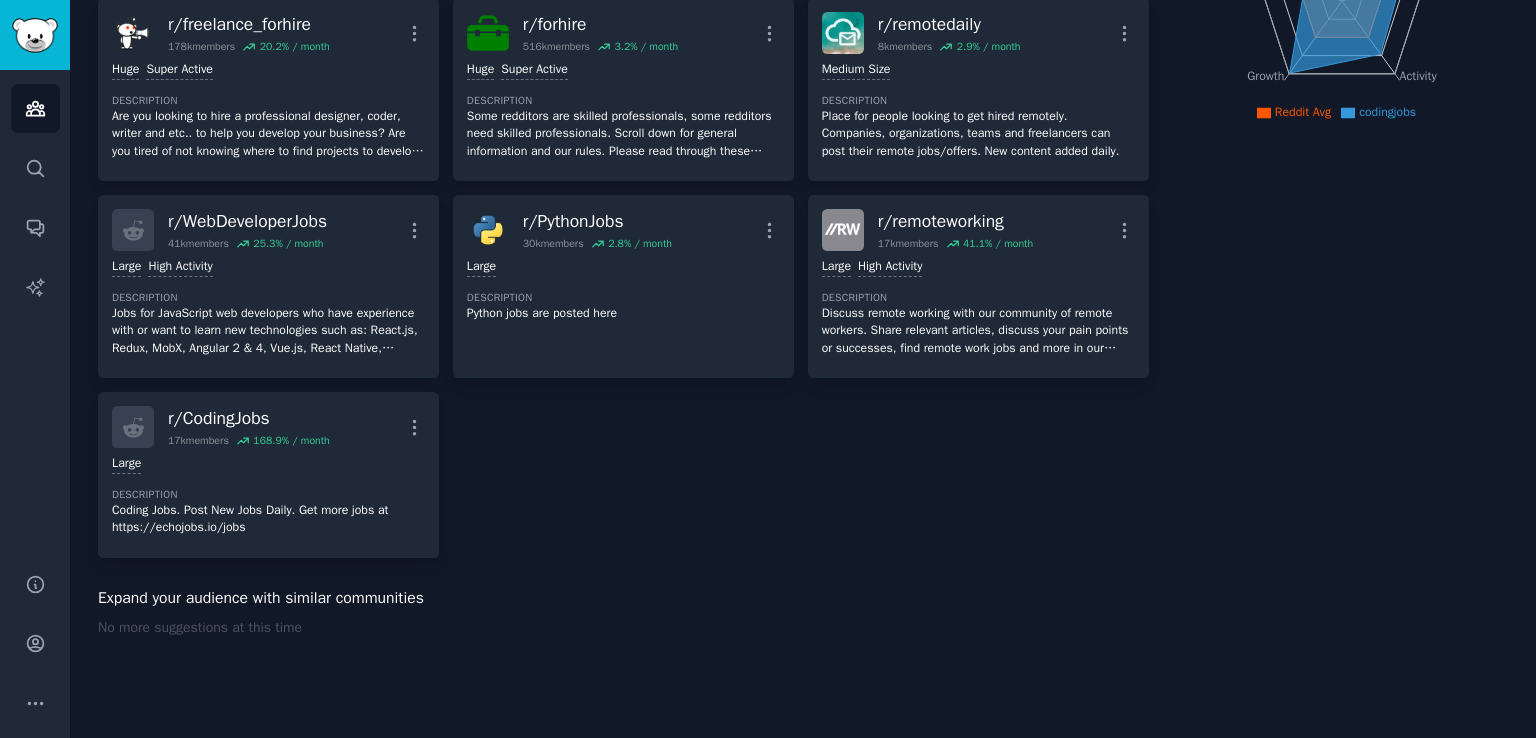 click on "Expand your audience with similar communities" at bounding box center (261, 598) 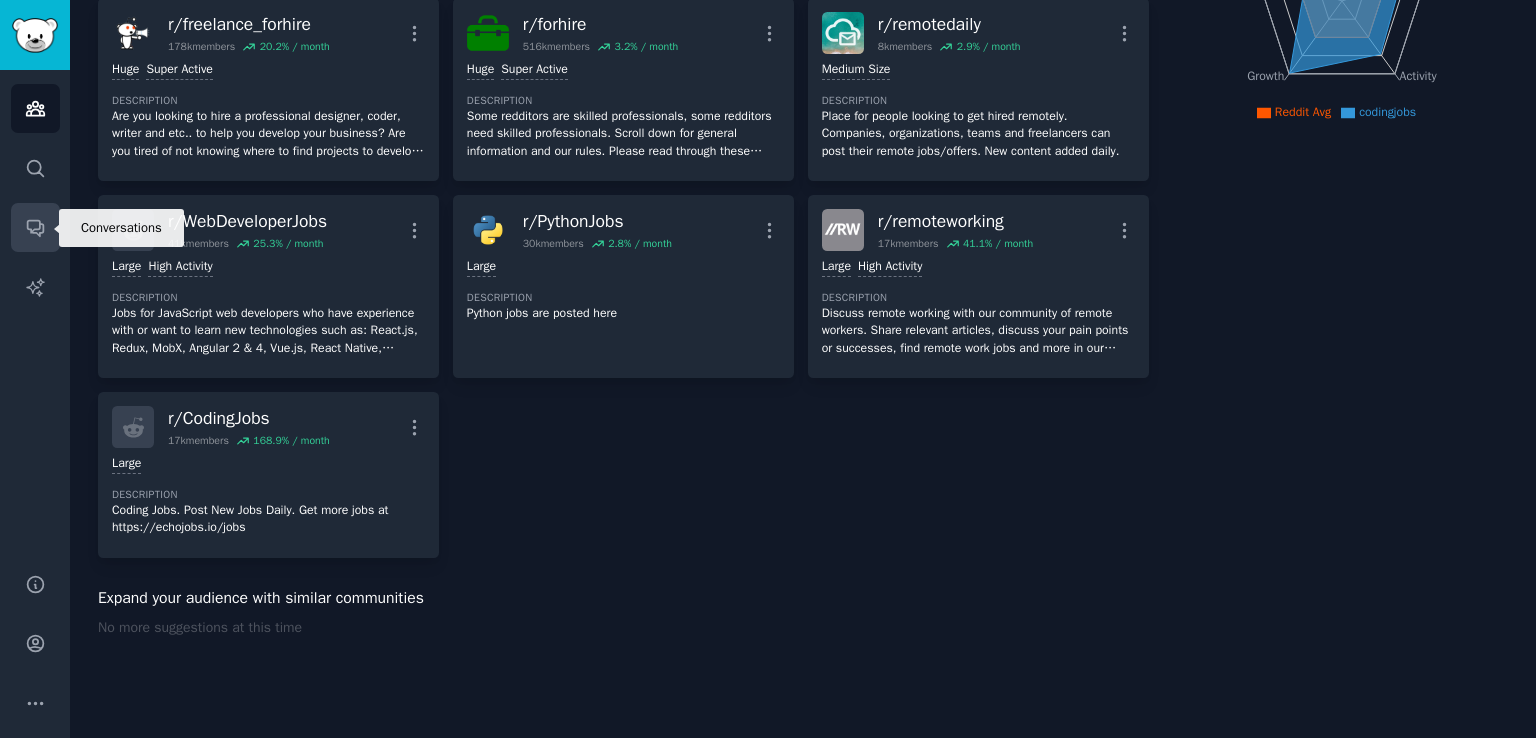 click 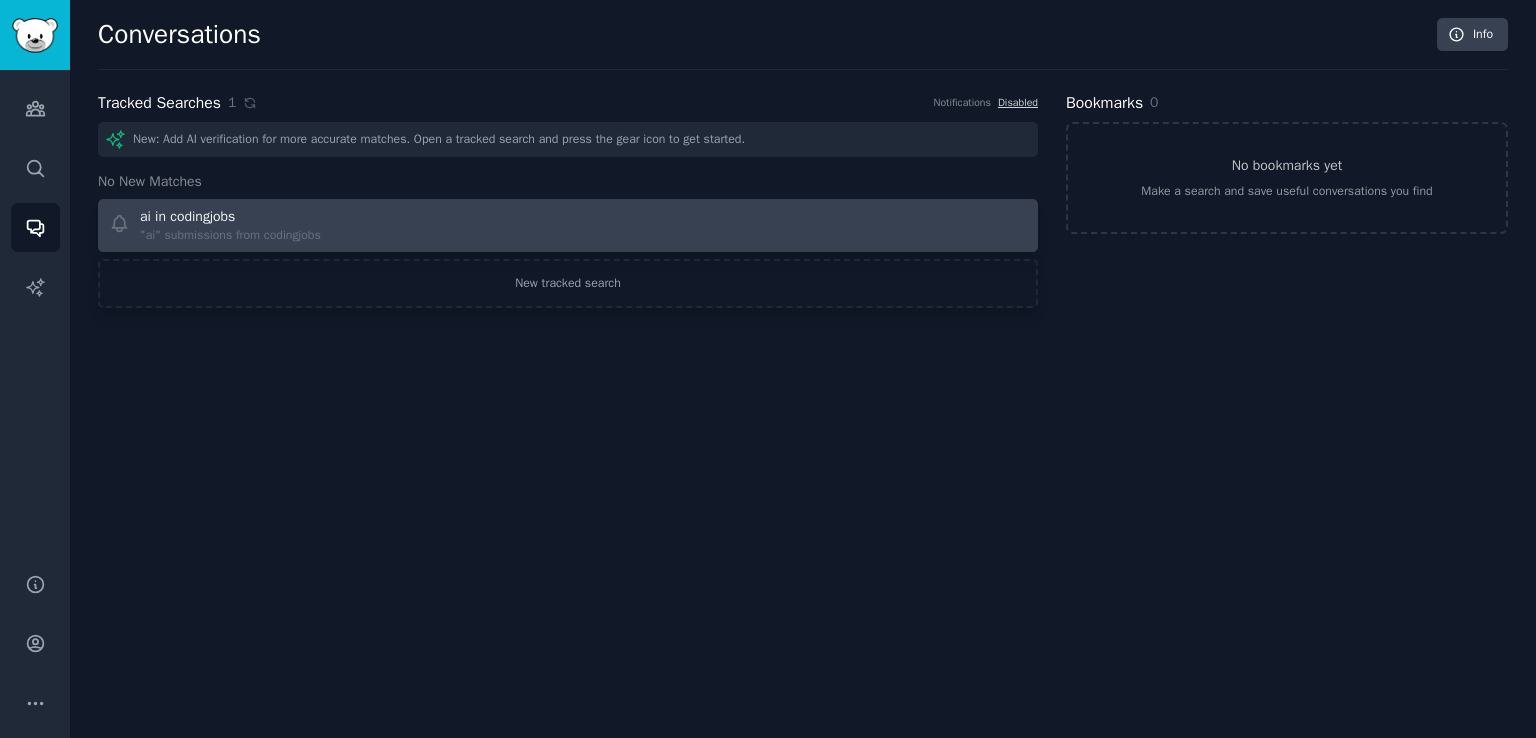 click at bounding box center (805, 225) 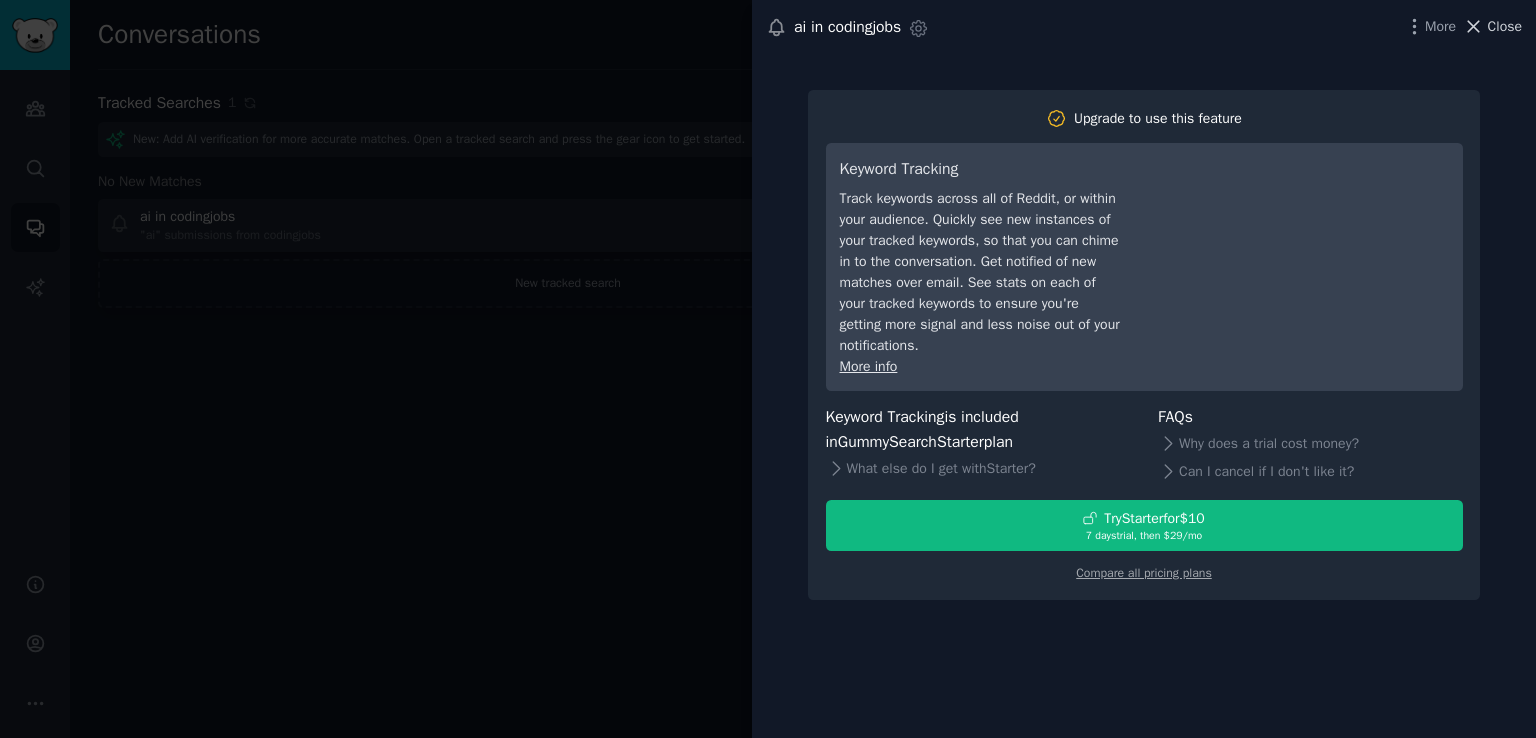 click 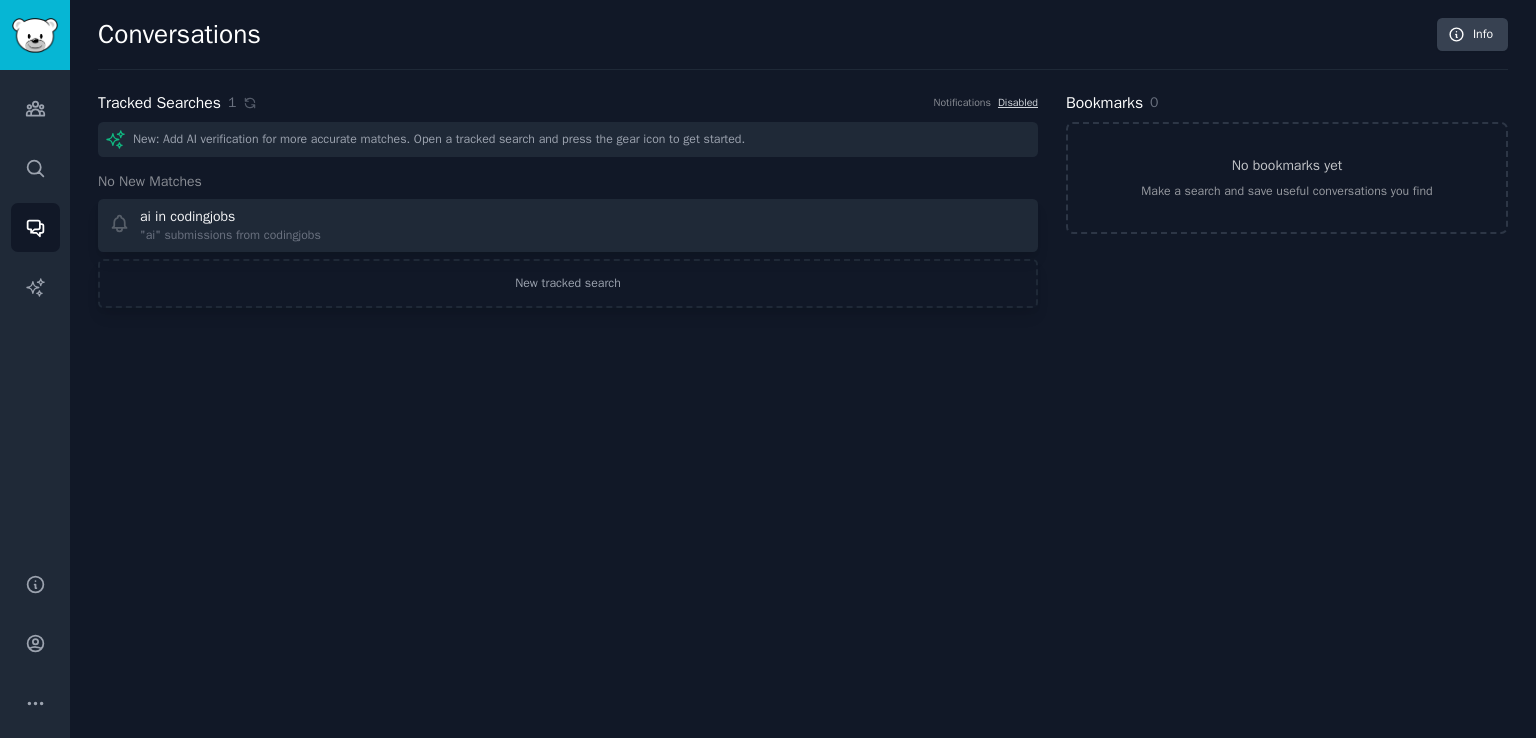 click on "Audiences Search Conversations AI Reports" at bounding box center [35, 309] 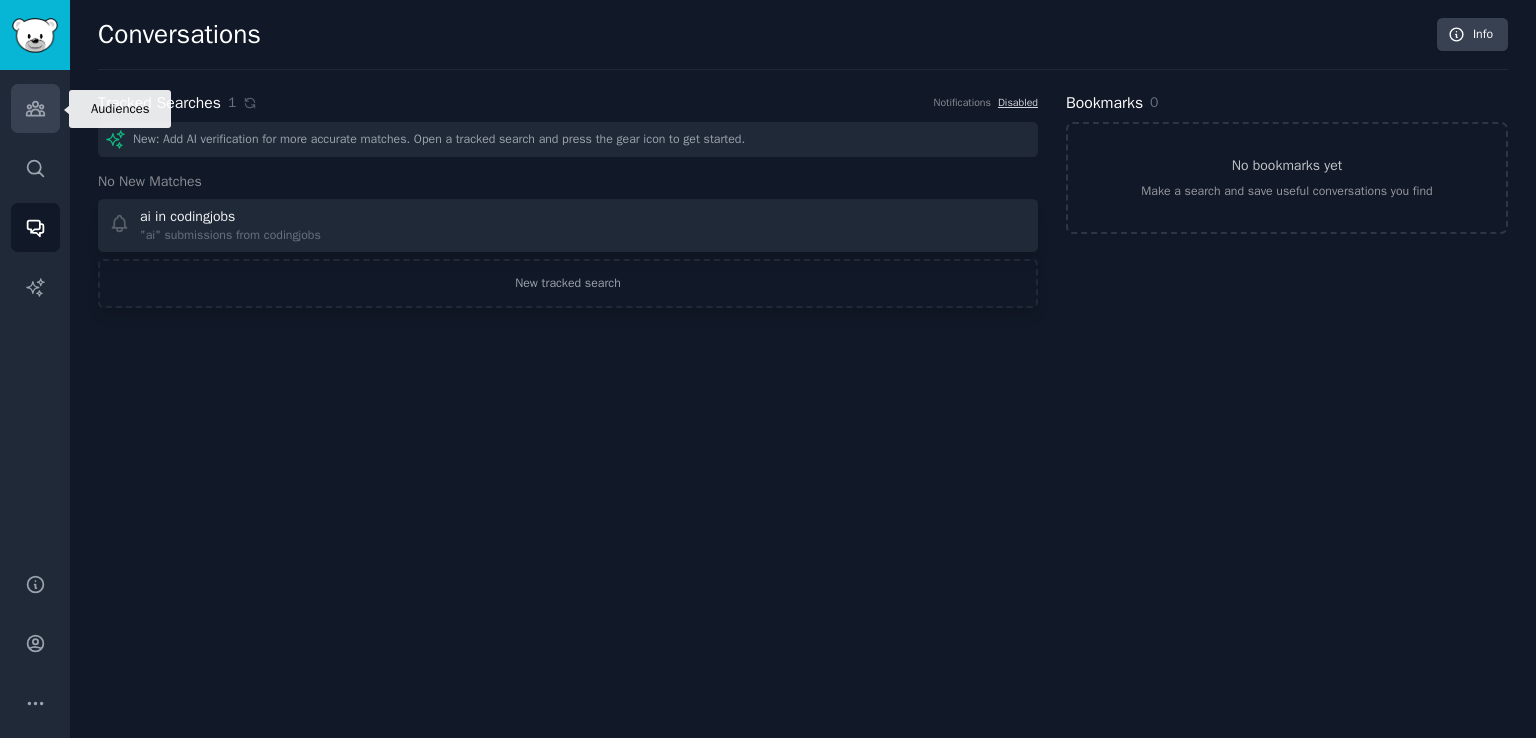 click 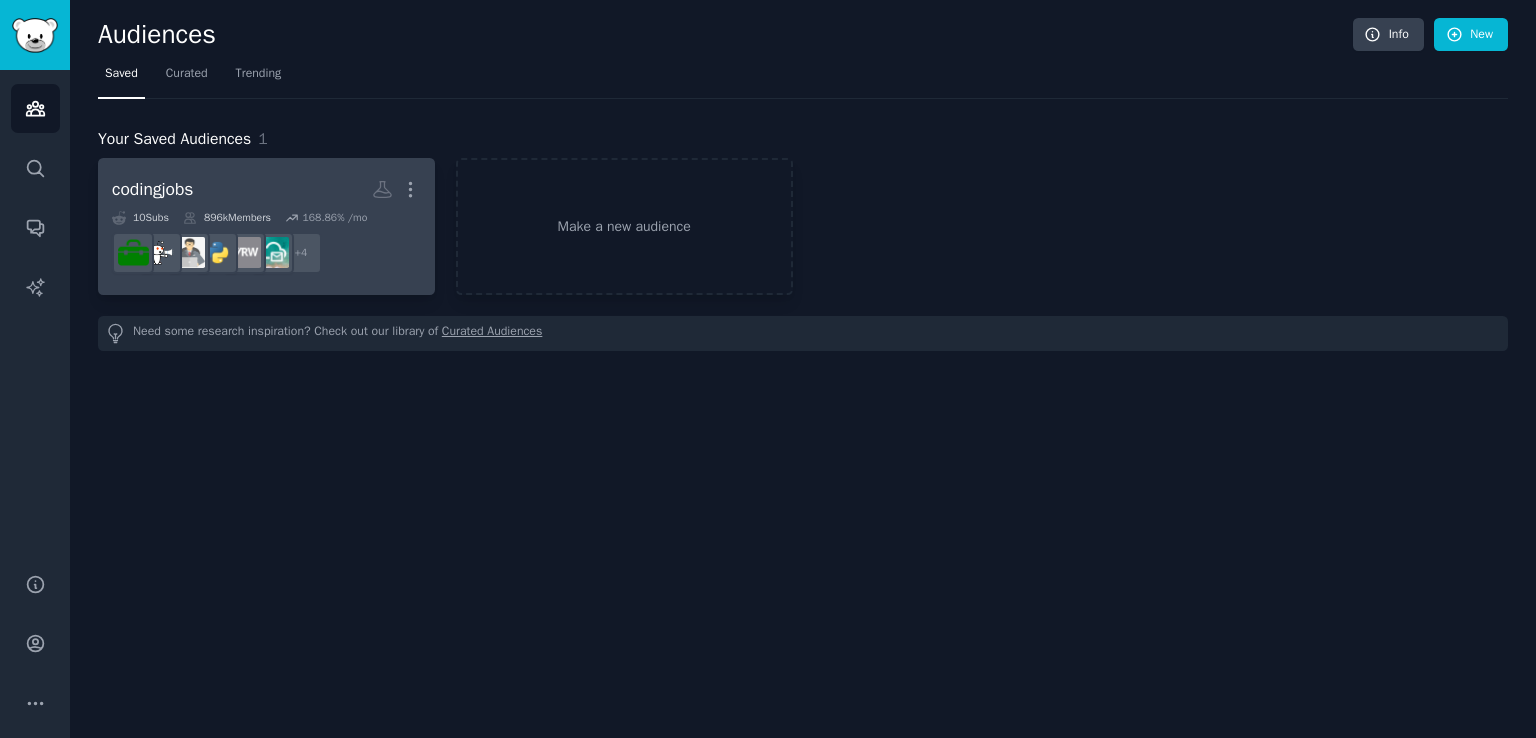 click on "codingjobs More" at bounding box center [266, 189] 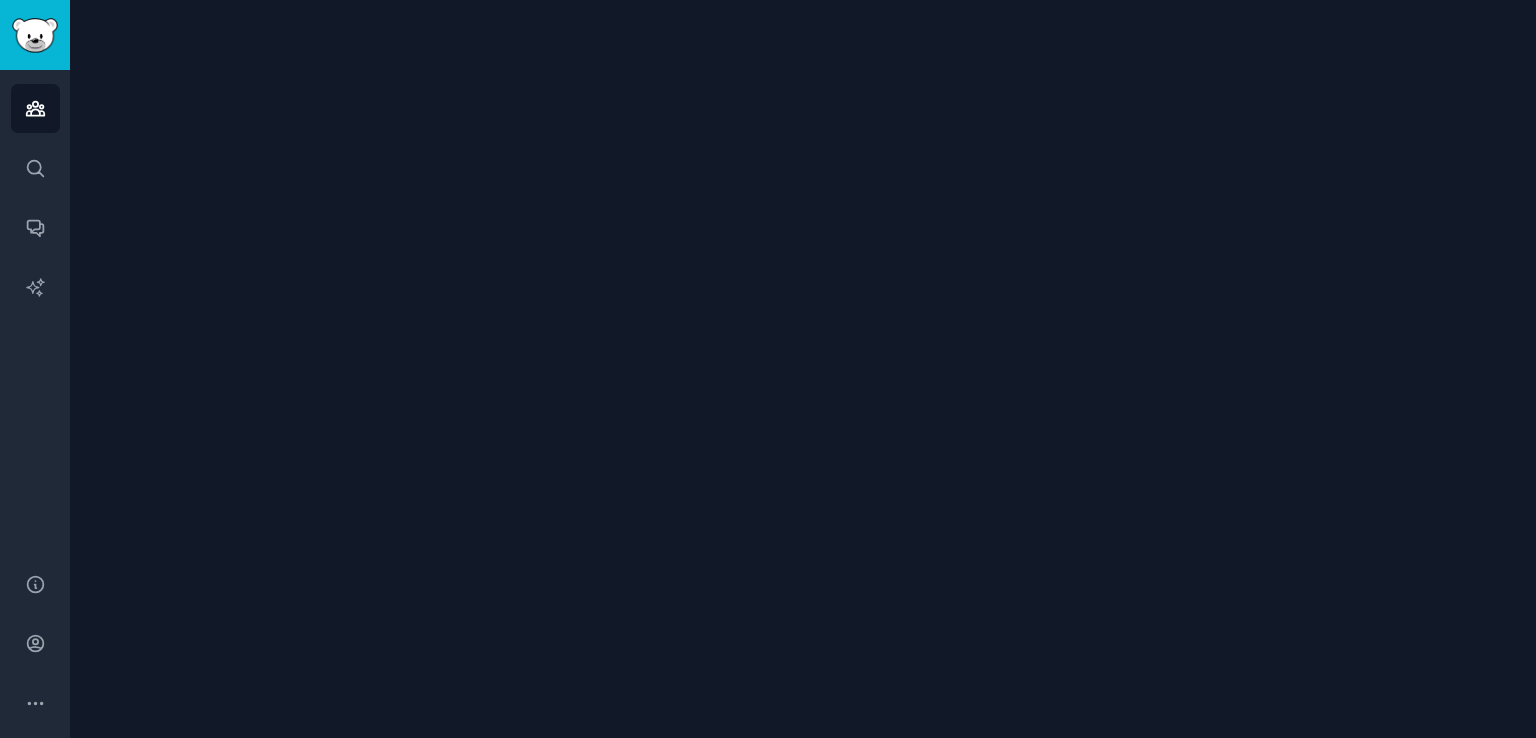 click 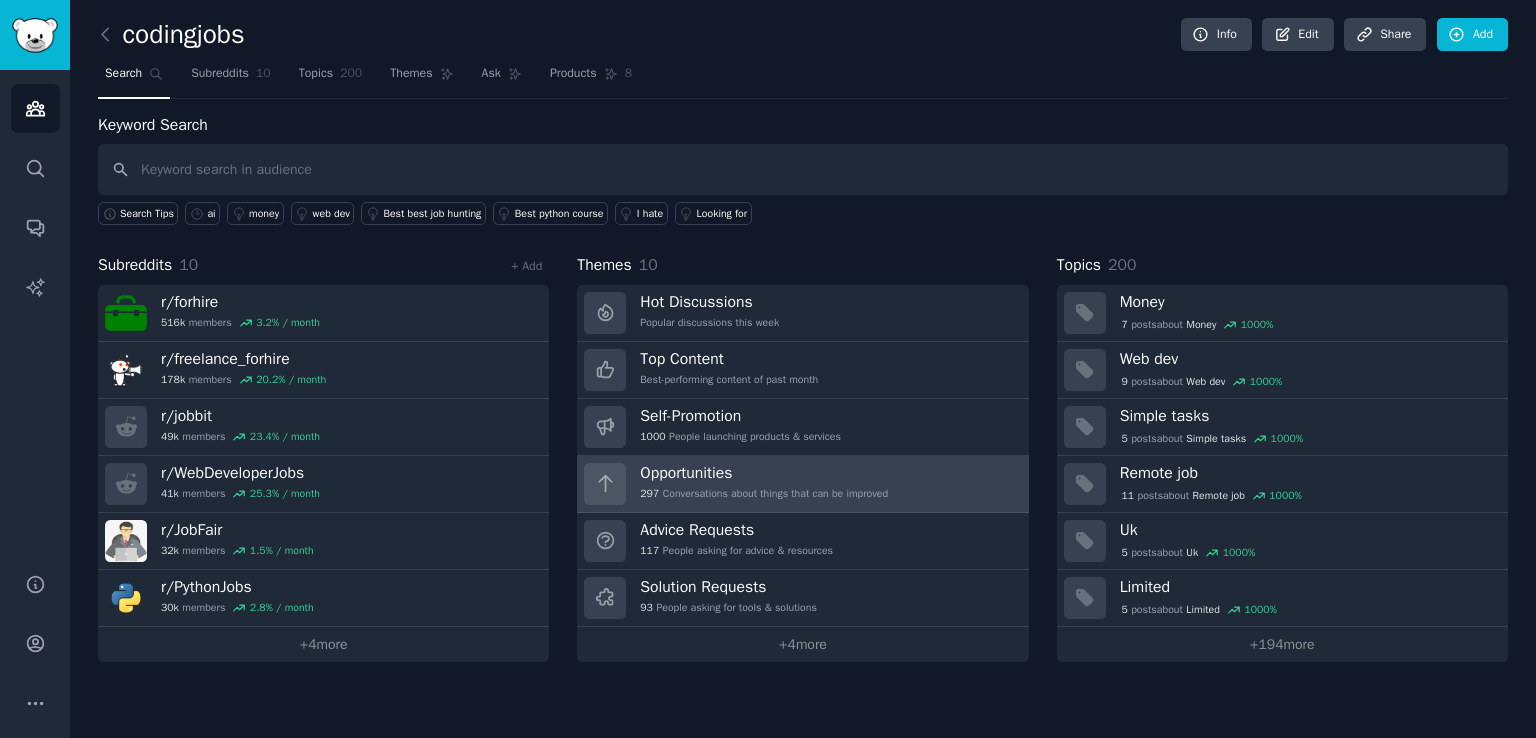click on "297 Conversations about things that can be improved" at bounding box center [764, 494] 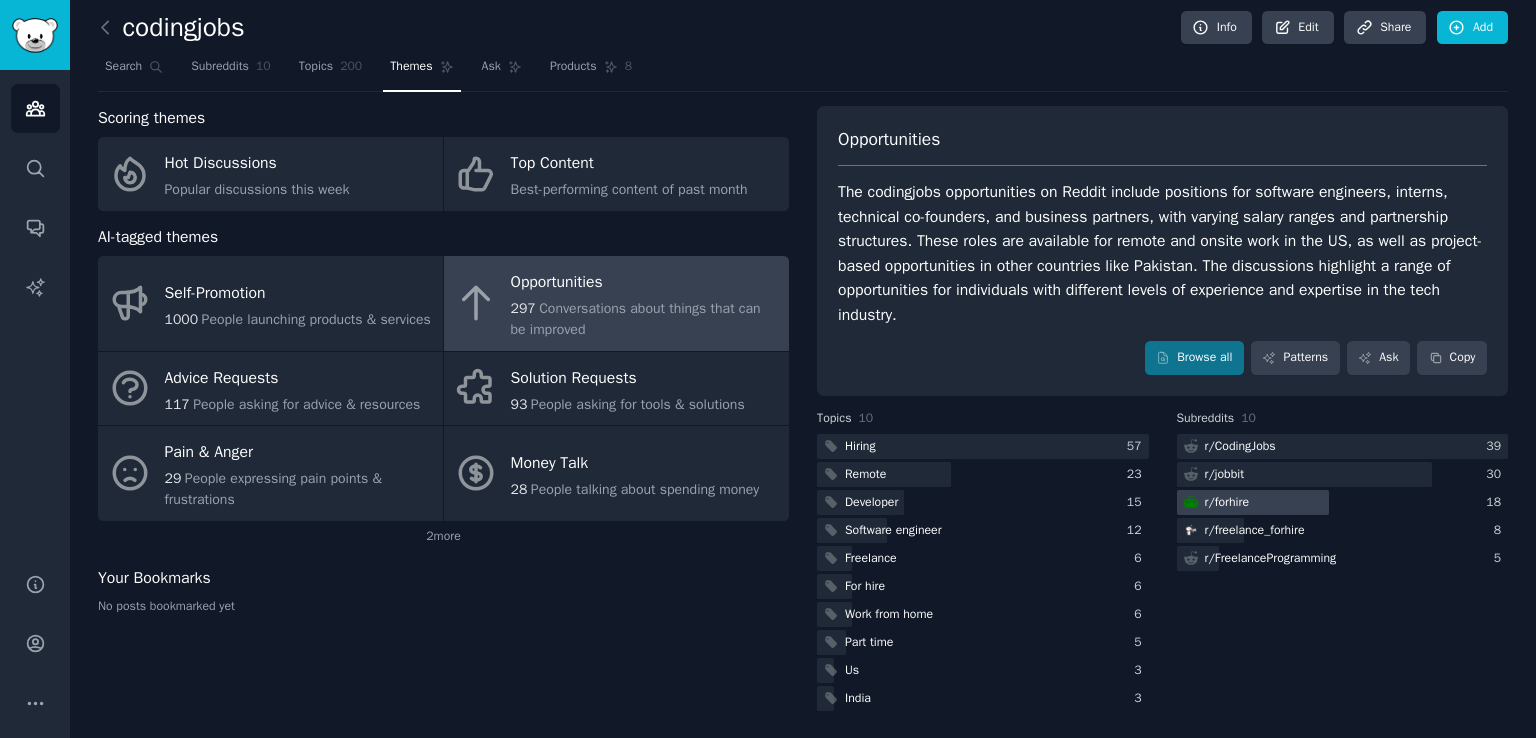 scroll, scrollTop: 9, scrollLeft: 0, axis: vertical 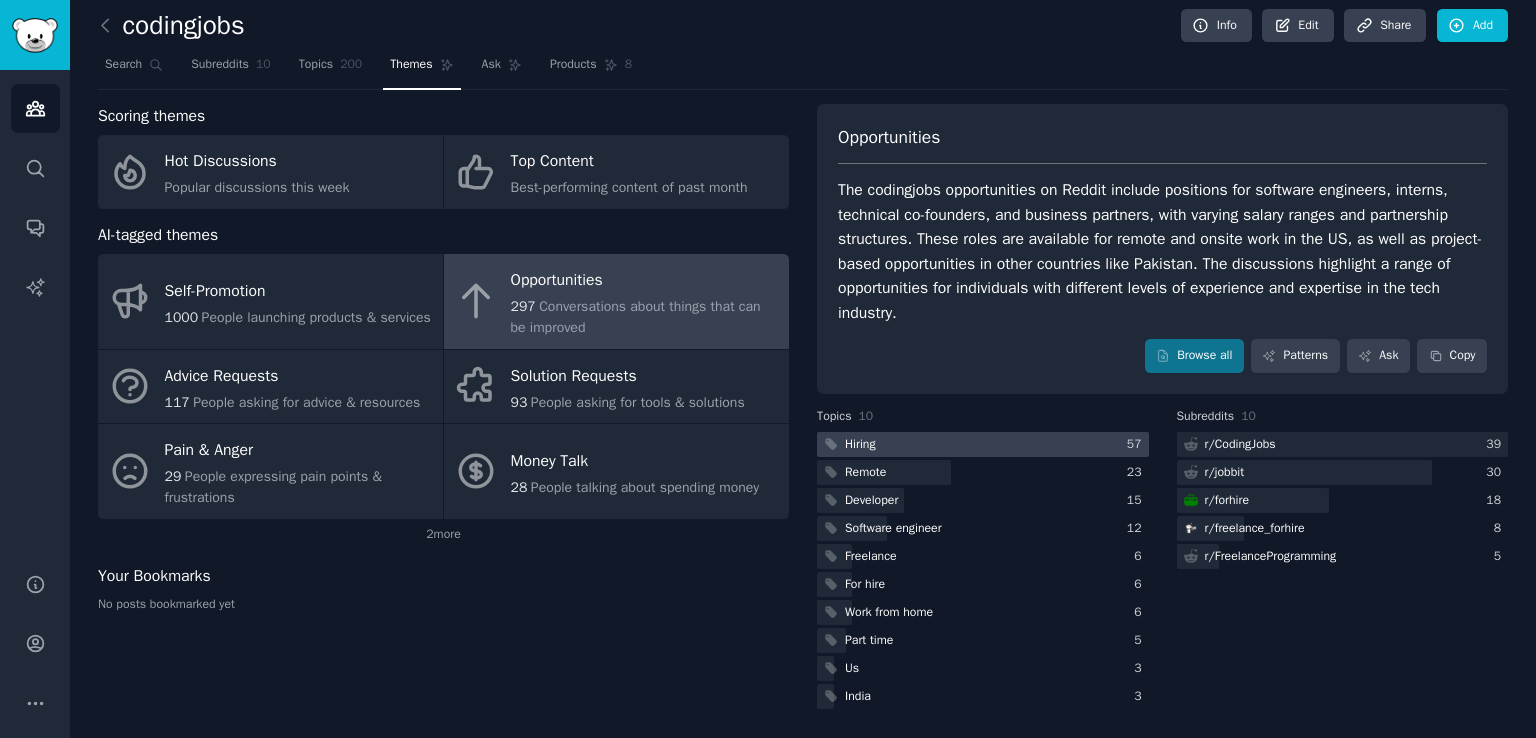 click at bounding box center [983, 444] 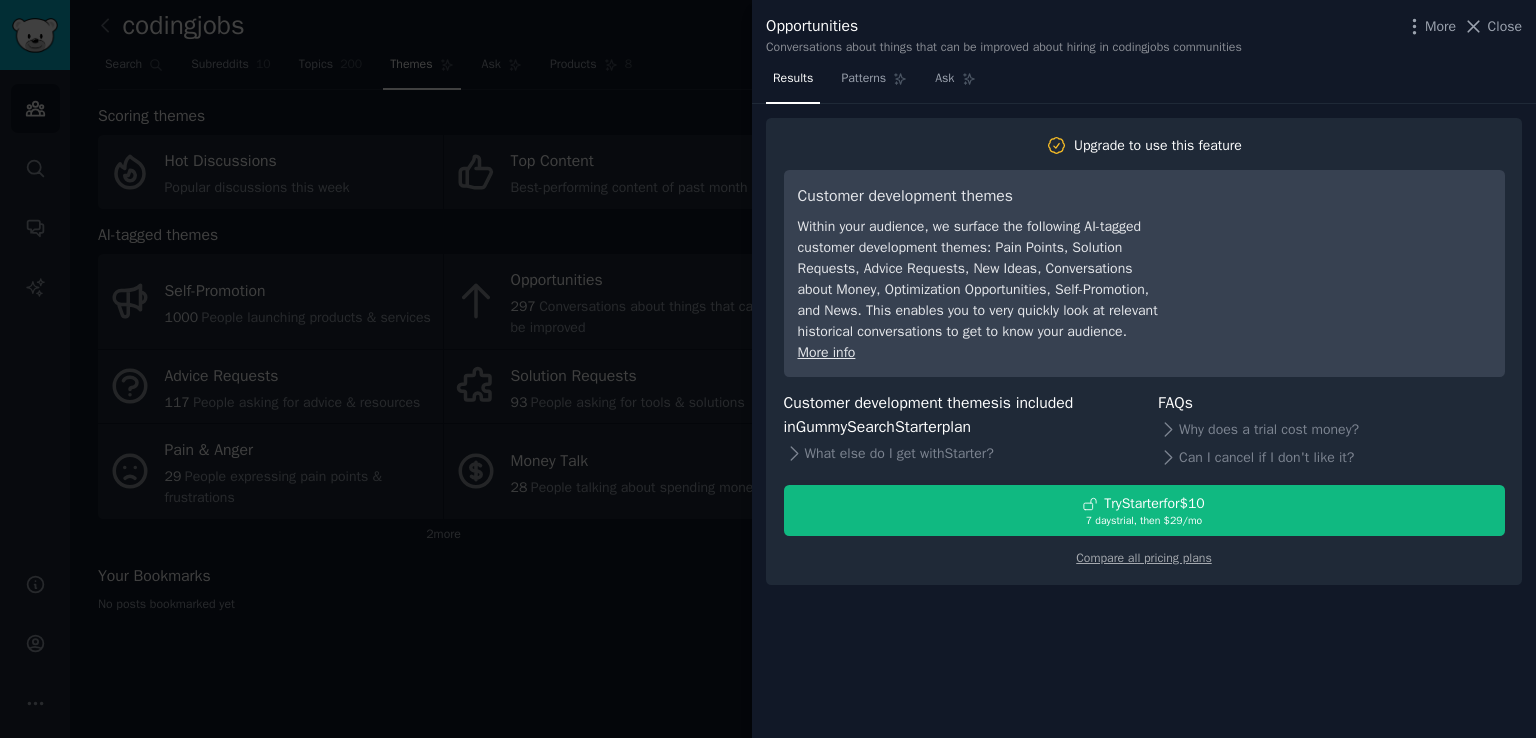 click on "Within your audience, we surface the following AI-tagged customer development themes: Pain Points, Solution Requests, Advice Requests, New Ideas, Conversations about Money, Optimization Opportunities, Self-Promotion, and News. This enables you to very quickly look at relevant historical conversations to get to know your audience." at bounding box center (980, 279) 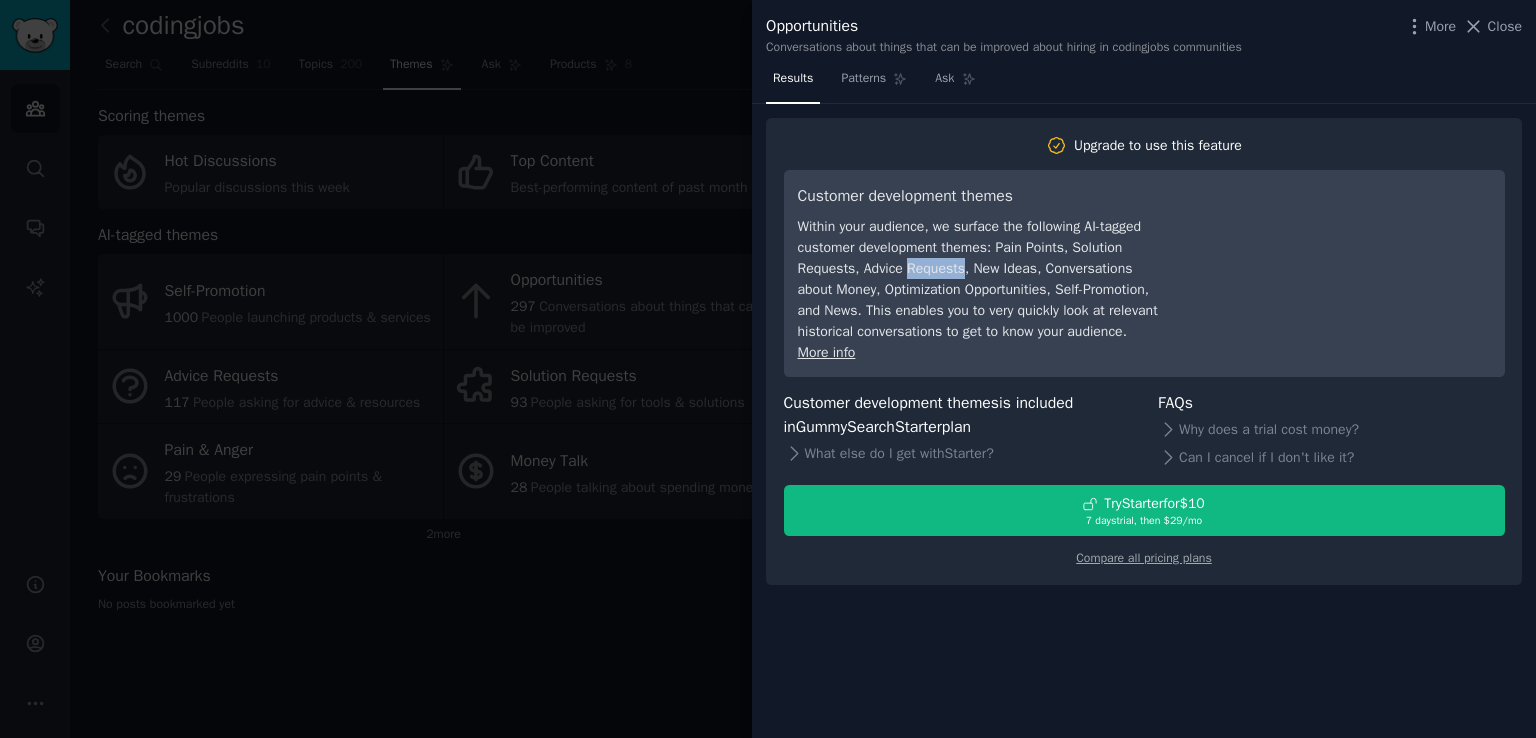 click on "Within your audience, we surface the following AI-tagged customer development themes: Pain Points, Solution Requests, Advice Requests, New Ideas, Conversations about Money, Optimization Opportunities, Self-Promotion, and News. This enables you to very quickly look at relevant historical conversations to get to know your audience." at bounding box center (980, 279) 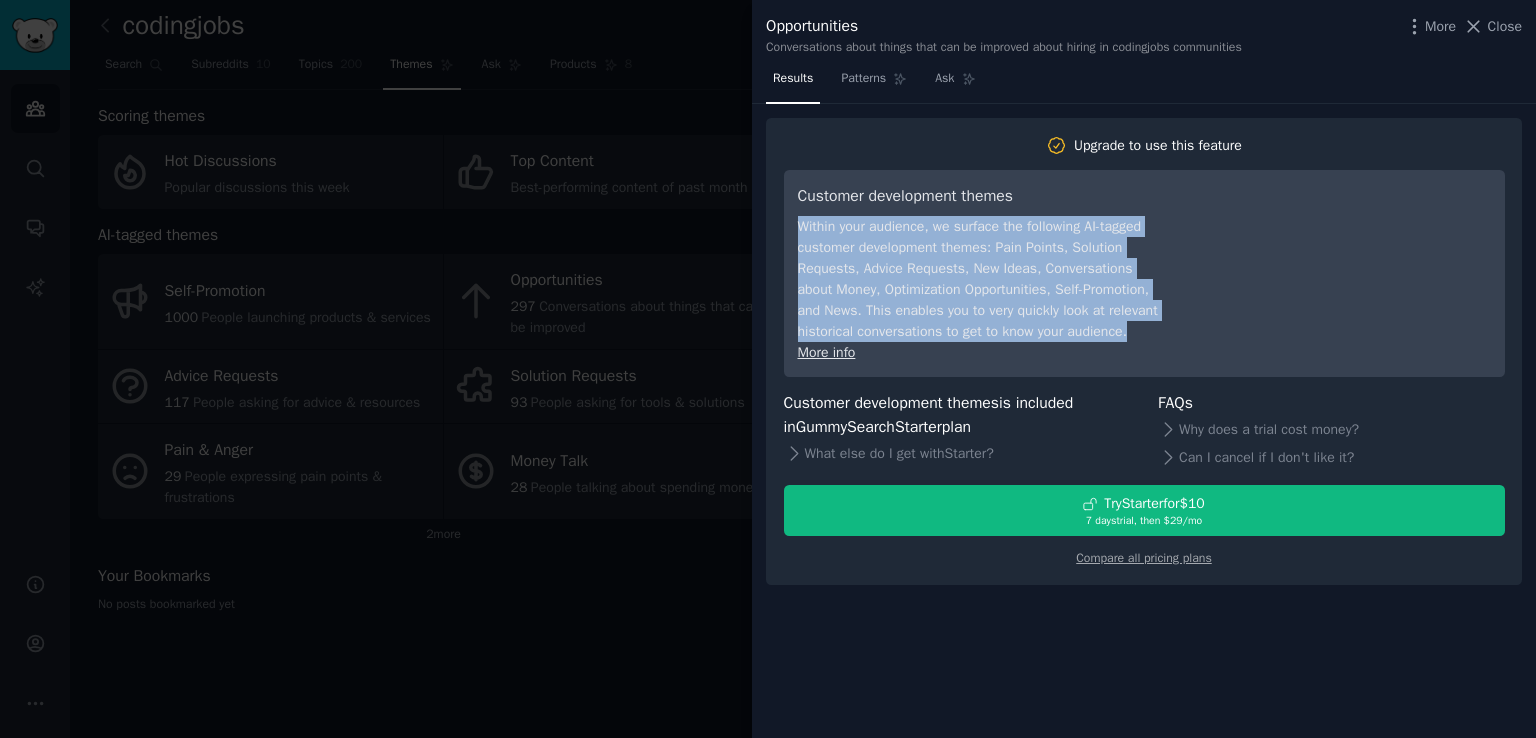 click on "Within your audience, we surface the following AI-tagged customer development themes: Pain Points, Solution Requests, Advice Requests, New Ideas, Conversations about Money, Optimization Opportunities, Self-Promotion, and News. This enables you to very quickly look at relevant historical conversations to get to know your audience." at bounding box center (980, 279) 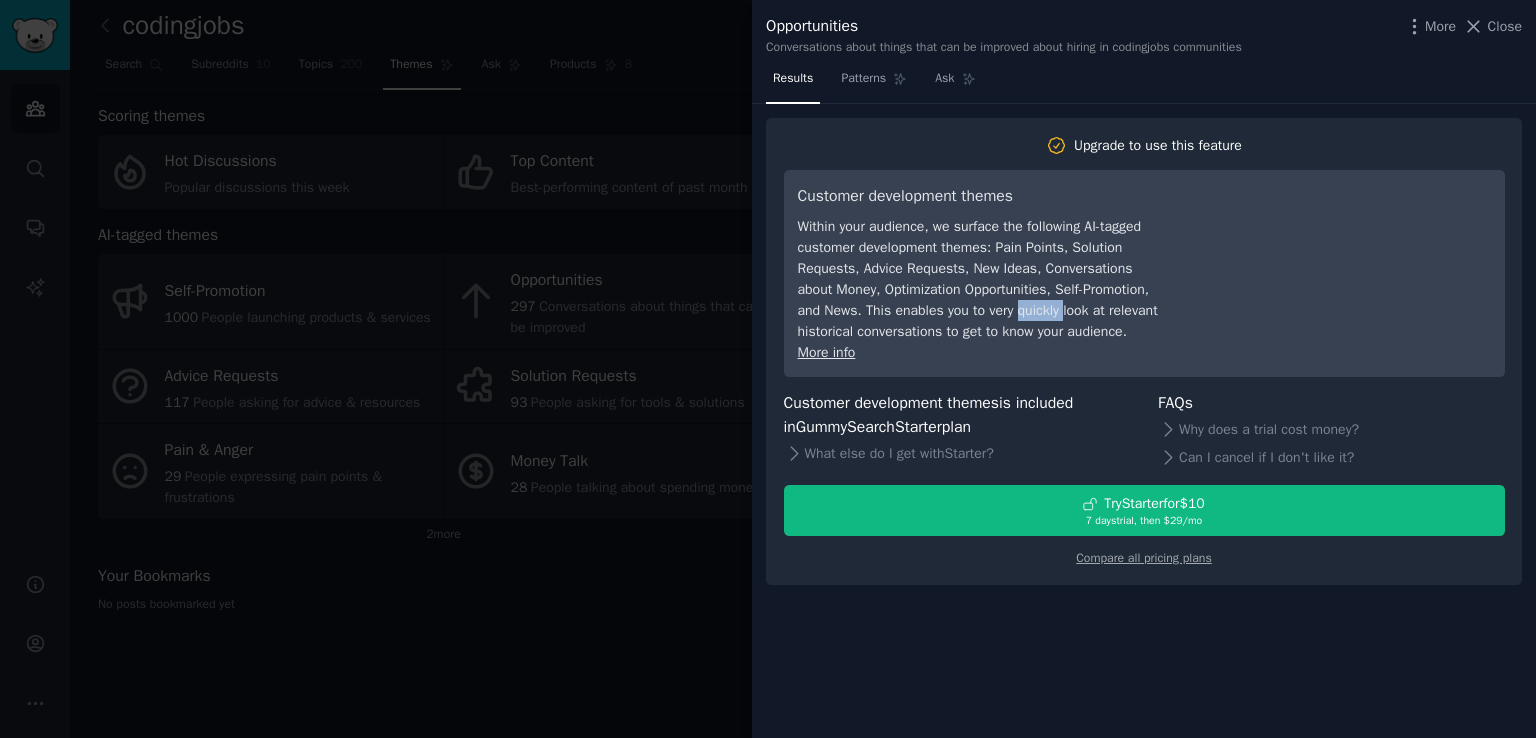 click on "Within your audience, we surface the following AI-tagged customer development themes: Pain Points, Solution Requests, Advice Requests, New Ideas, Conversations about Money, Optimization Opportunities, Self-Promotion, and News. This enables you to very quickly look at relevant historical conversations to get to know your audience." at bounding box center (980, 279) 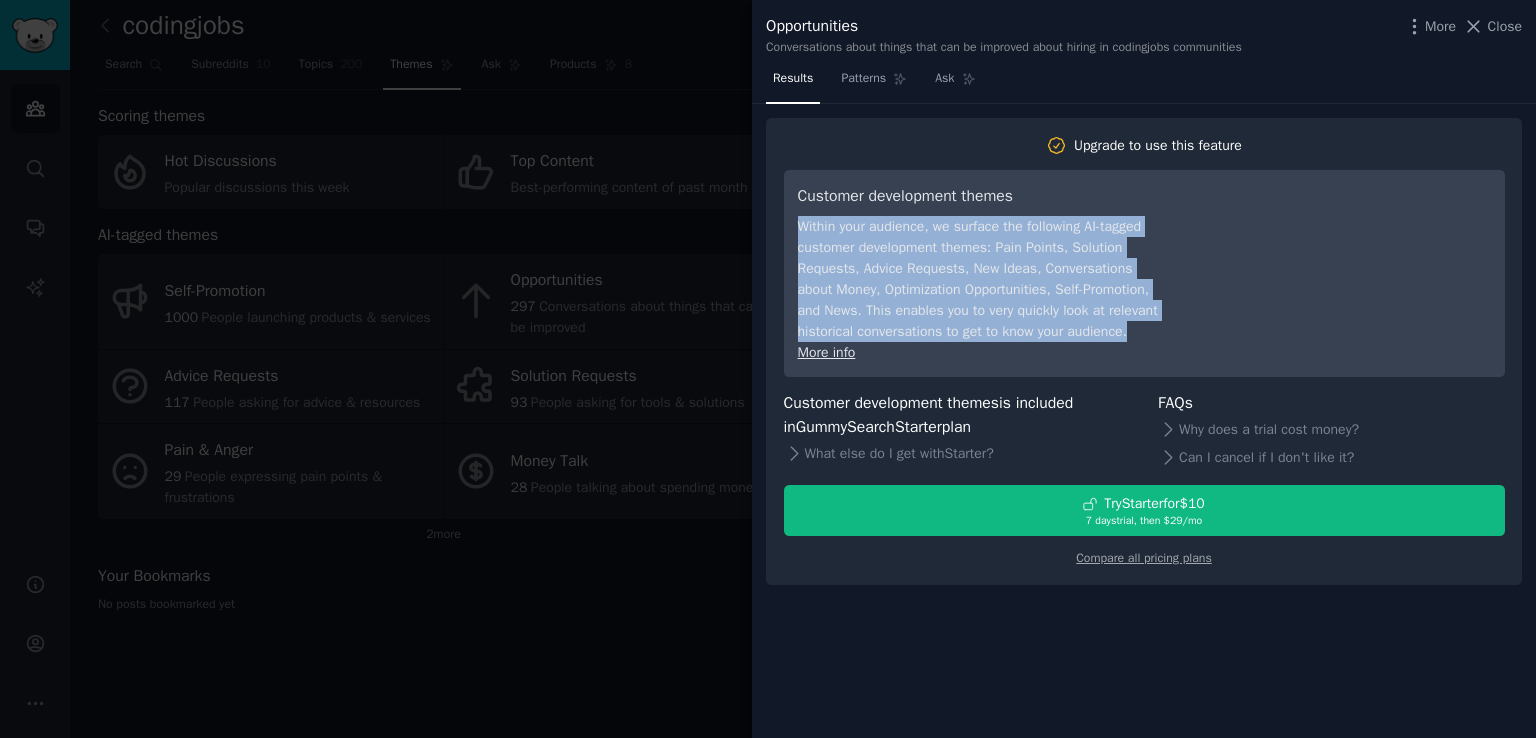 click on "Within your audience, we surface the following AI-tagged customer development themes: Pain Points, Solution Requests, Advice Requests, New Ideas, Conversations about Money, Optimization Opportunities, Self-Promotion, and News. This enables you to very quickly look at relevant historical conversations to get to know your audience." at bounding box center (980, 279) 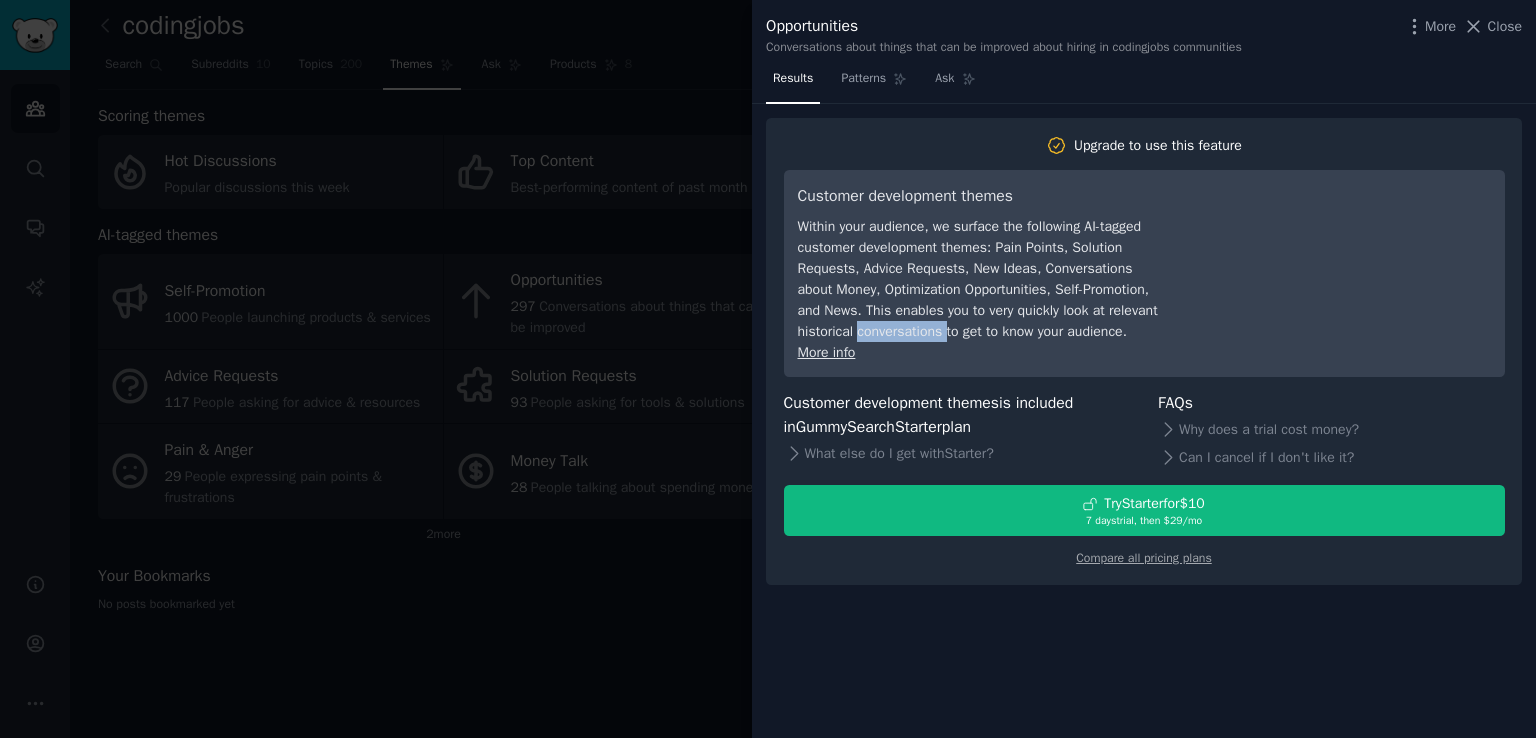 click on "Within your audience, we surface the following AI-tagged customer development themes: Pain Points, Solution Requests, Advice Requests, New Ideas, Conversations about Money, Optimization Opportunities, Self-Promotion, and News. This enables you to very quickly look at relevant historical conversations to get to know your audience." at bounding box center [980, 279] 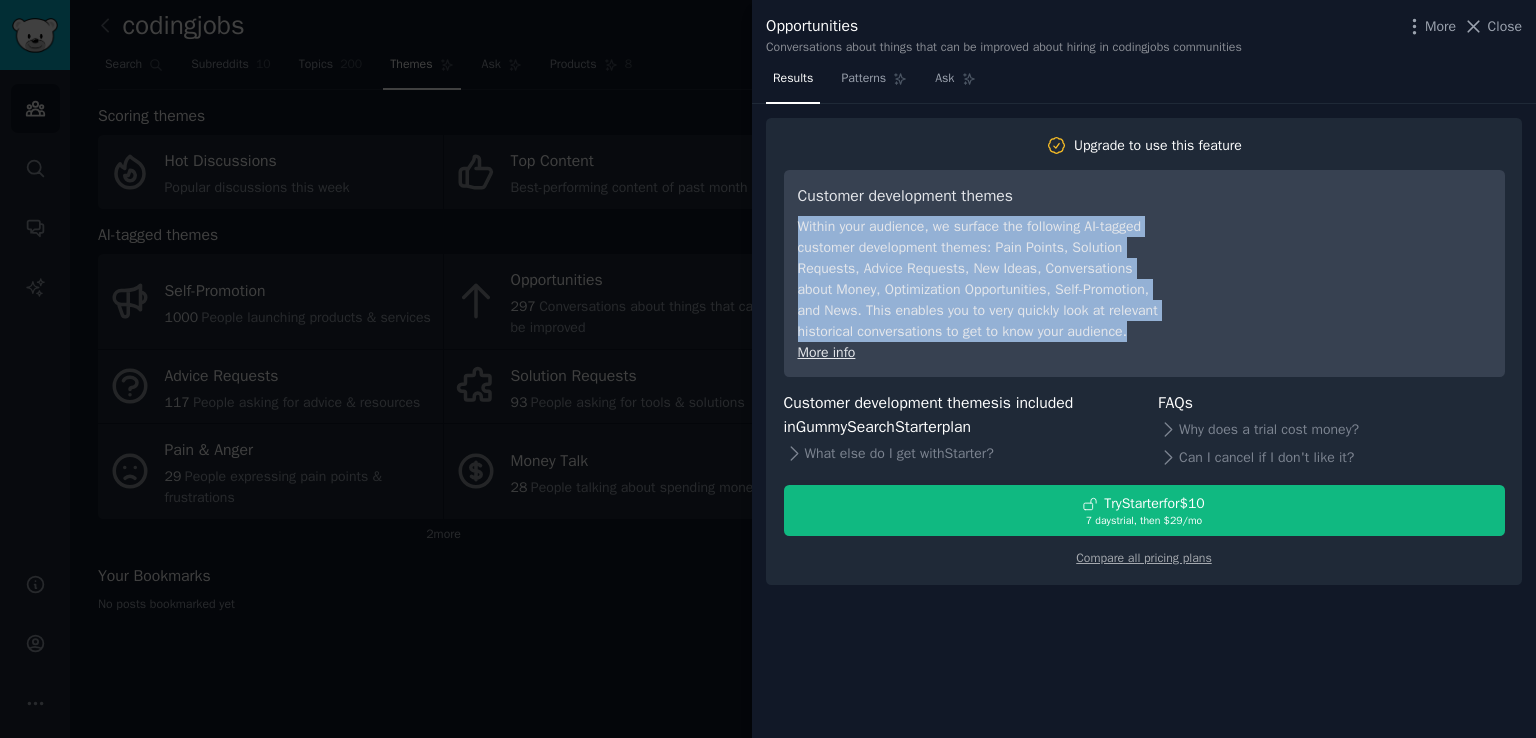 click on "Within your audience, we surface the following AI-tagged customer development themes: Pain Points, Solution Requests, Advice Requests, New Ideas, Conversations about Money, Optimization Opportunities, Self-Promotion, and News. This enables you to very quickly look at relevant historical conversations to get to know your audience." at bounding box center [980, 279] 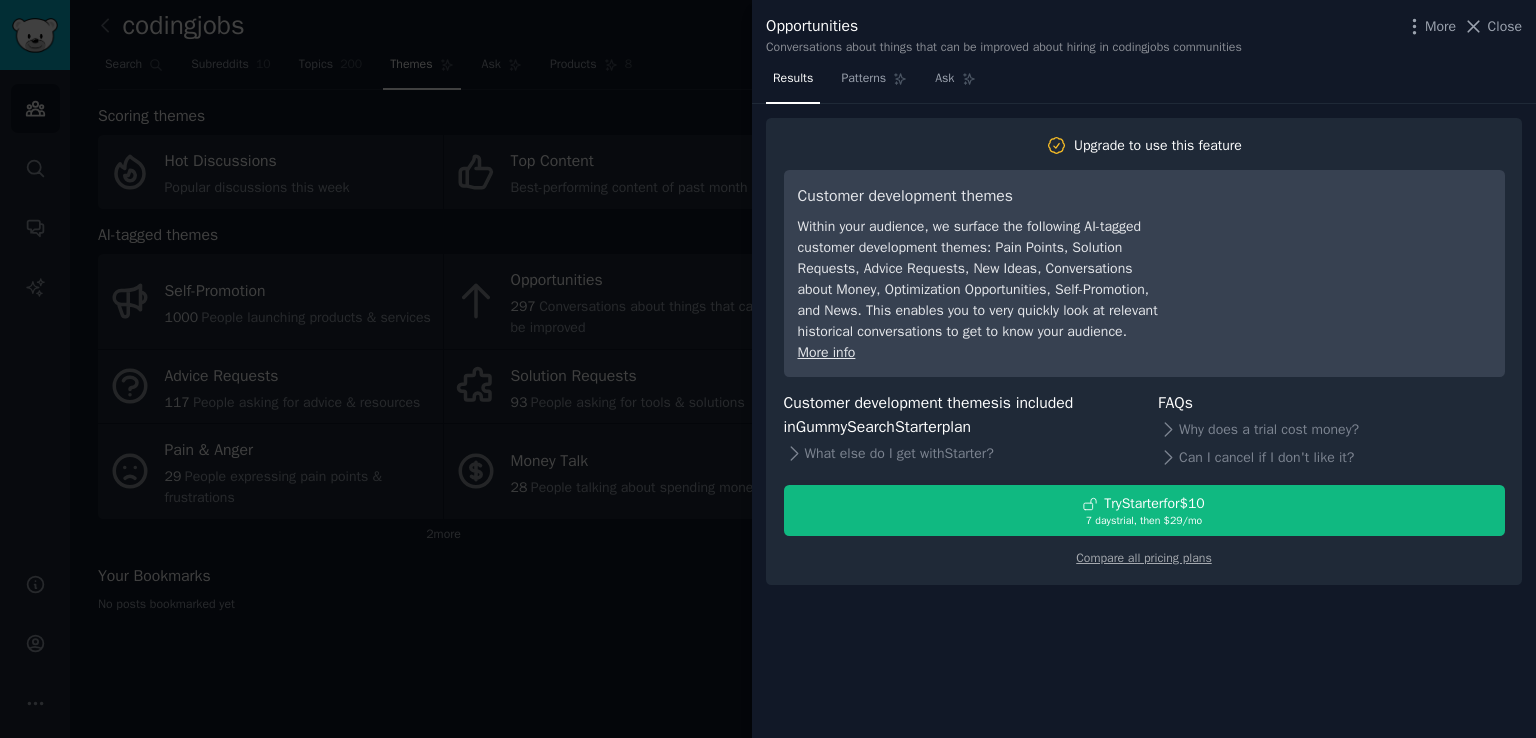 click at bounding box center (768, 369) 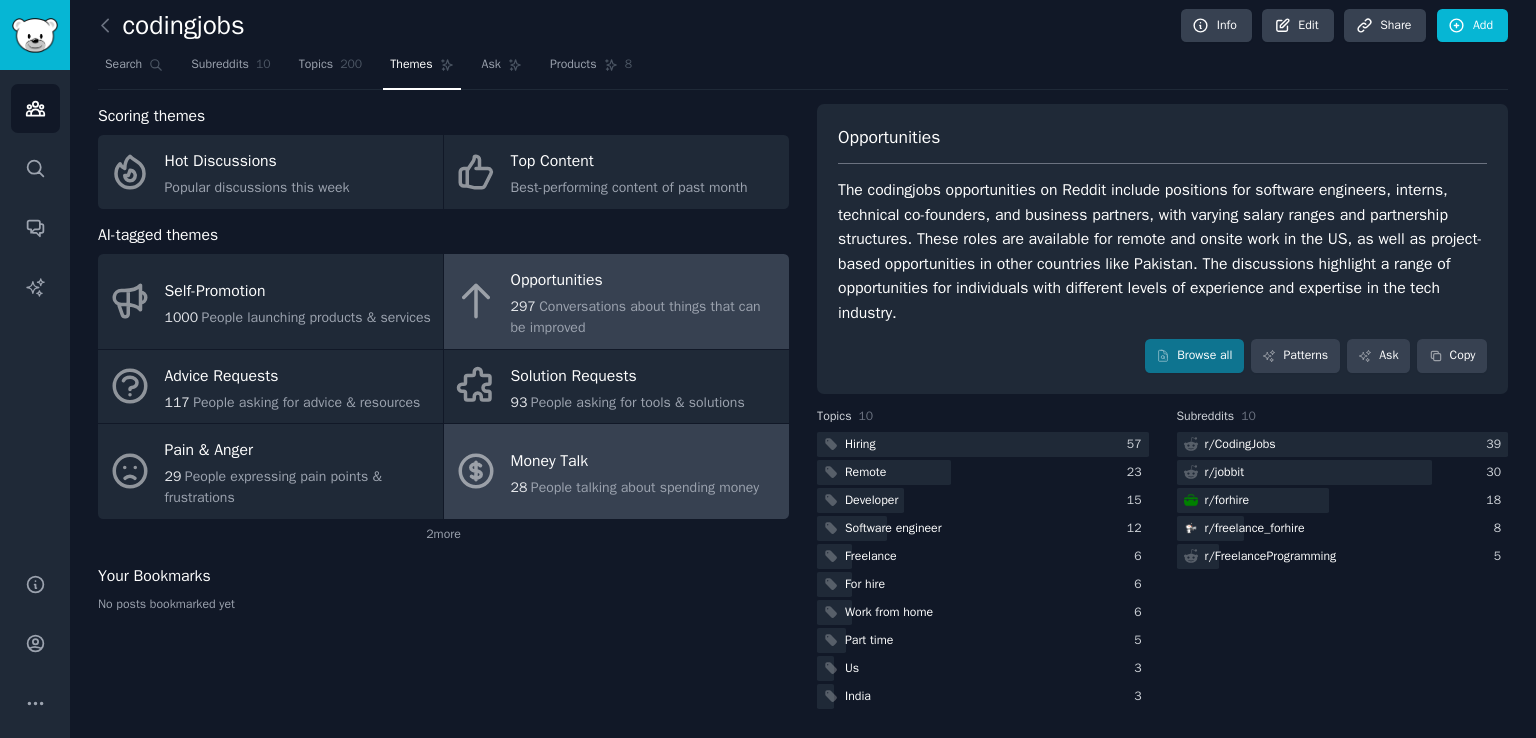 click on "People talking about spending money" at bounding box center (645, 487) 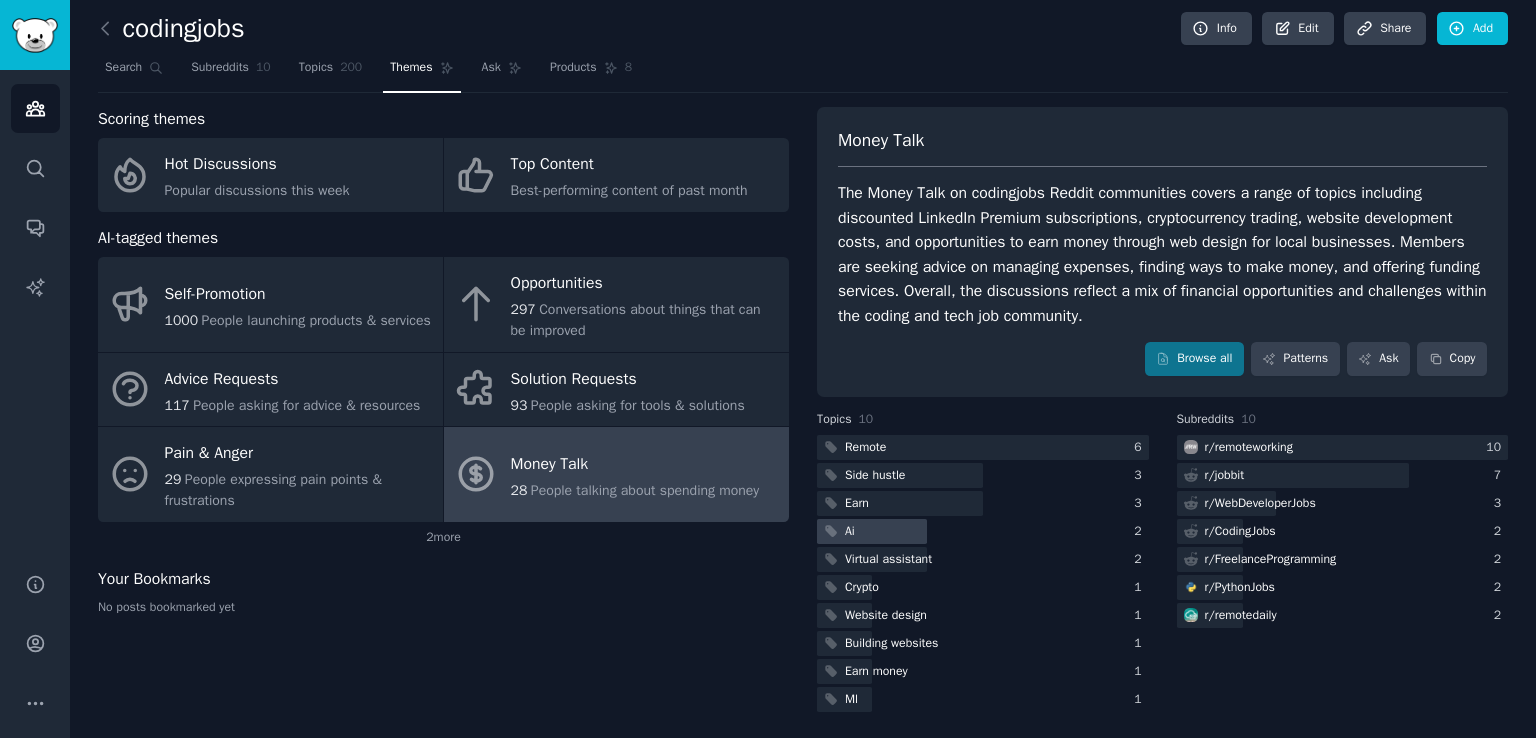 scroll, scrollTop: 9, scrollLeft: 0, axis: vertical 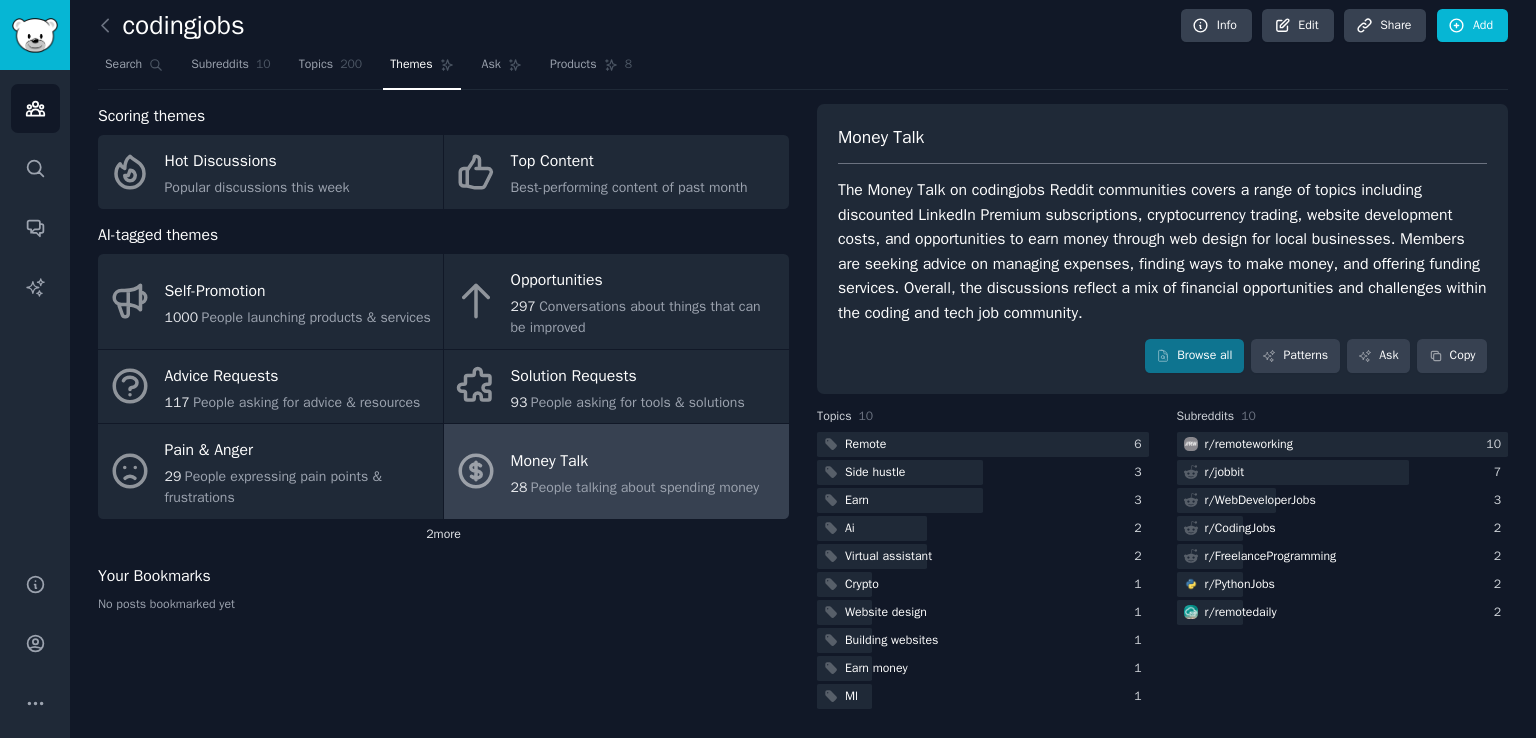 click on "2  more" 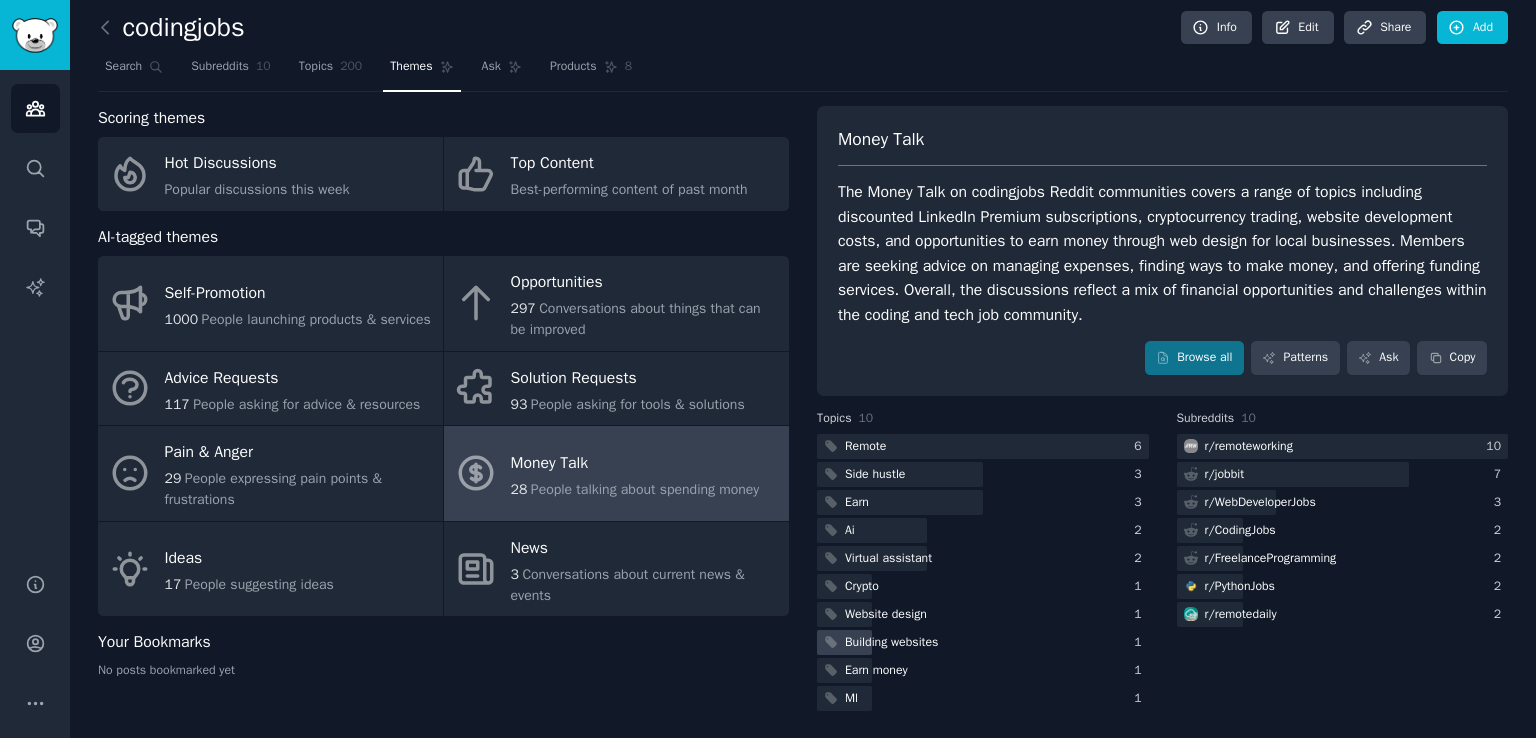 scroll, scrollTop: 9, scrollLeft: 0, axis: vertical 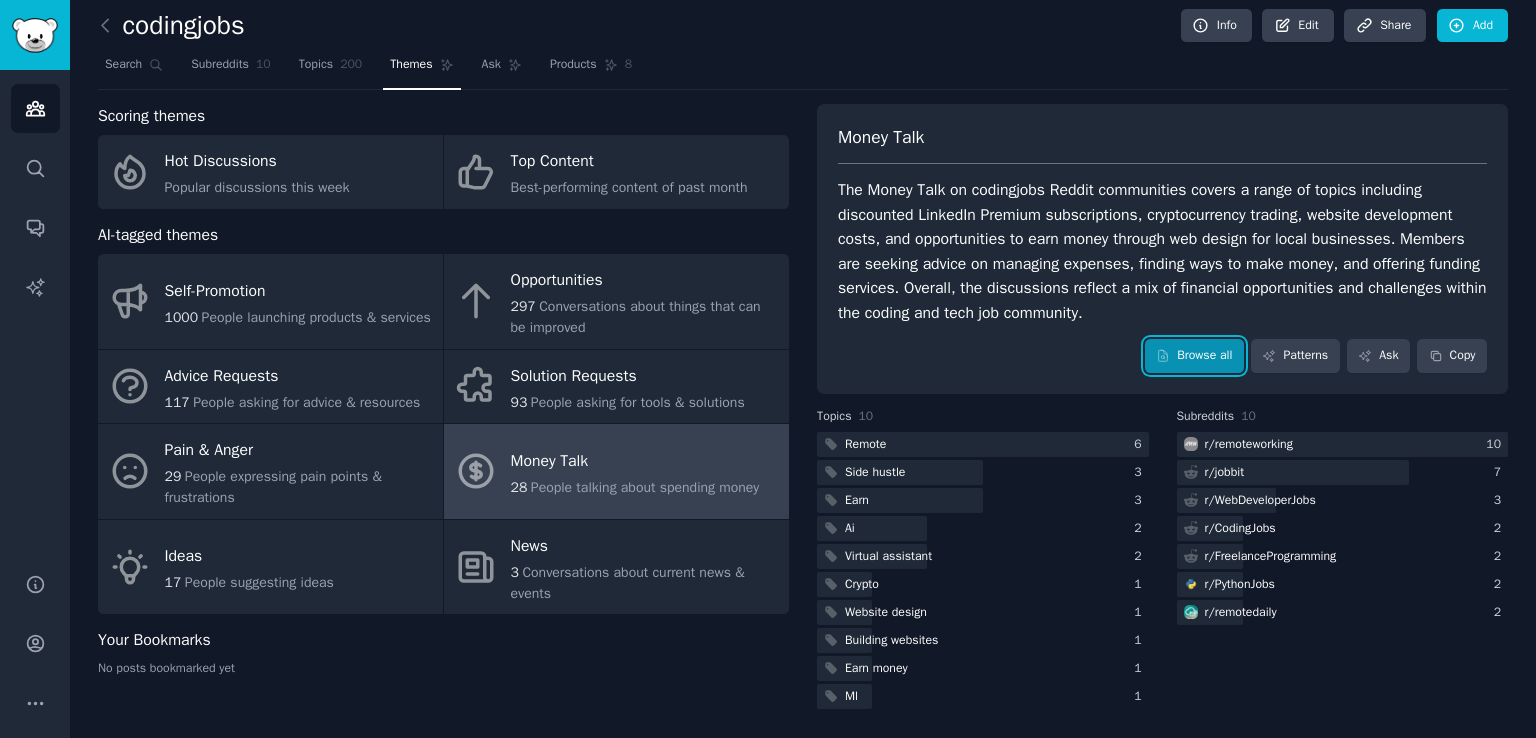 click on "Browse all" at bounding box center (1194, 356) 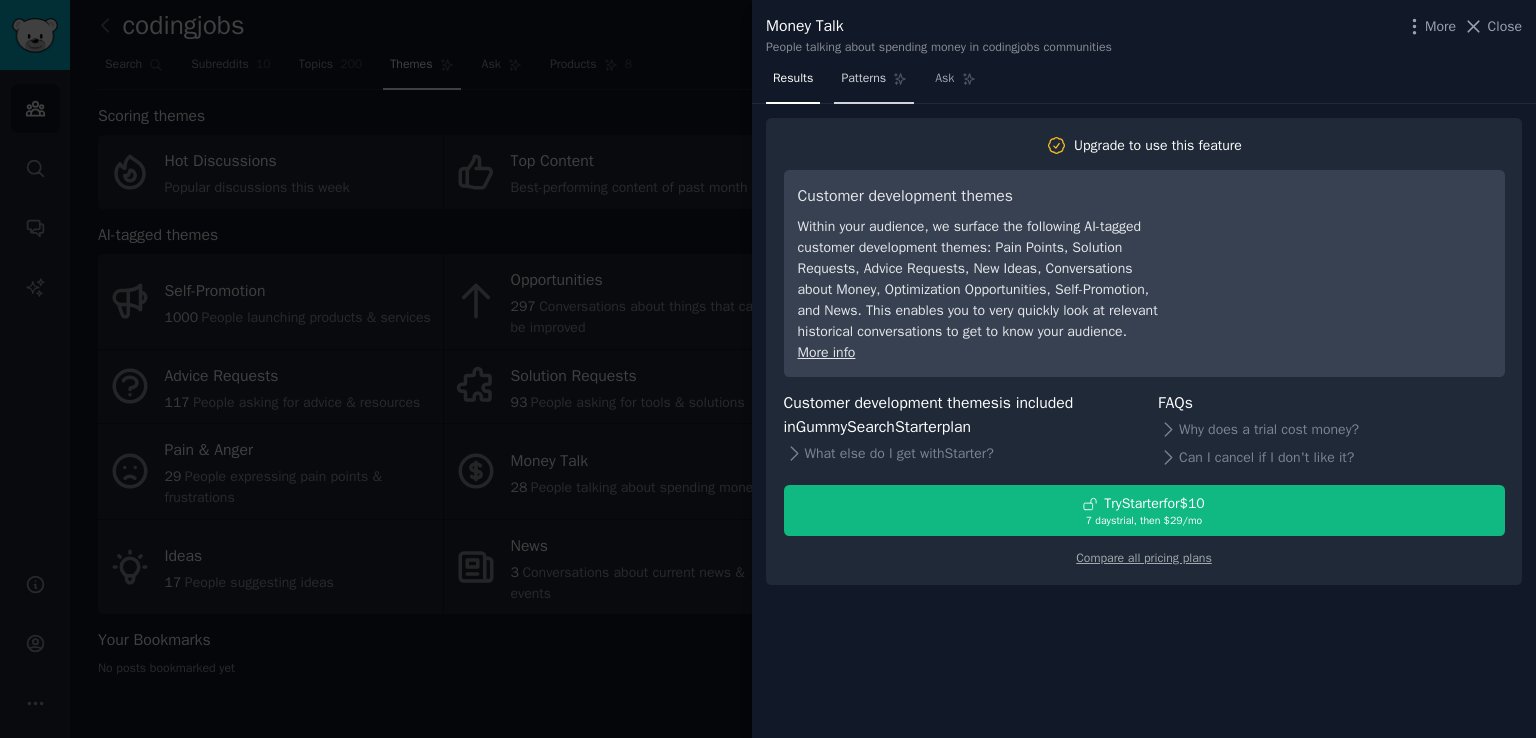 click on "Patterns" at bounding box center [863, 79] 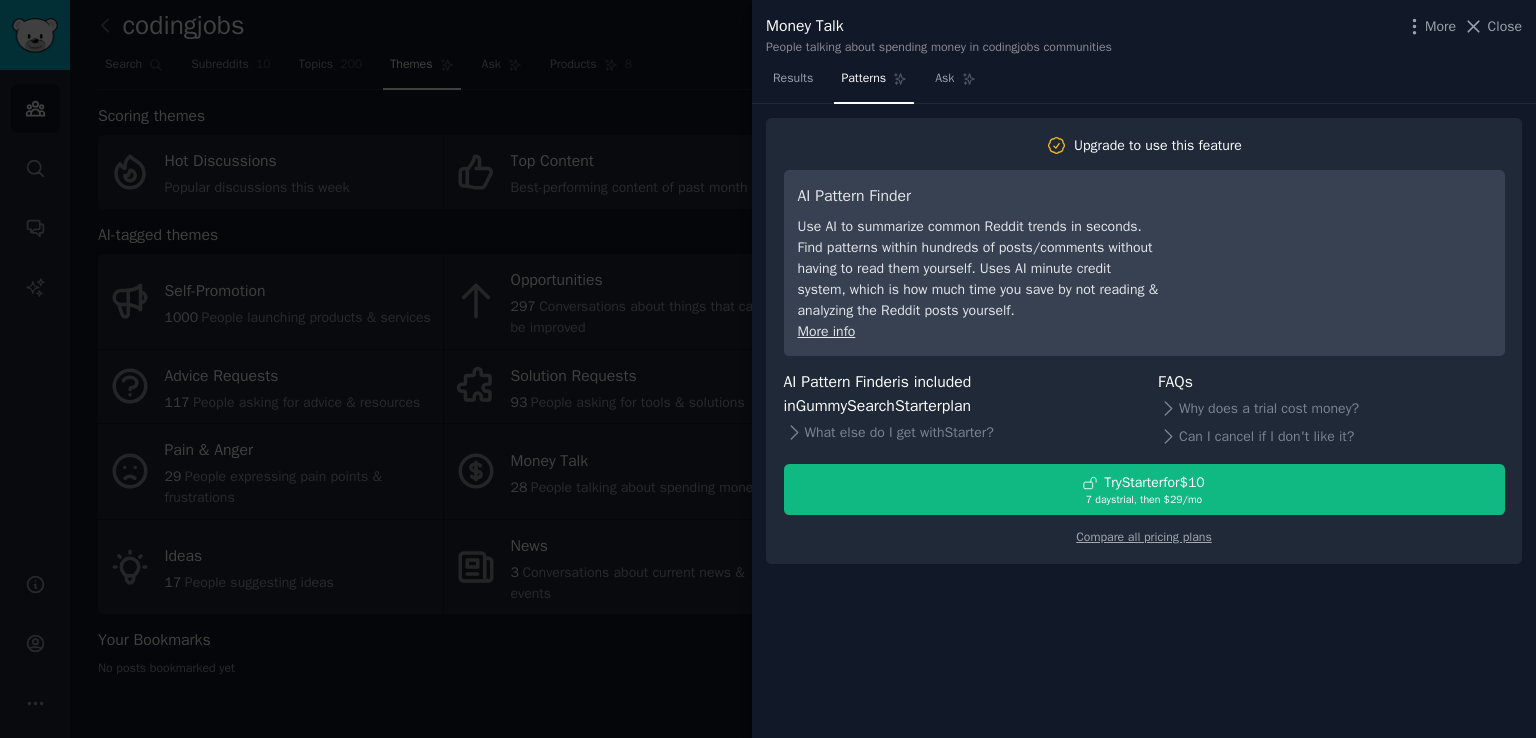 click on "Upgrade to use this feature AI Pattern Finder Use AI to summarize common Reddit trends in seconds. Find patterns within hundreds of posts/comments without having to read them yourself. Uses AI minute credit system, which is how much time you save by not reading & analyzing the Reddit posts yourself. More info AI Pattern Finder is included in GummySearch Starter plan What else do I get with Starter ? FAQs Why does a trial cost money? Can I cancel if I don't like it? Try Starter for $10 7 days trial, then $ 29 /mo Compare all pricing plans" at bounding box center (1144, 421) 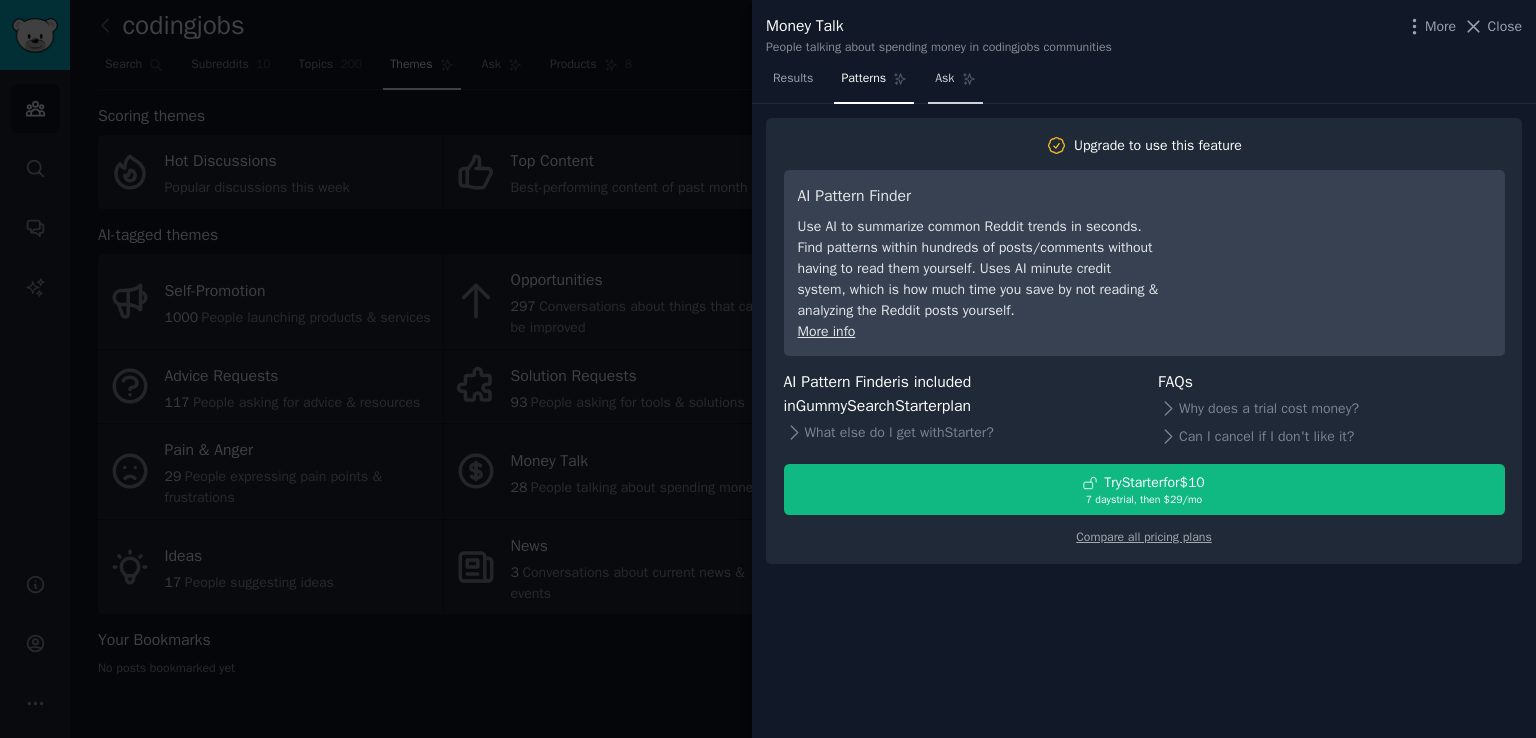 click on "Ask" at bounding box center (955, 83) 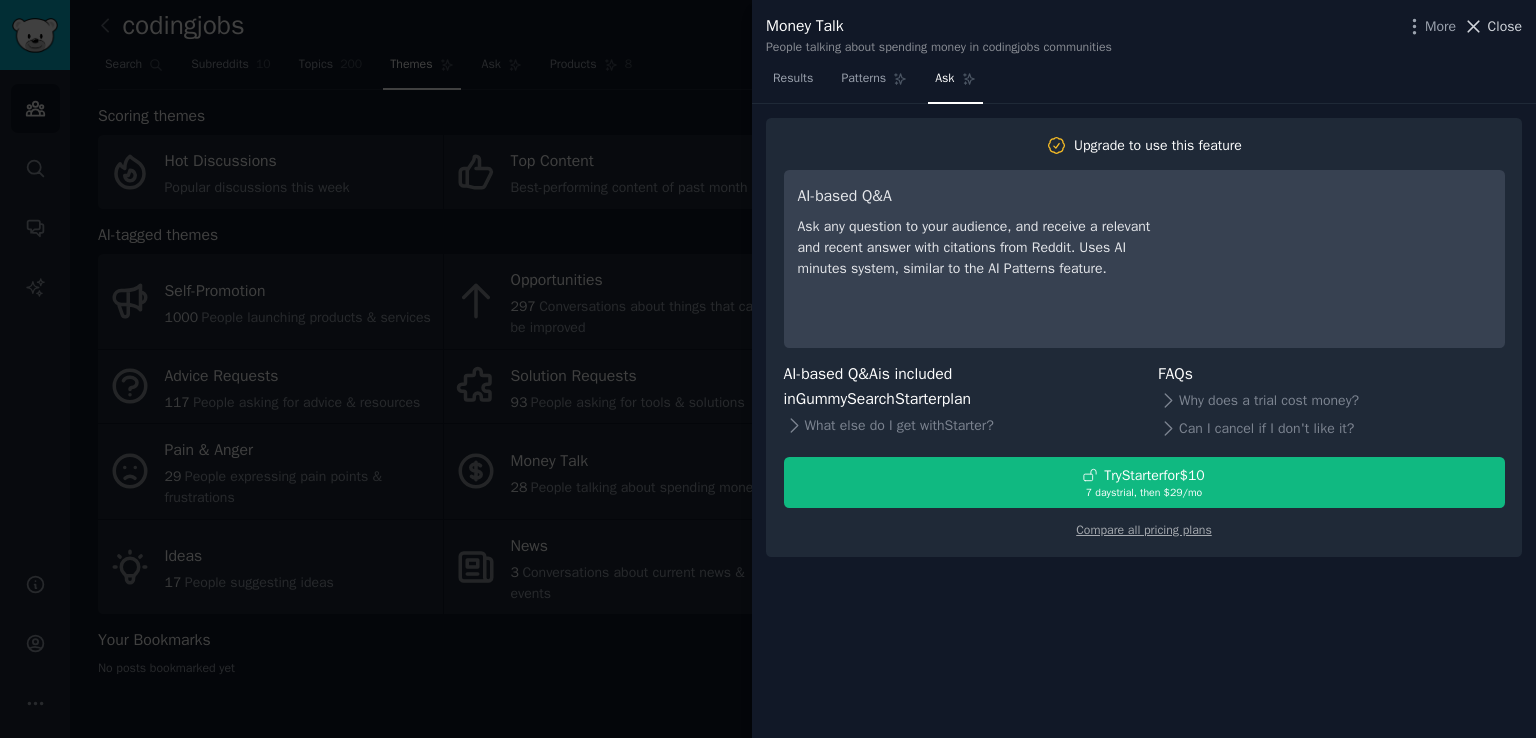 click on "Close" at bounding box center [1505, 26] 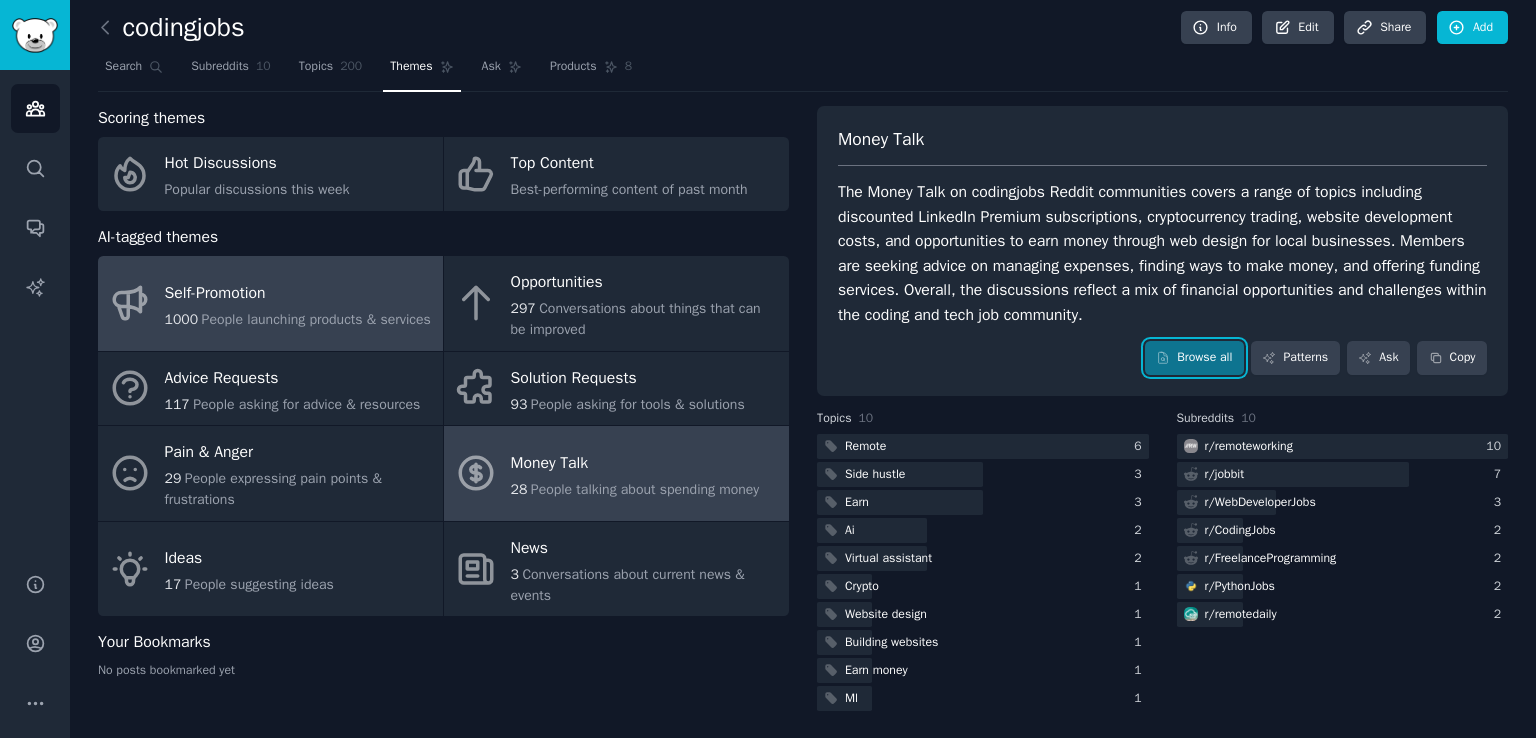 scroll, scrollTop: 9, scrollLeft: 0, axis: vertical 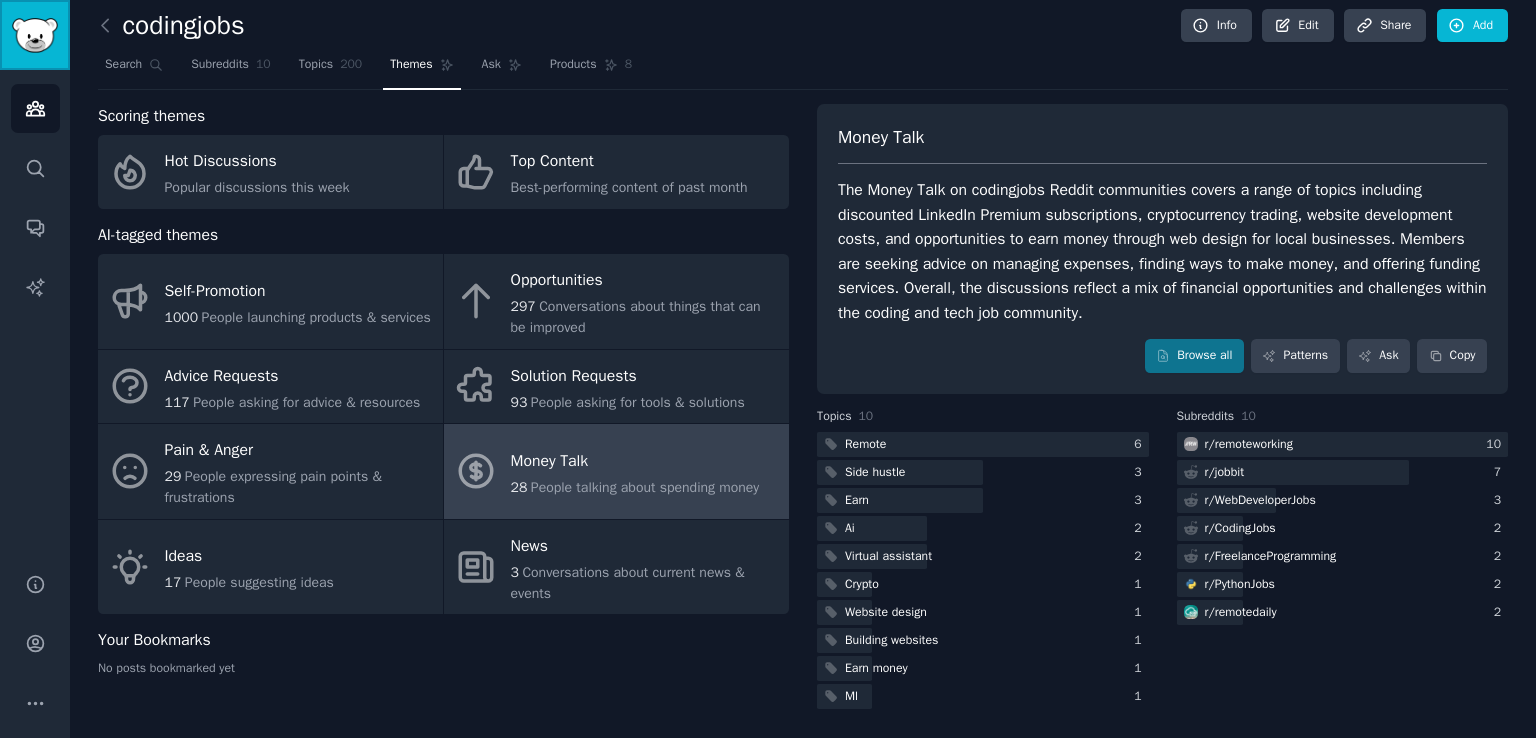 click at bounding box center (35, 35) 